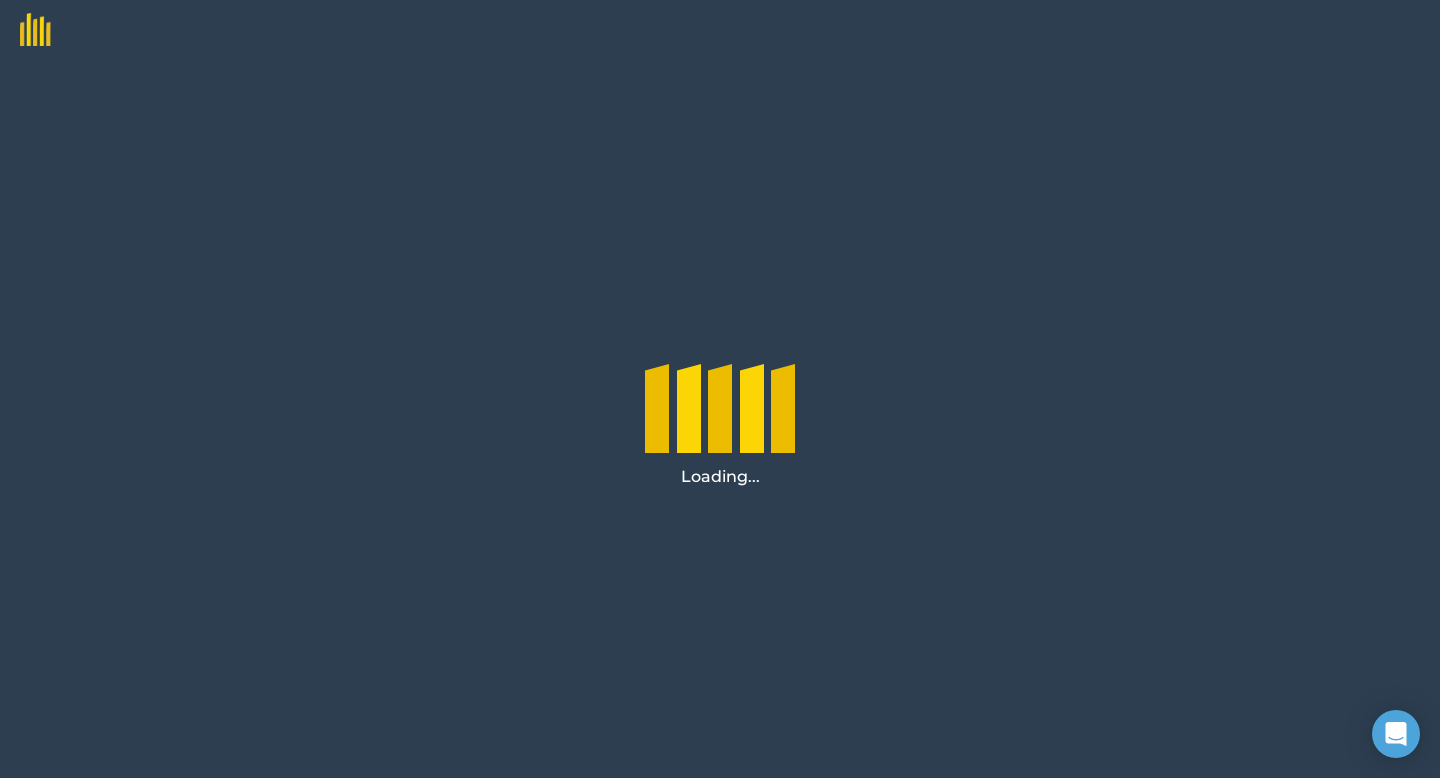 scroll, scrollTop: 0, scrollLeft: 0, axis: both 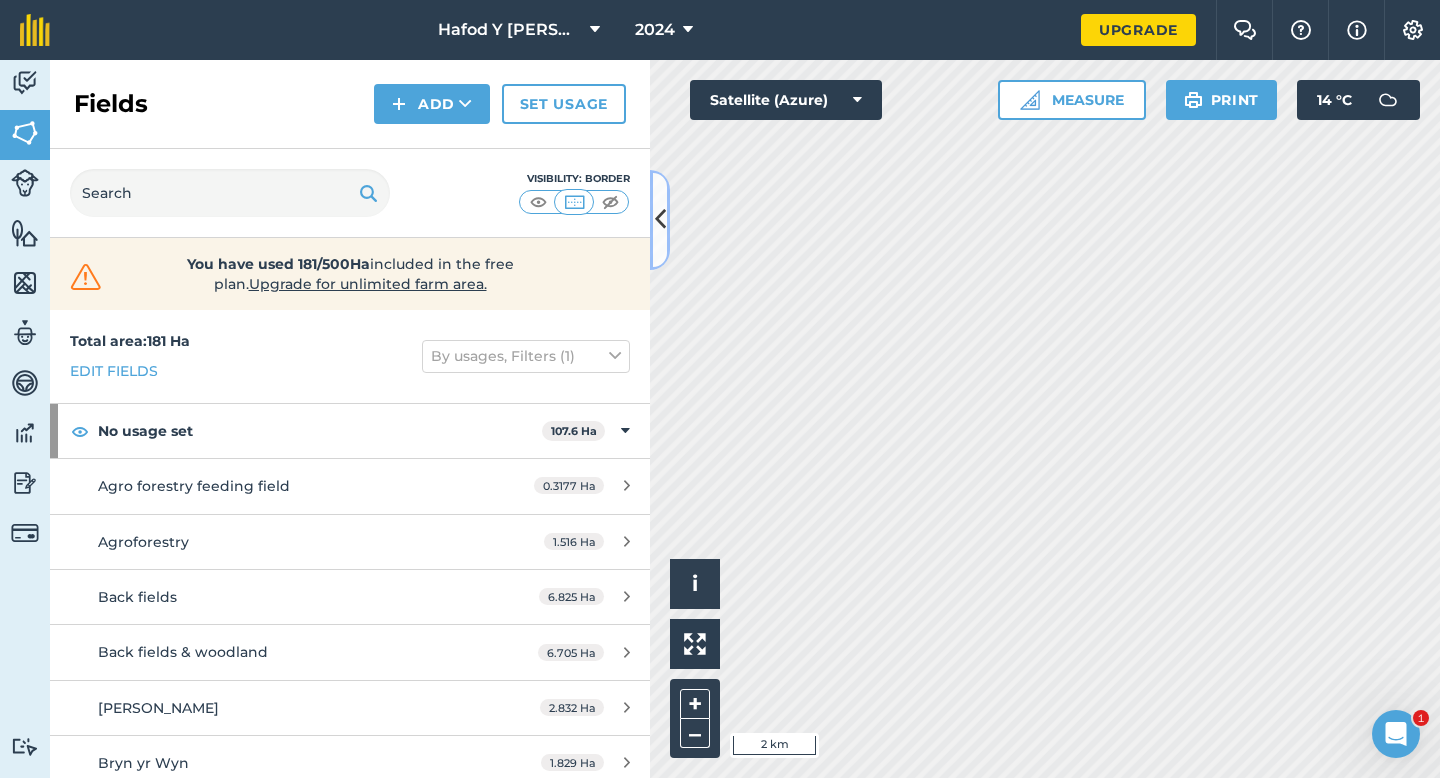 click at bounding box center (660, 220) 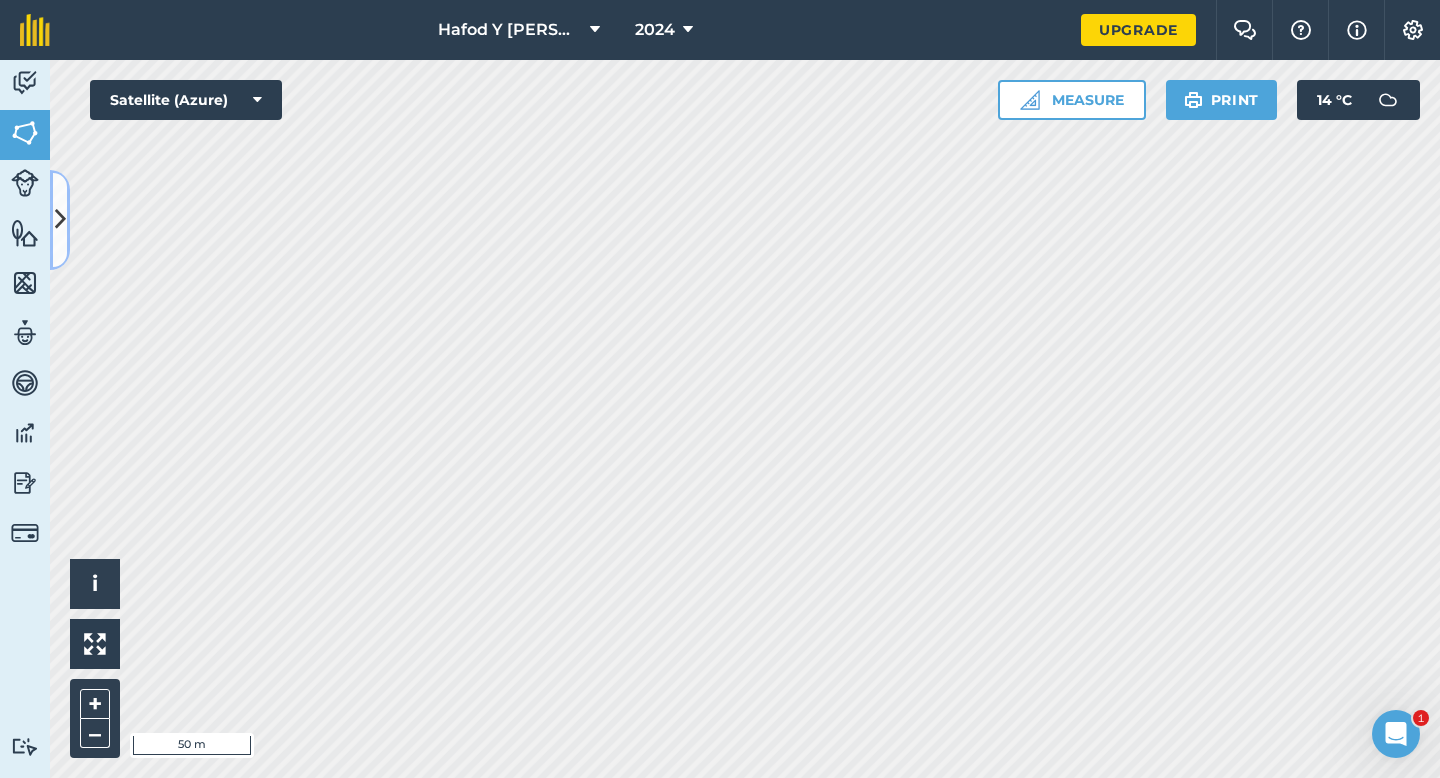click at bounding box center (60, 219) 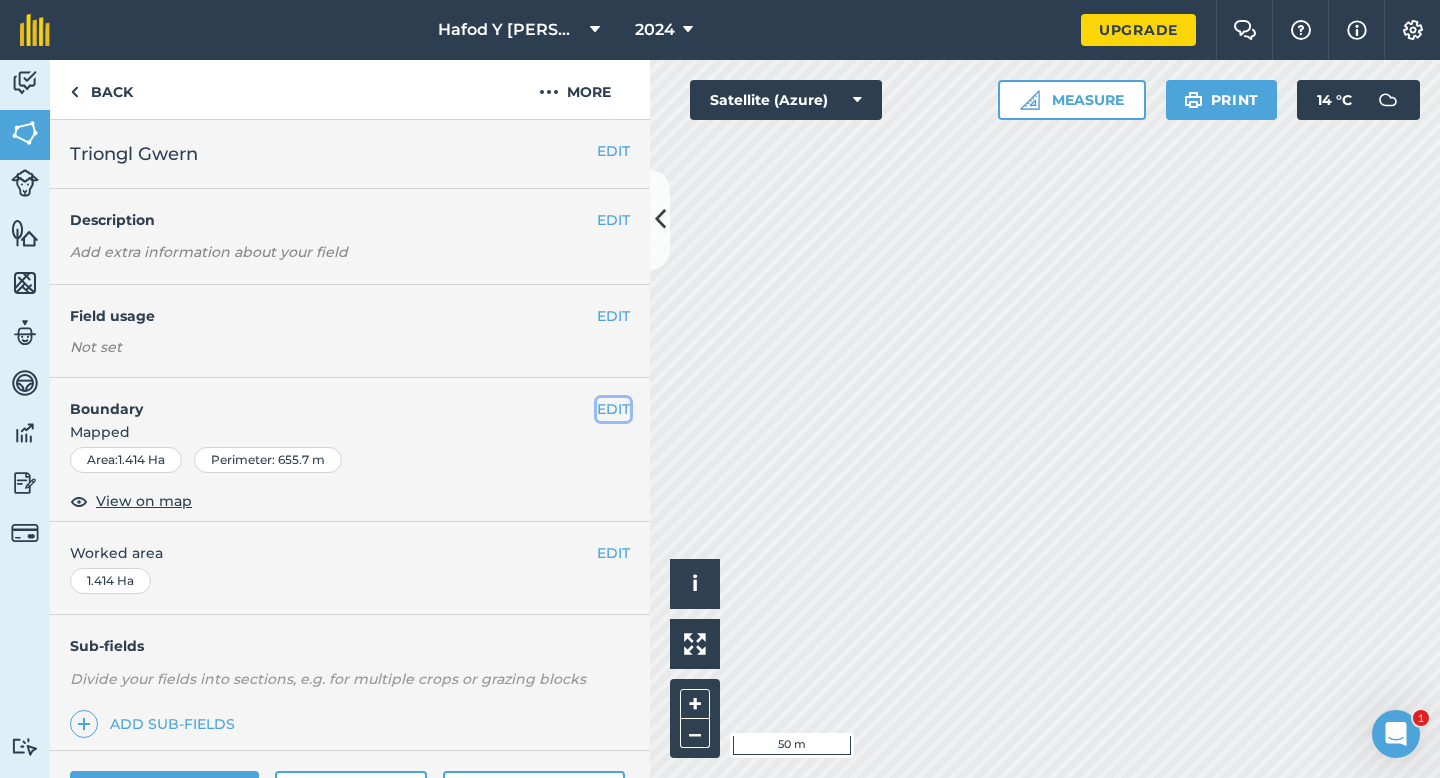 click on "EDIT" at bounding box center (613, 409) 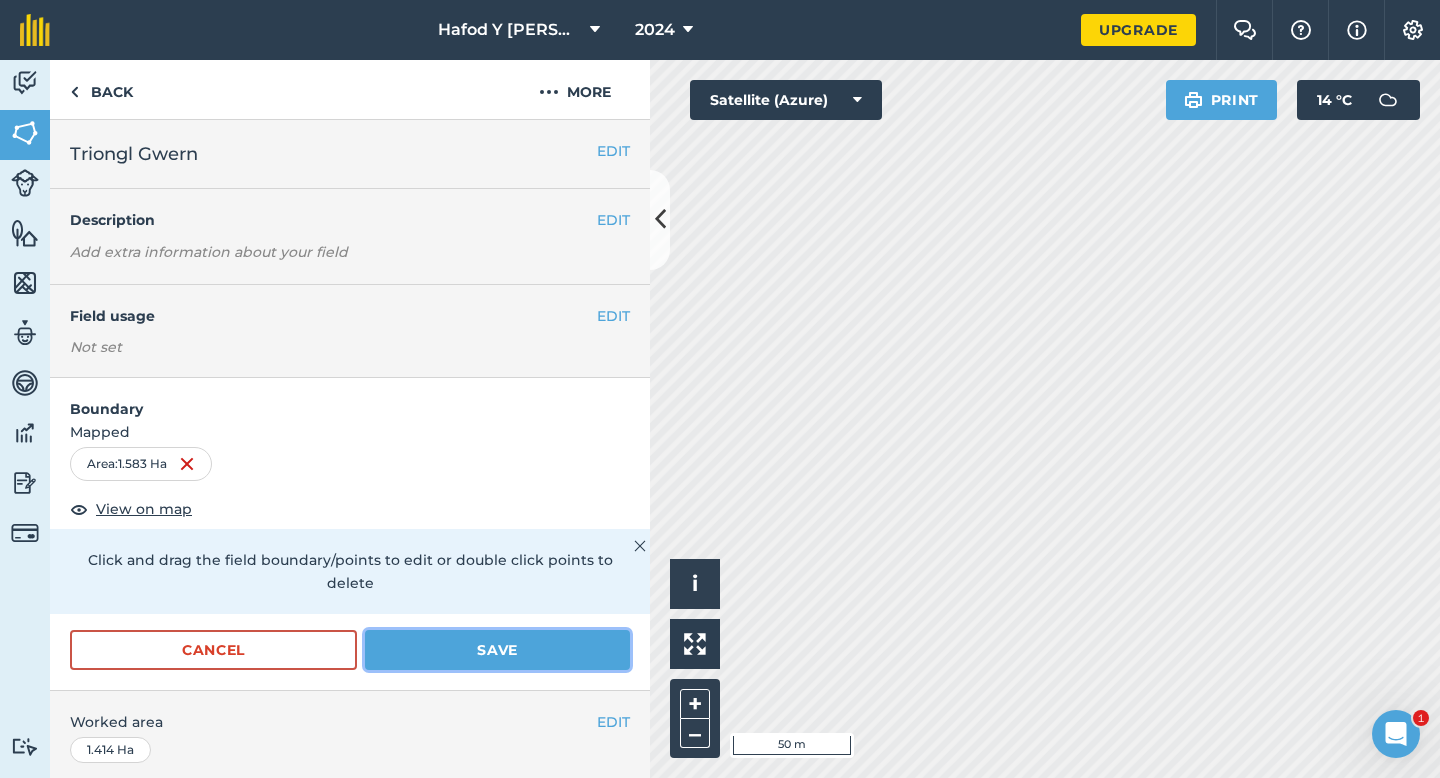 click on "Save" at bounding box center (497, 650) 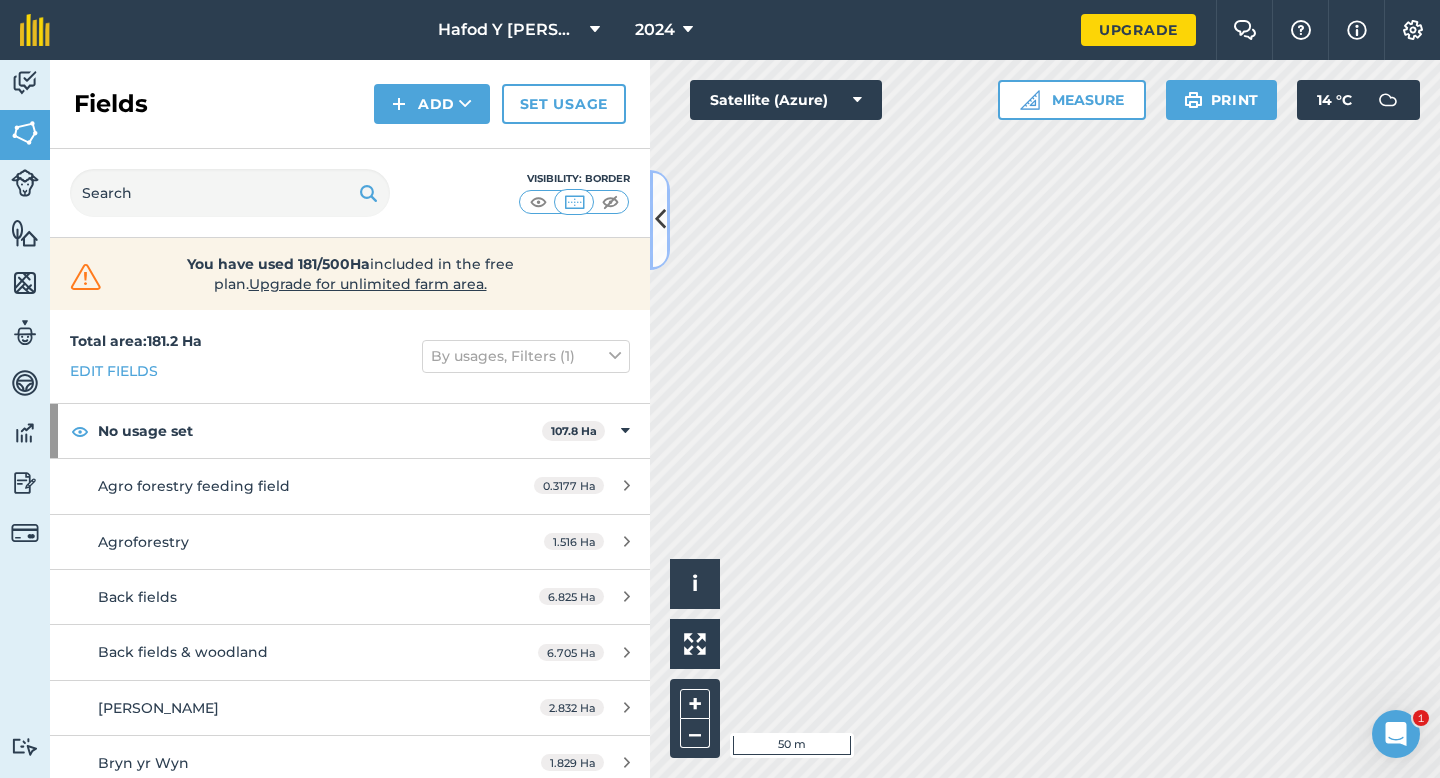 click at bounding box center [660, 219] 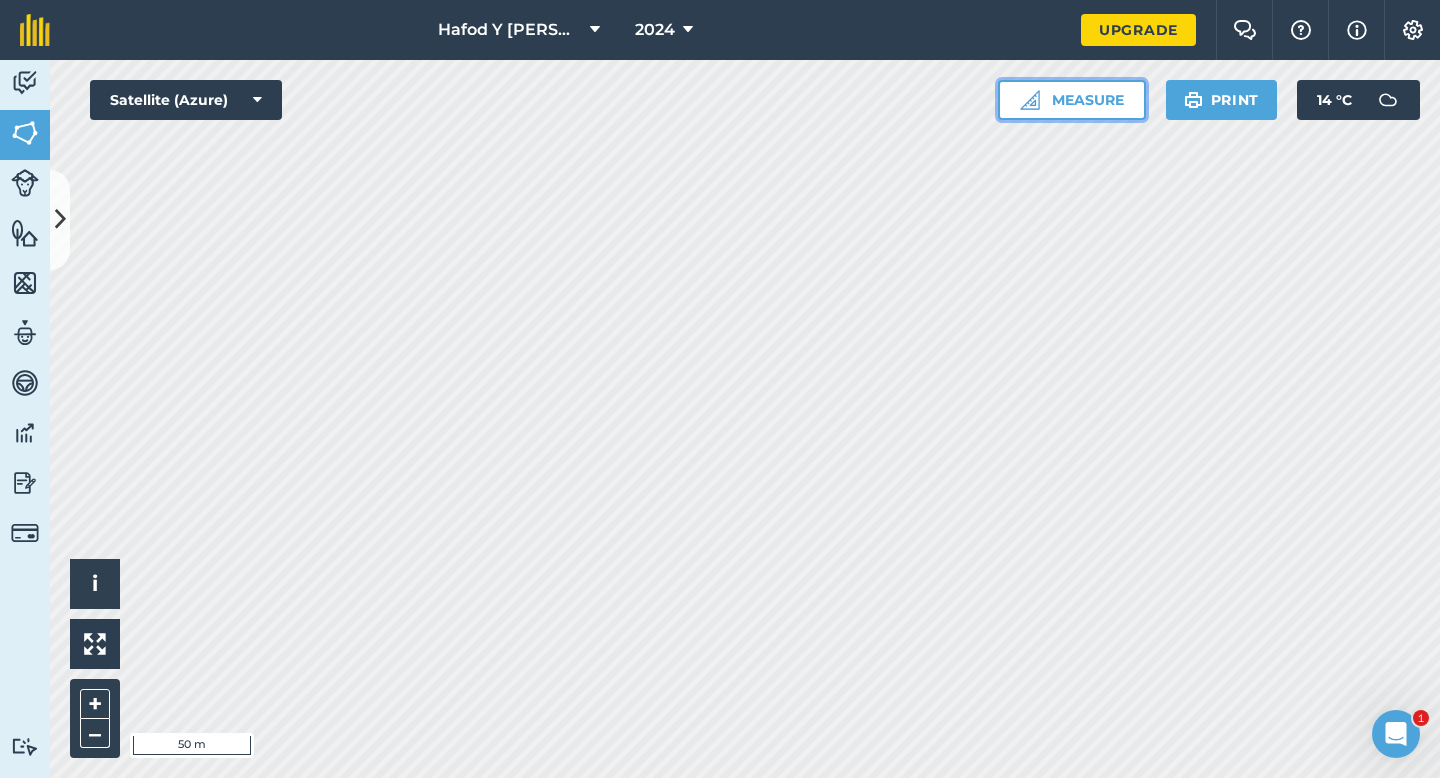 click on "Measure" at bounding box center (1072, 100) 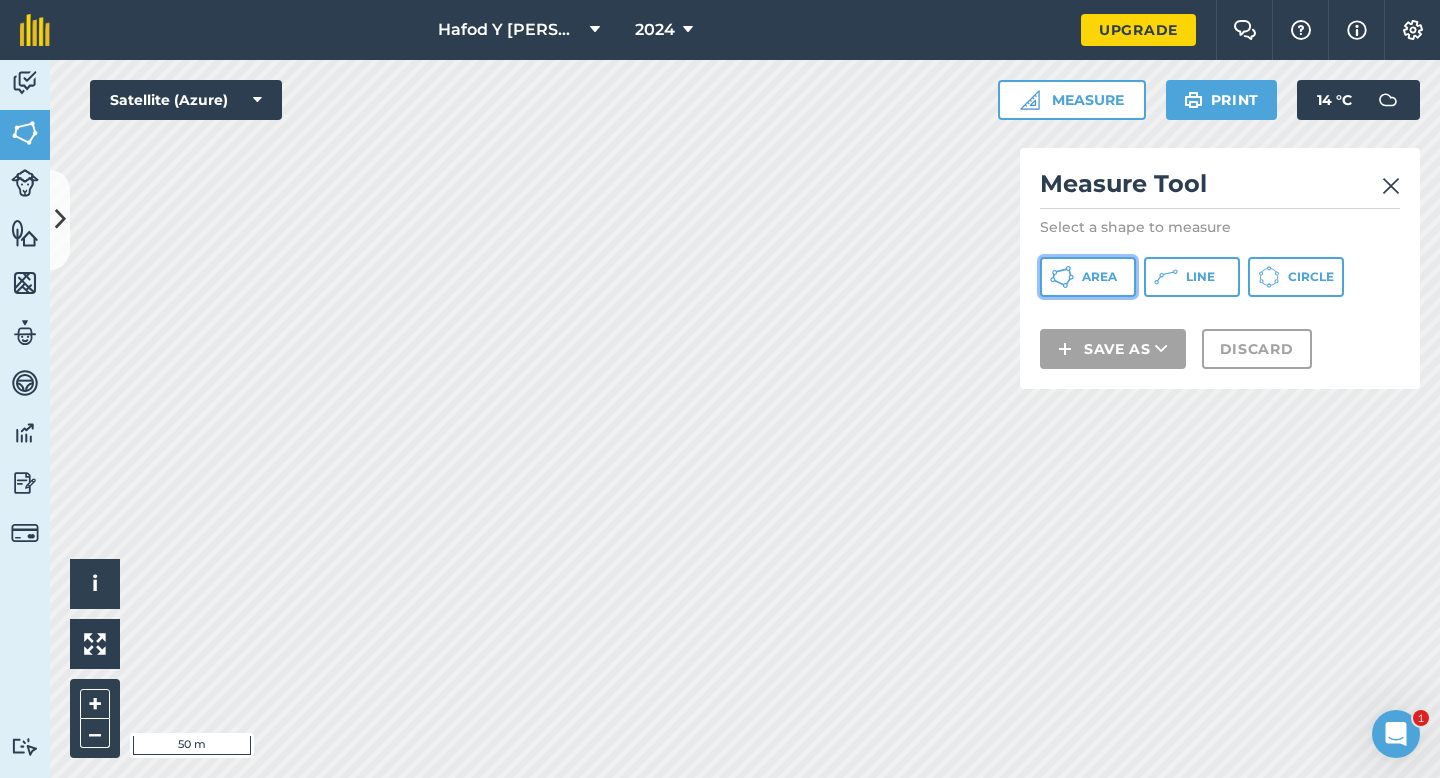 click on "Area" at bounding box center (1099, 277) 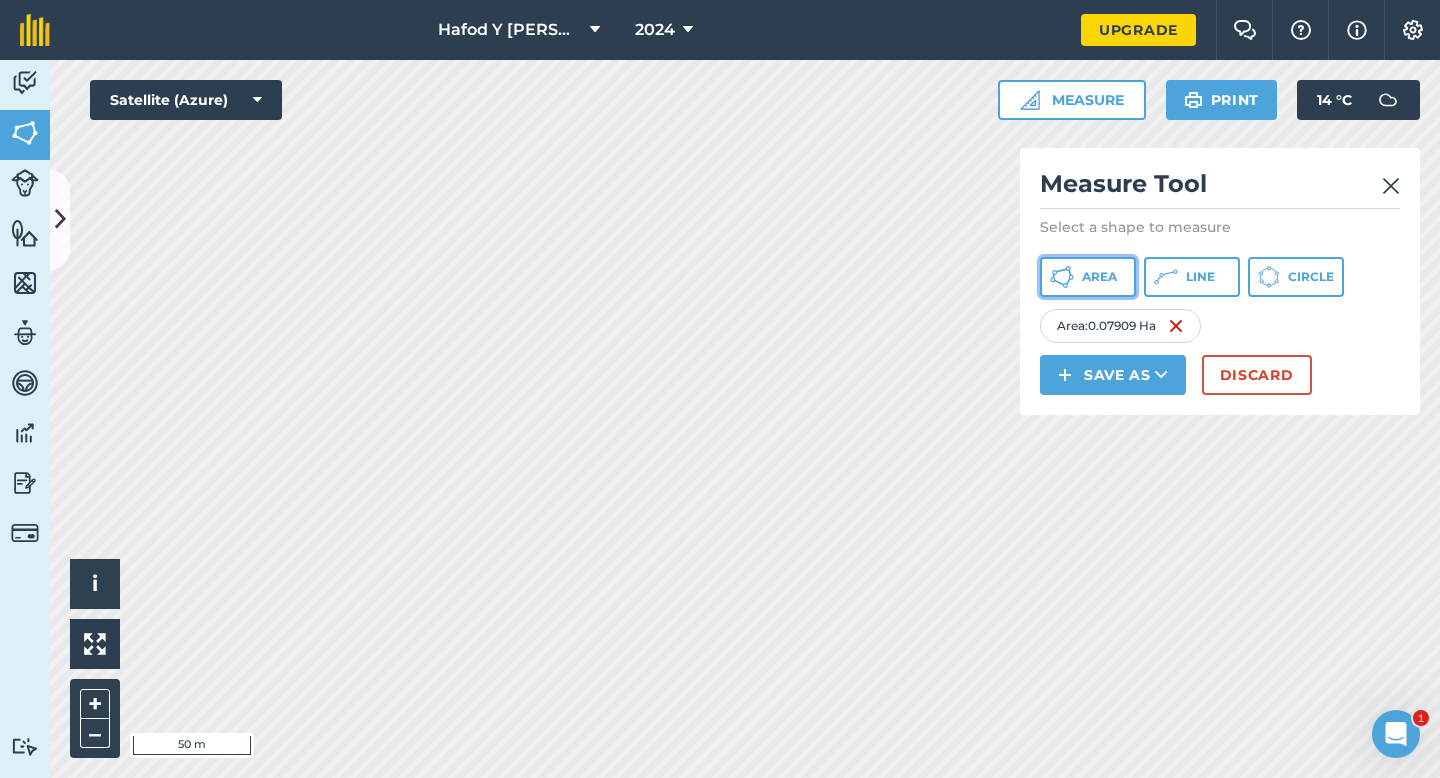 click on "Area" at bounding box center [1099, 277] 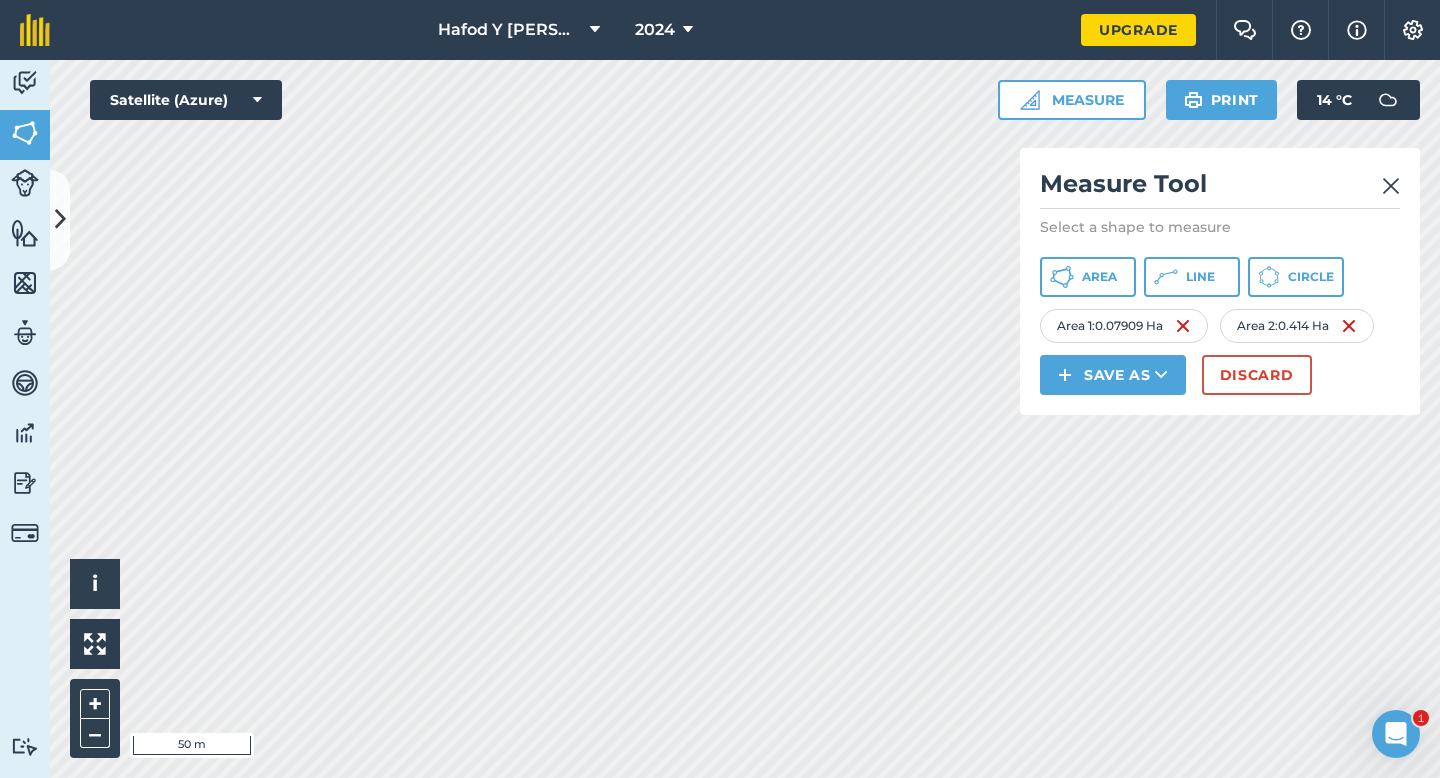 click at bounding box center [1391, 186] 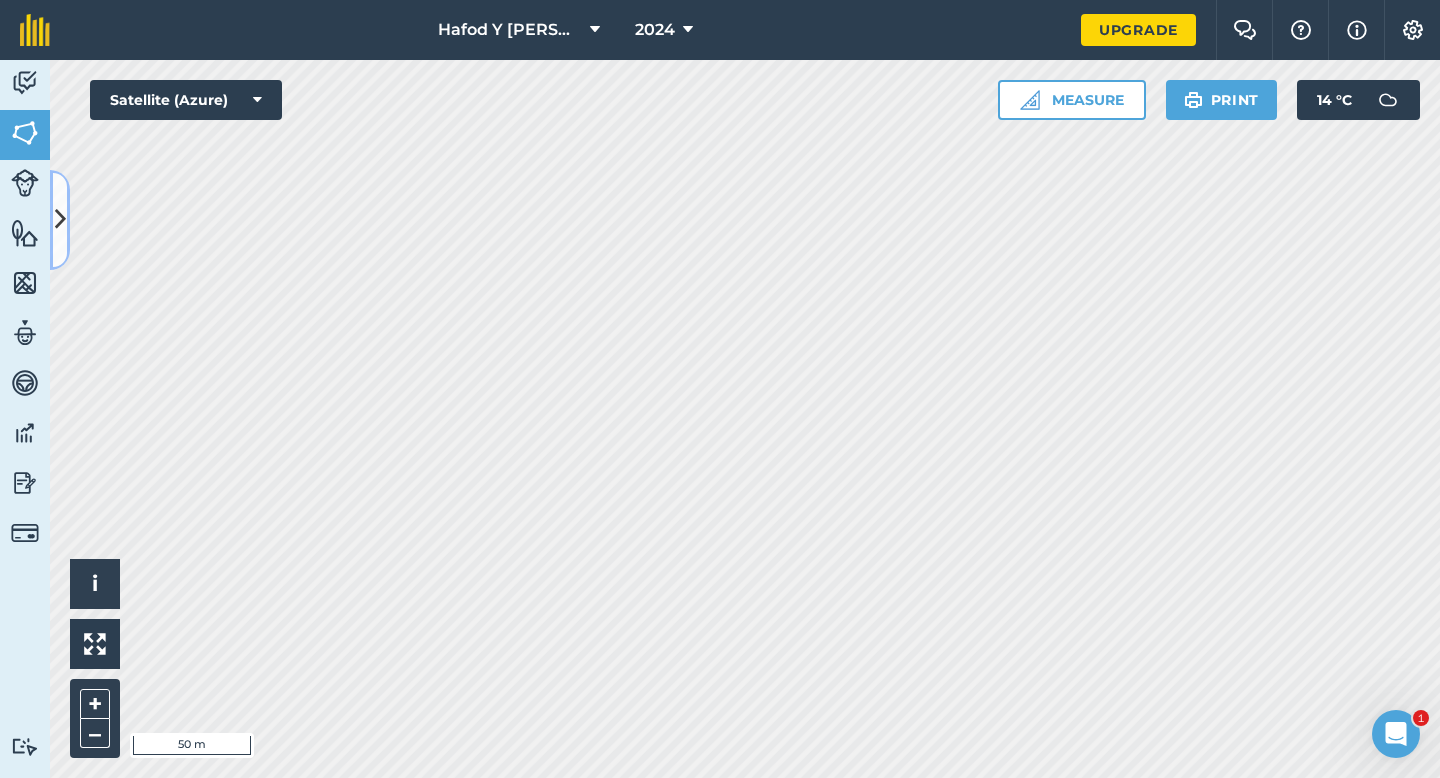 click at bounding box center [60, 219] 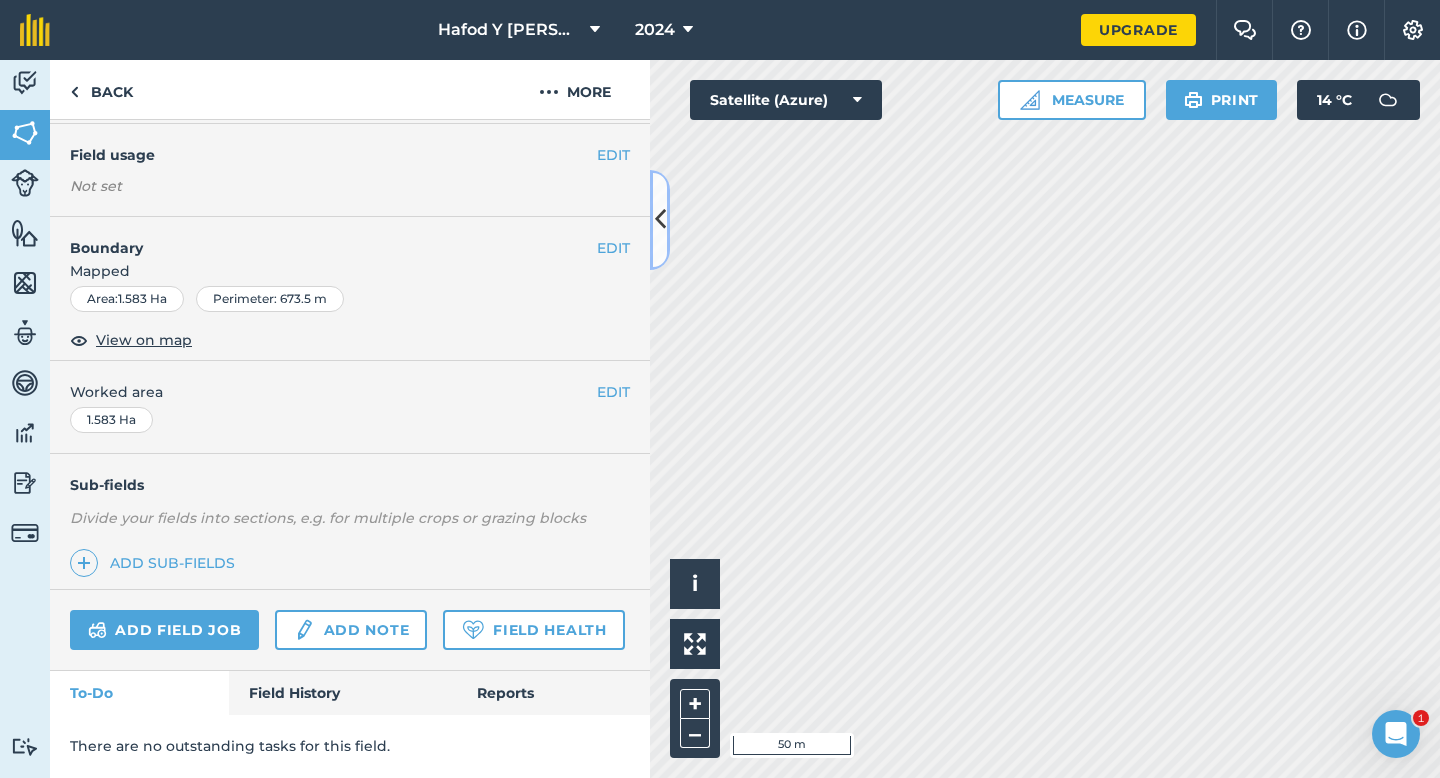 scroll, scrollTop: 216, scrollLeft: 0, axis: vertical 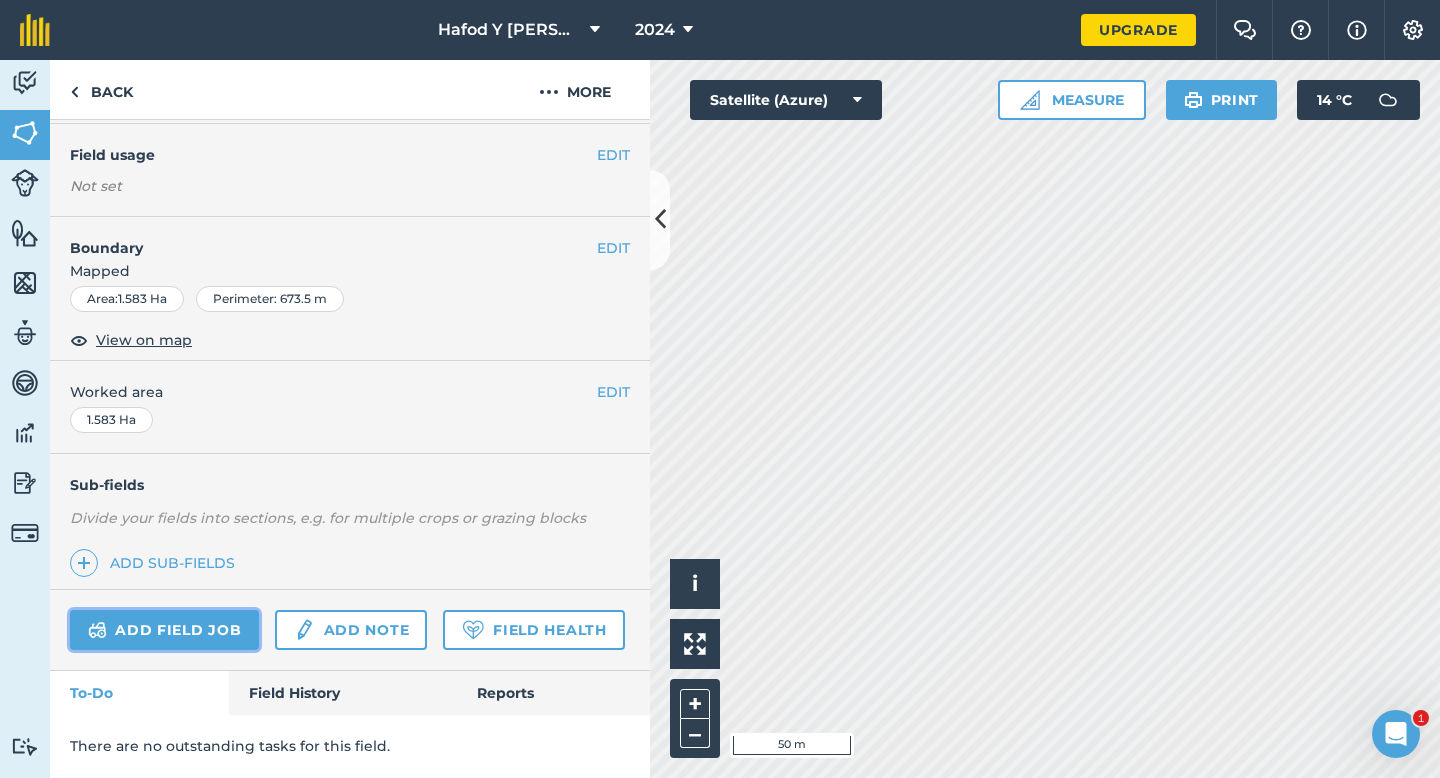 click on "Add field job" at bounding box center (164, 630) 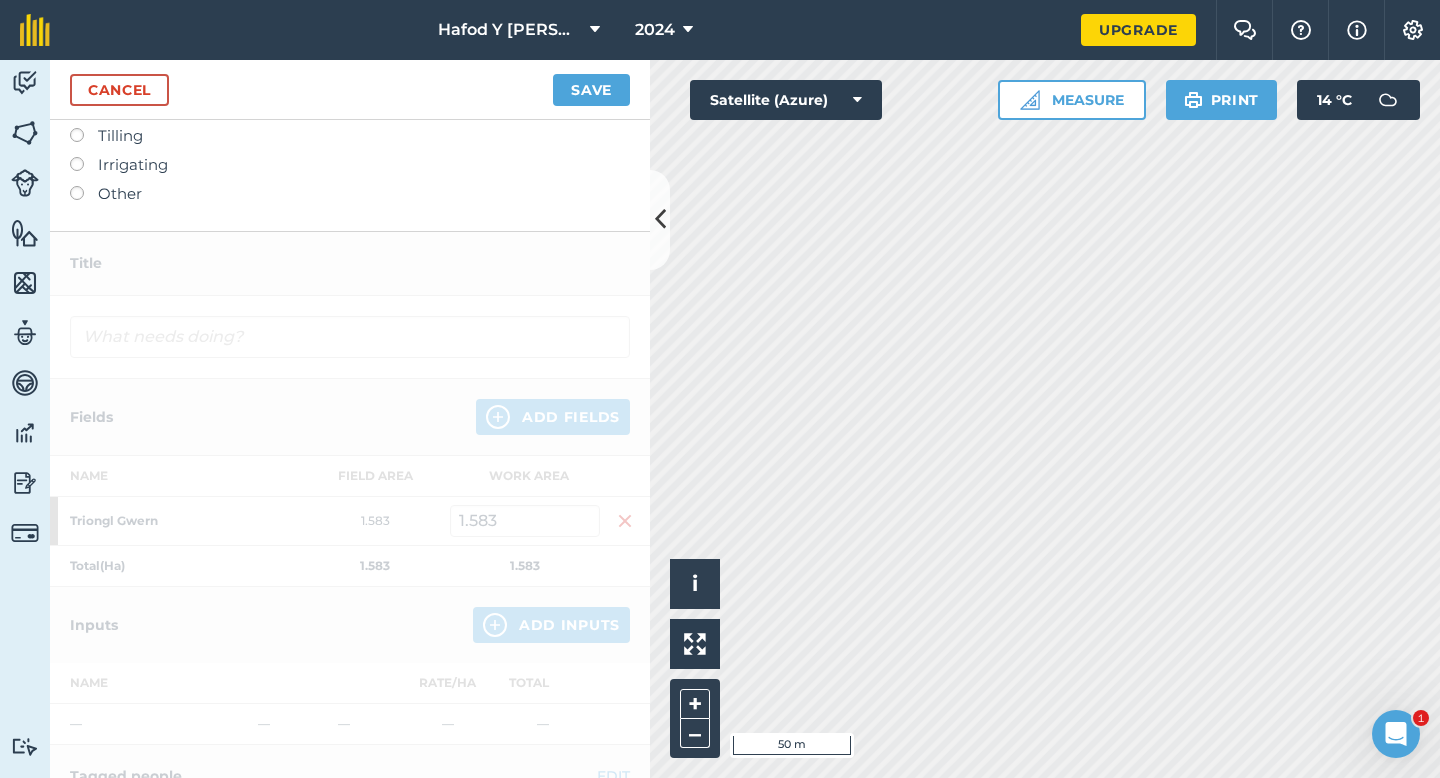 scroll, scrollTop: 508, scrollLeft: 0, axis: vertical 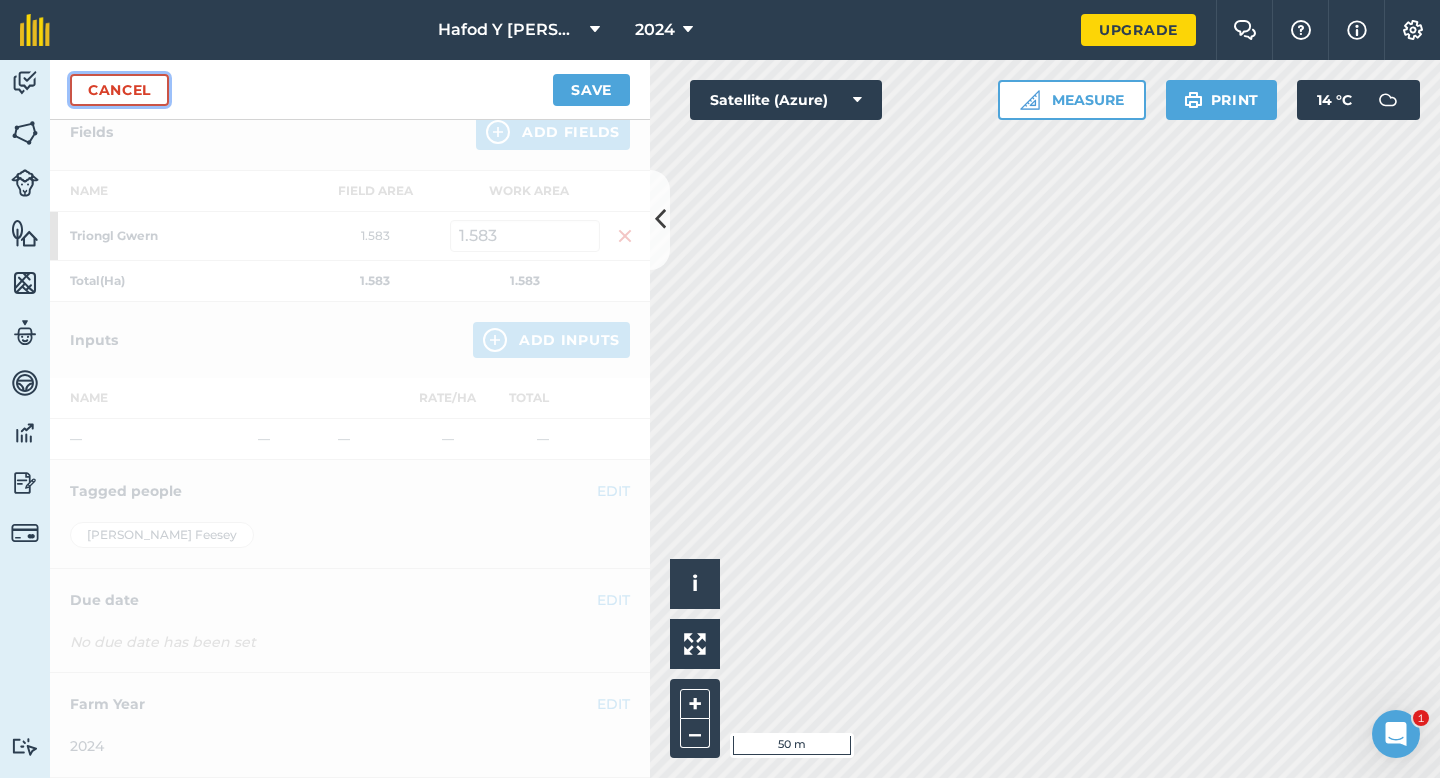 click on "Cancel" at bounding box center [119, 90] 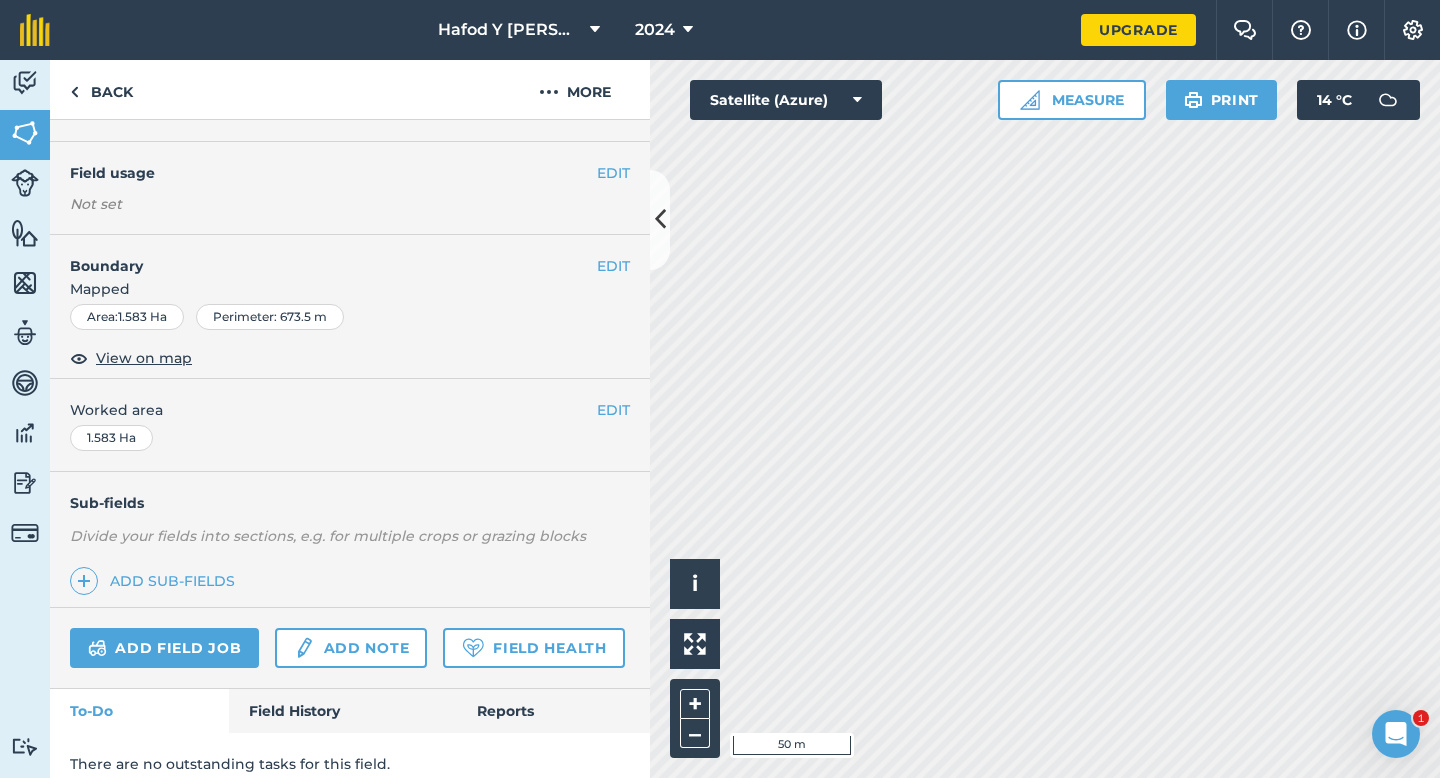 scroll, scrollTop: 216, scrollLeft: 0, axis: vertical 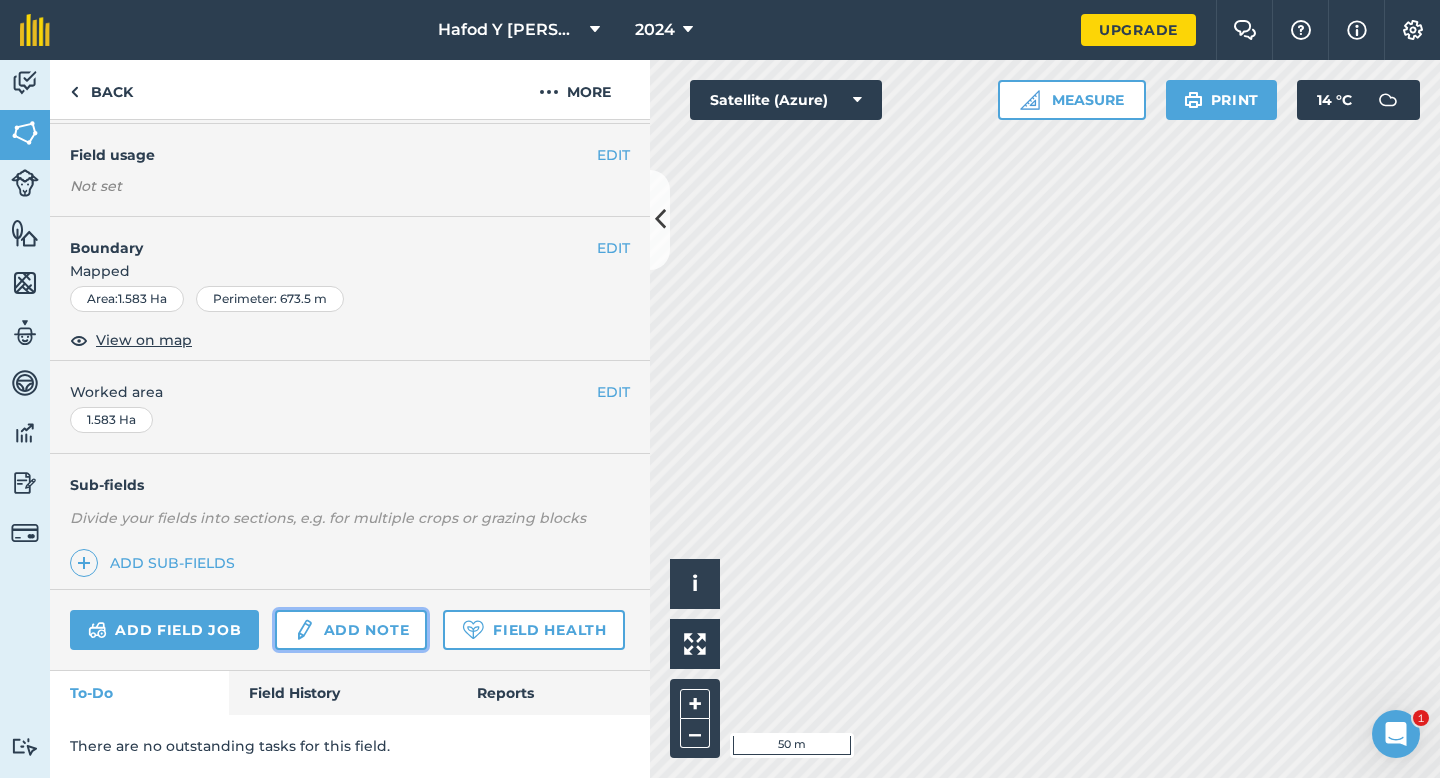click on "Add note" at bounding box center [351, 630] 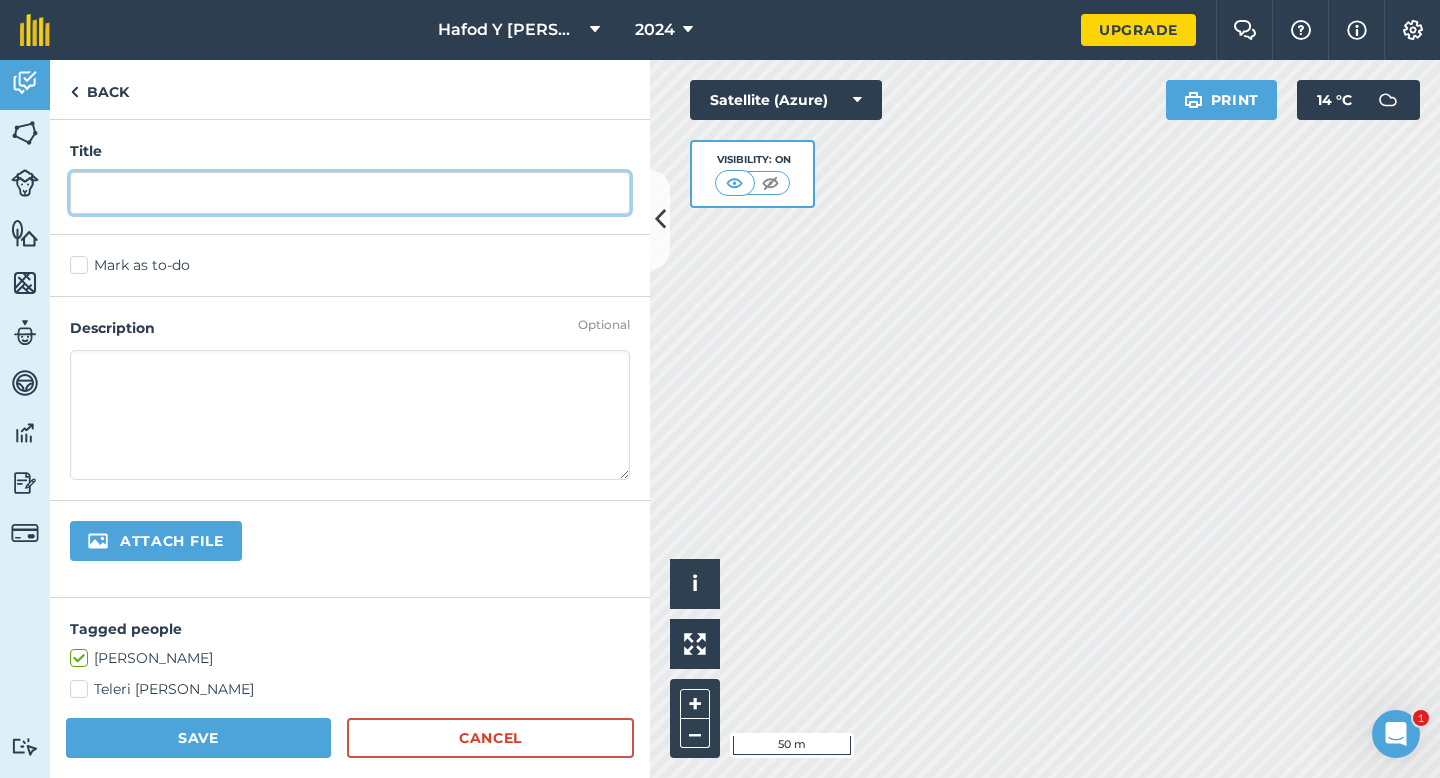 click at bounding box center [350, 193] 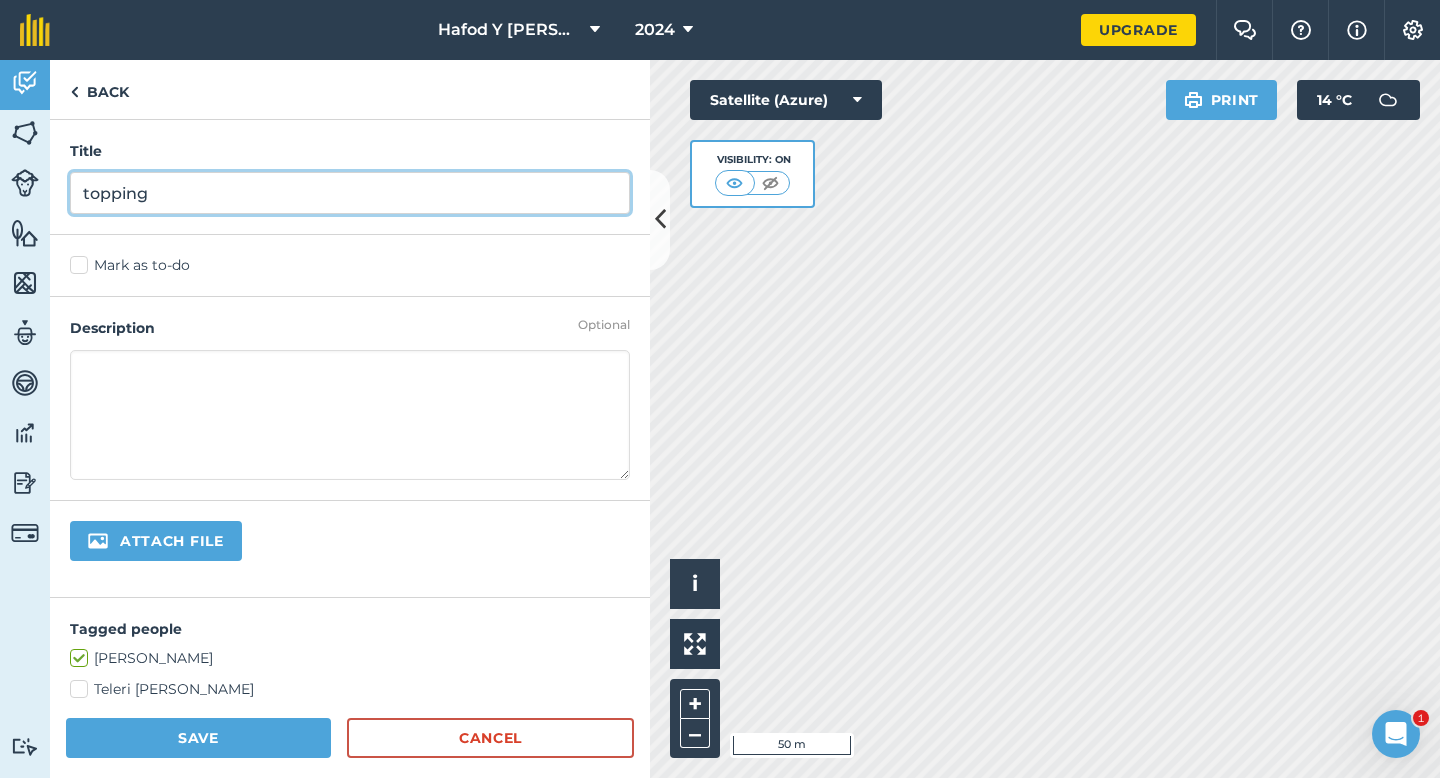 type on "topping" 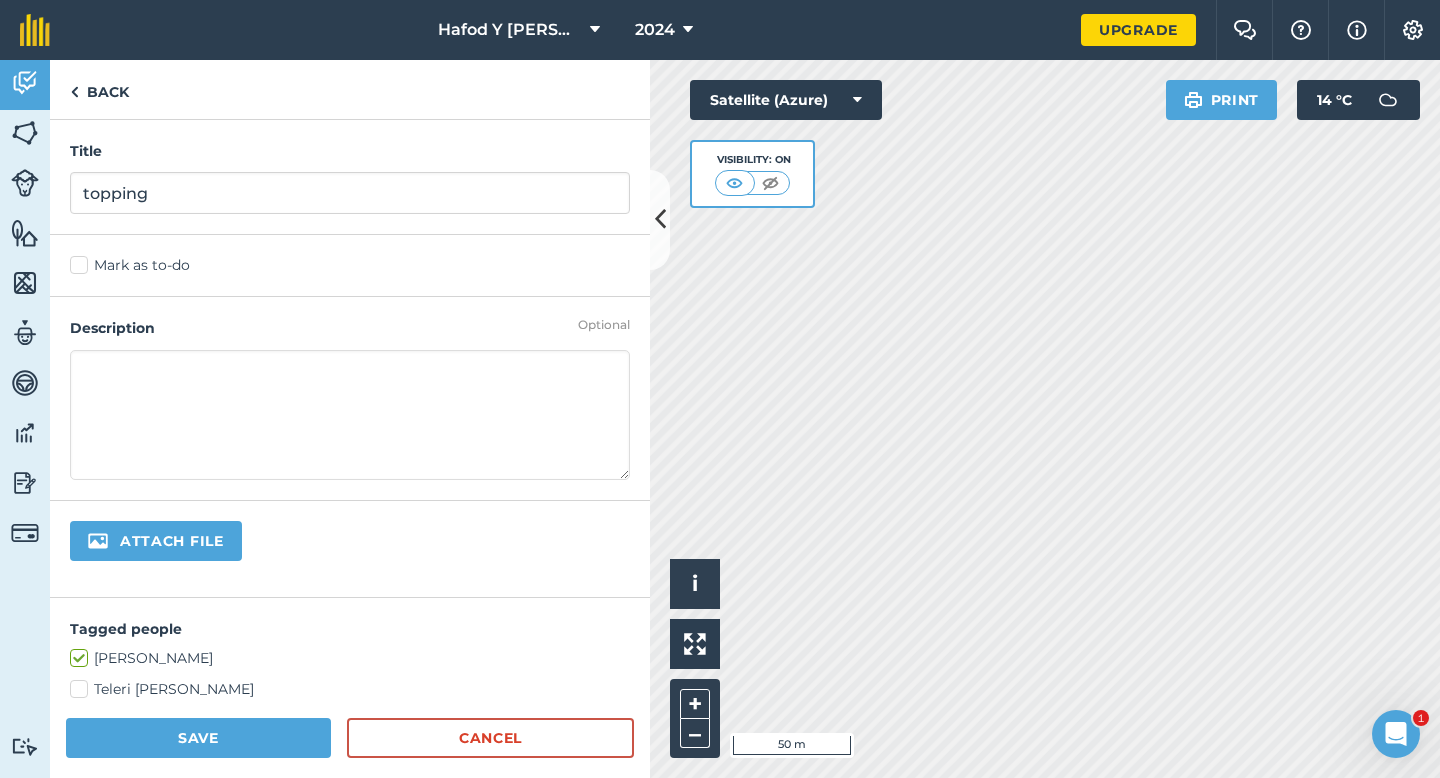 click at bounding box center (350, 415) 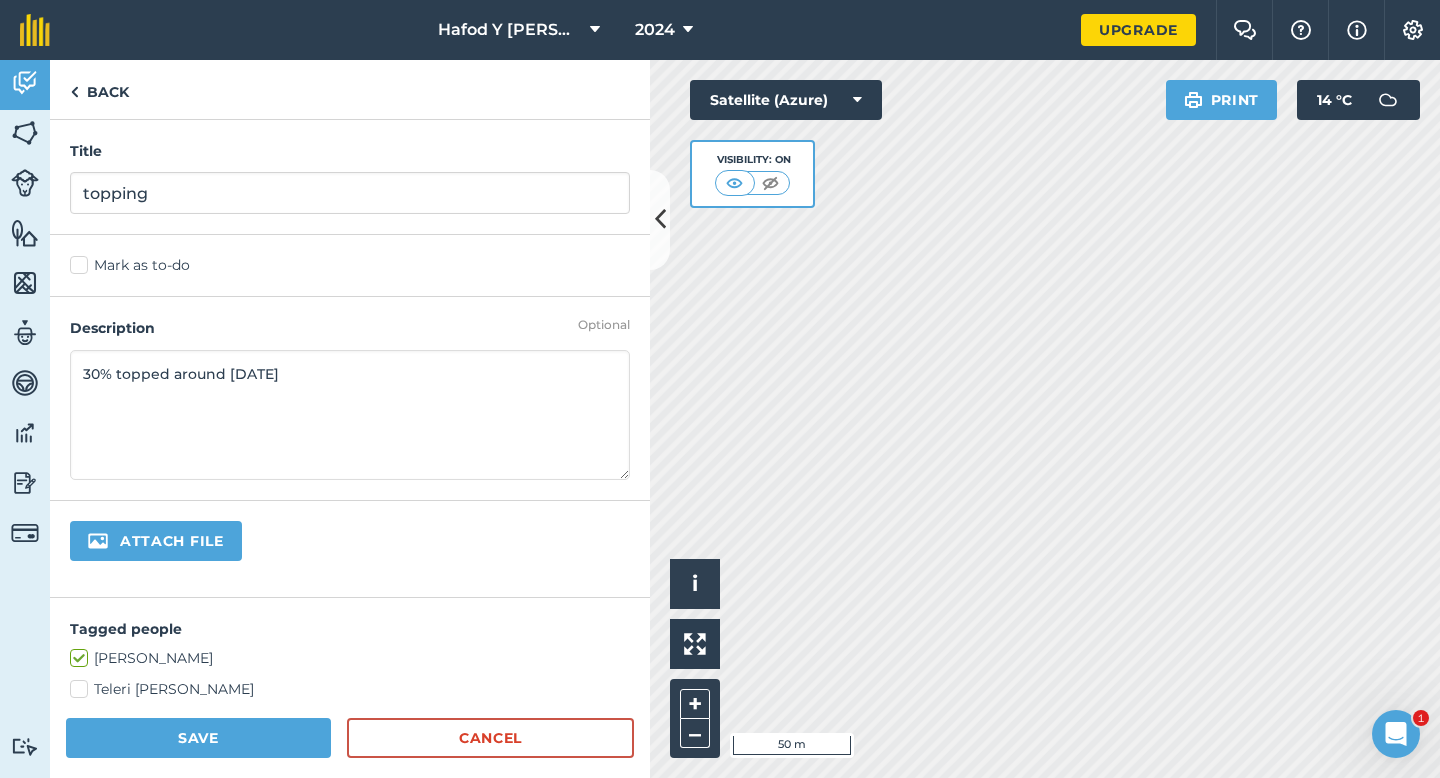 type on "30% topped around [DATE]" 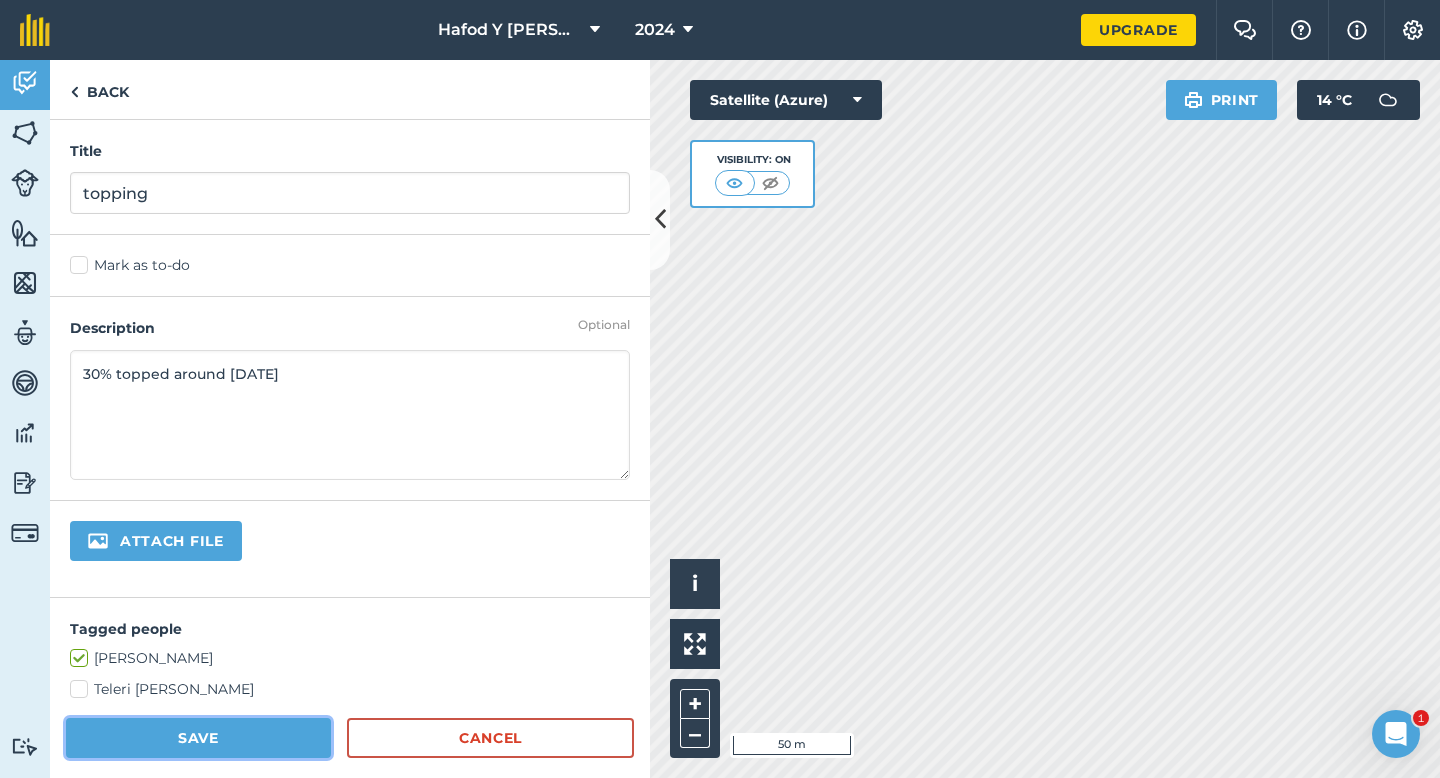 click on "Save" at bounding box center [198, 738] 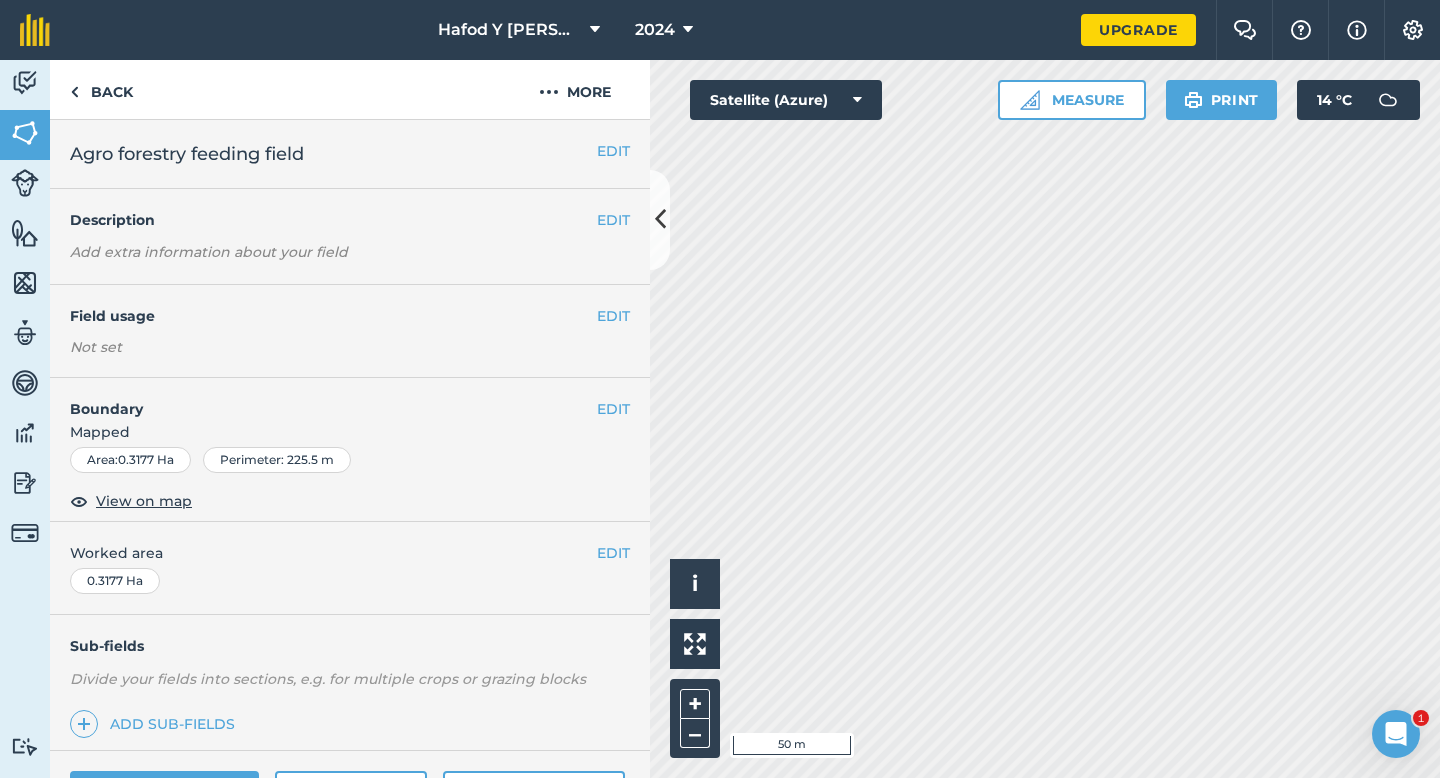 scroll, scrollTop: 165, scrollLeft: 0, axis: vertical 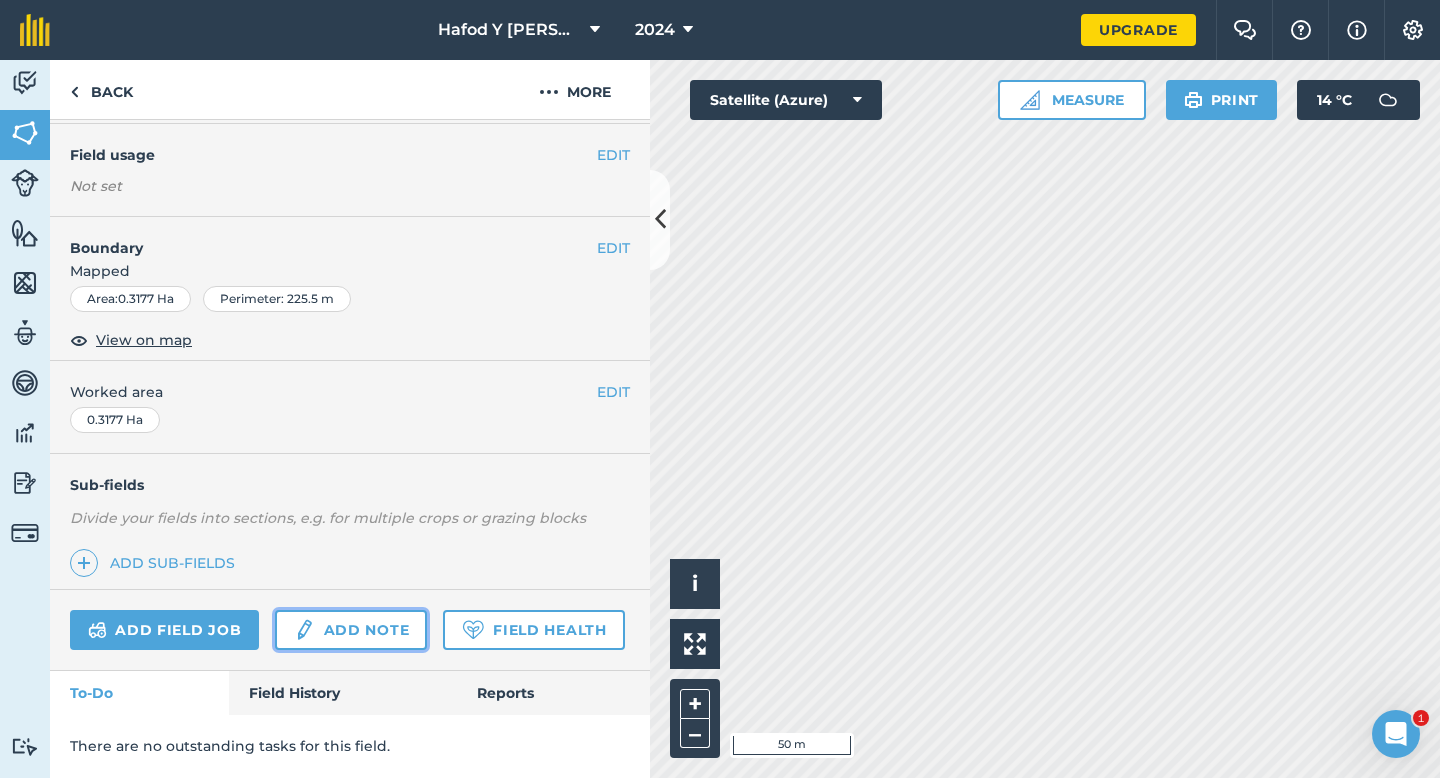 click on "Add note" at bounding box center [351, 630] 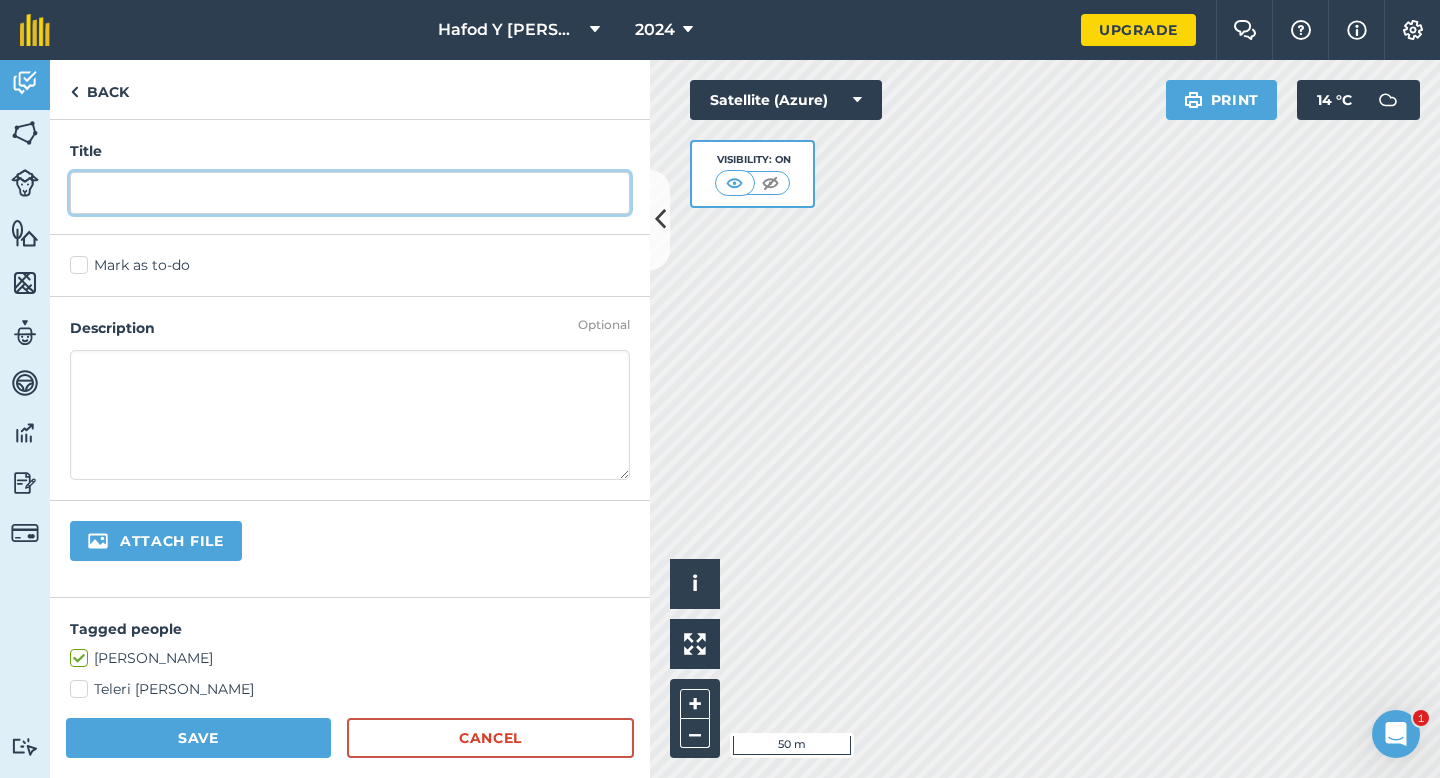 click at bounding box center (350, 193) 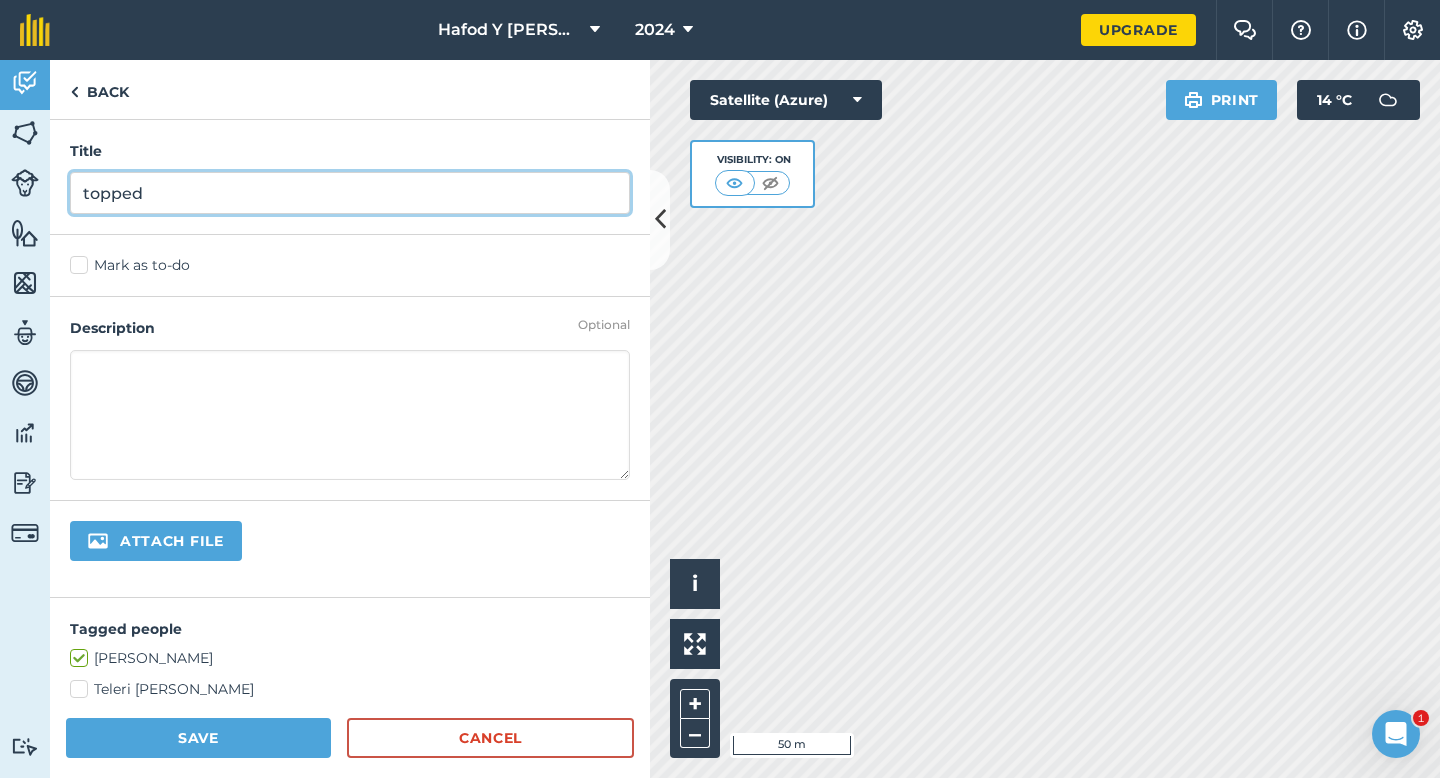 type on "topped" 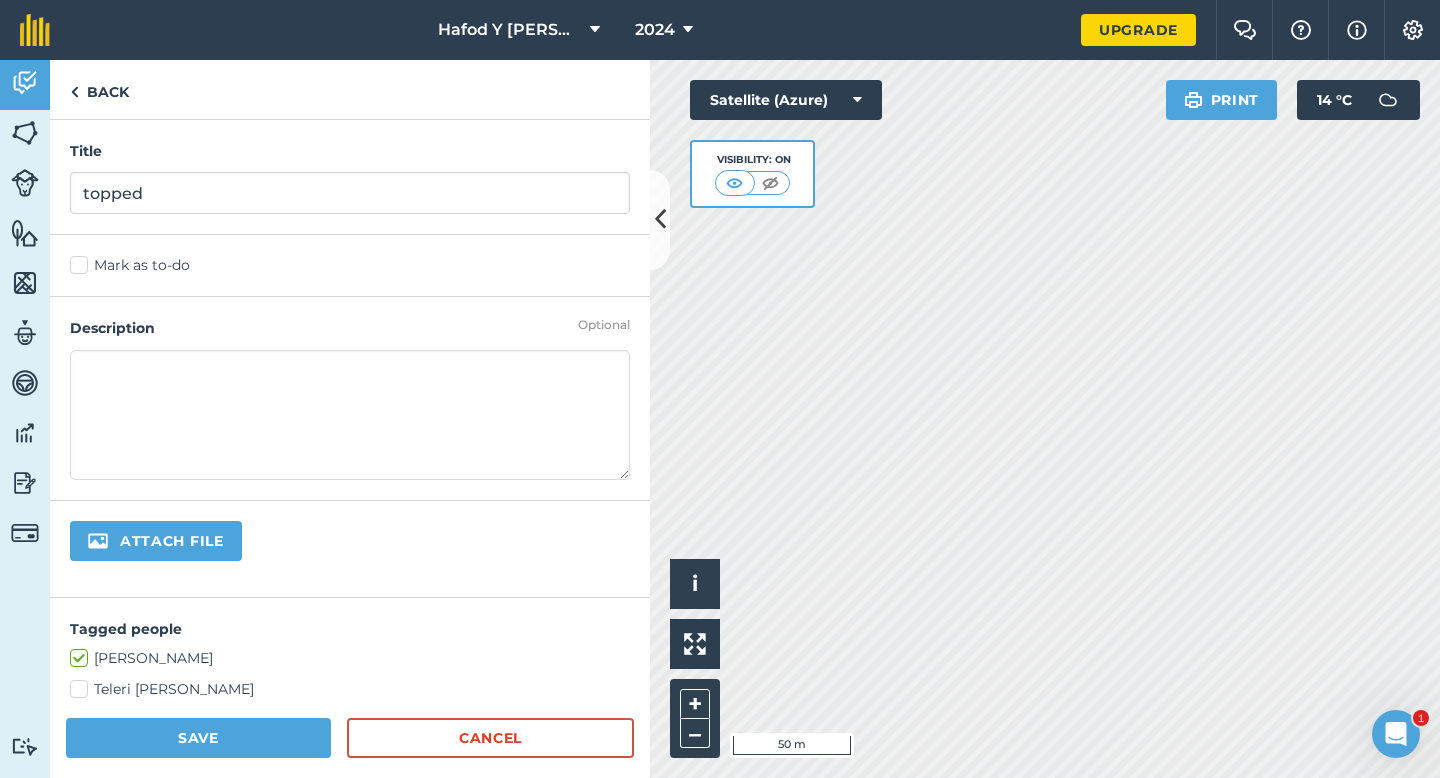 click at bounding box center (350, 415) 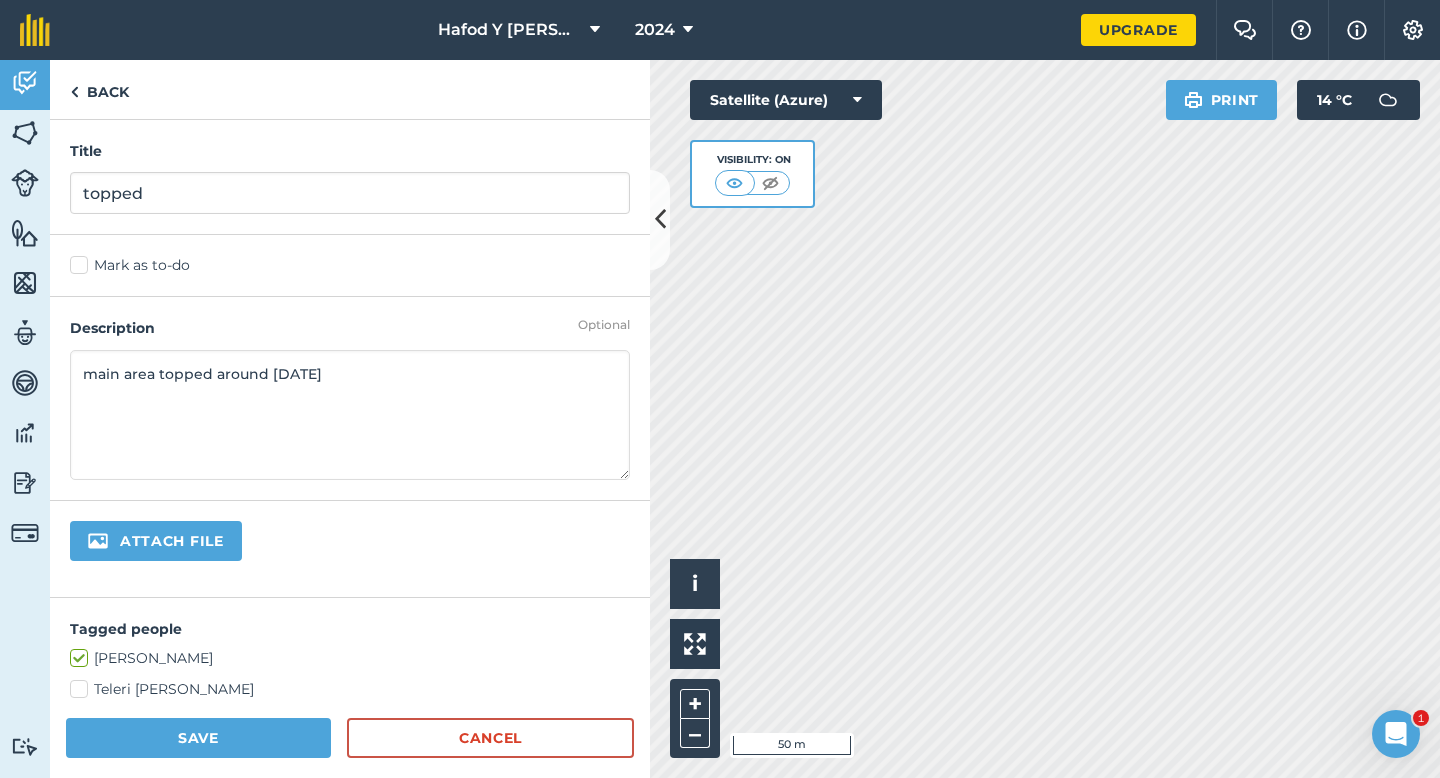 type on "main area topped around [DATE]" 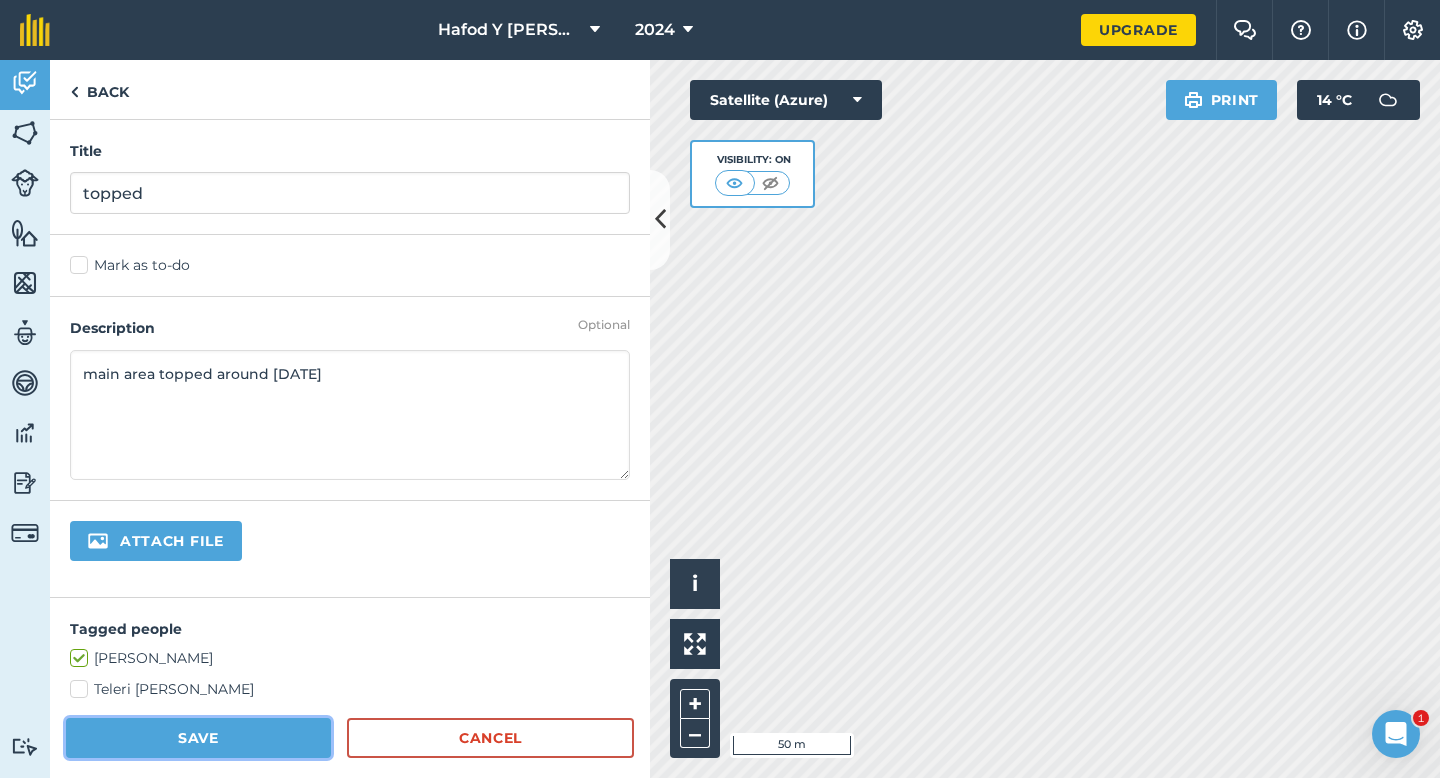 click on "Save" at bounding box center (198, 738) 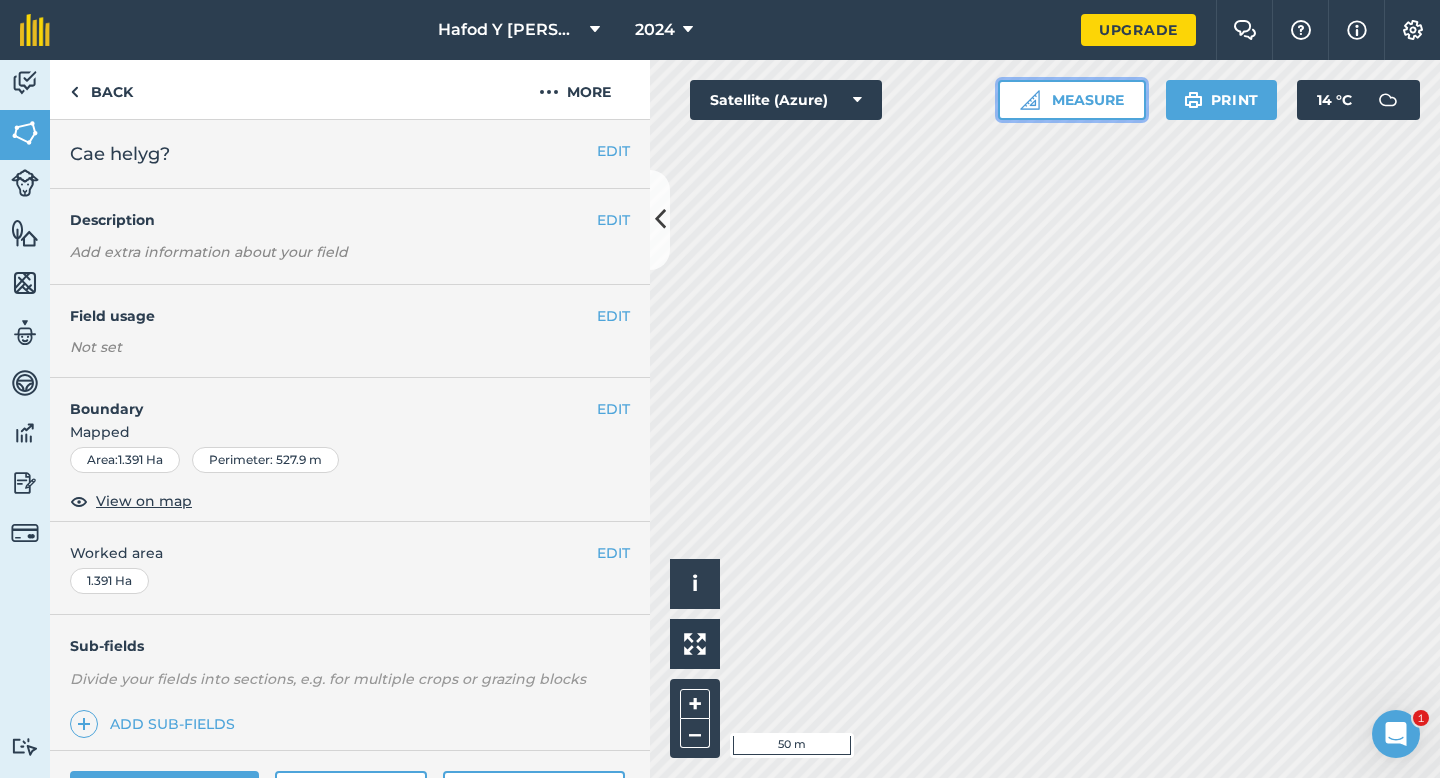 click on "Measure" at bounding box center [1072, 100] 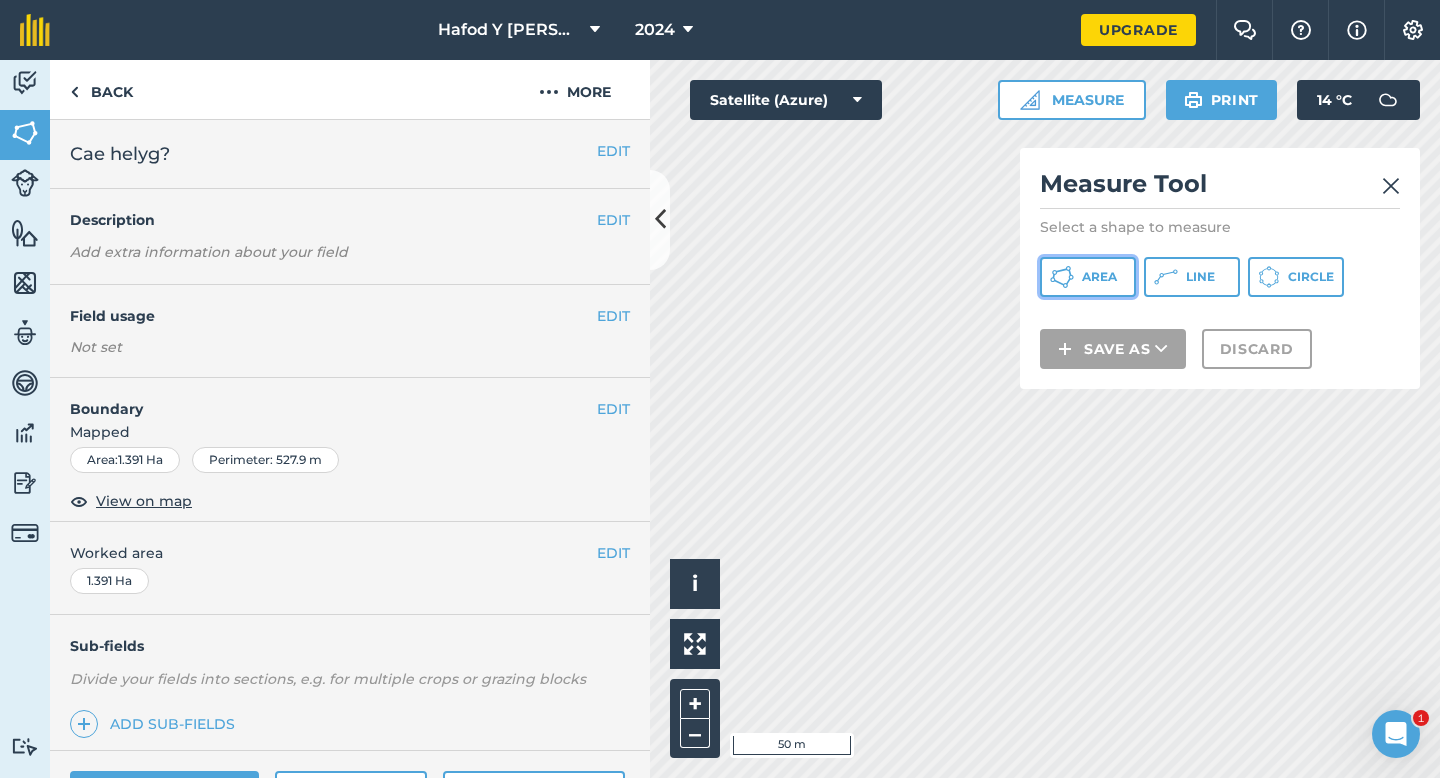 click on "Area" at bounding box center [1088, 277] 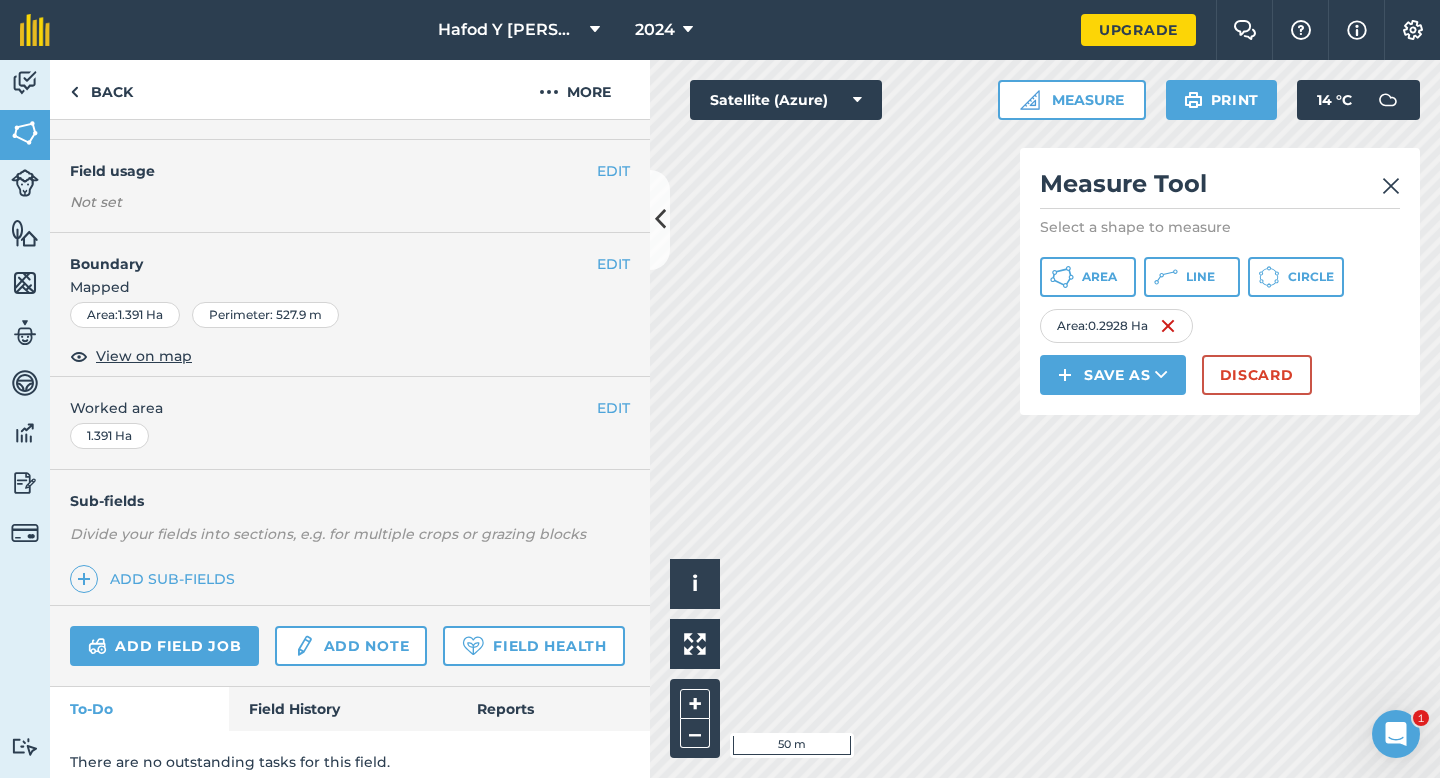 scroll, scrollTop: 216, scrollLeft: 0, axis: vertical 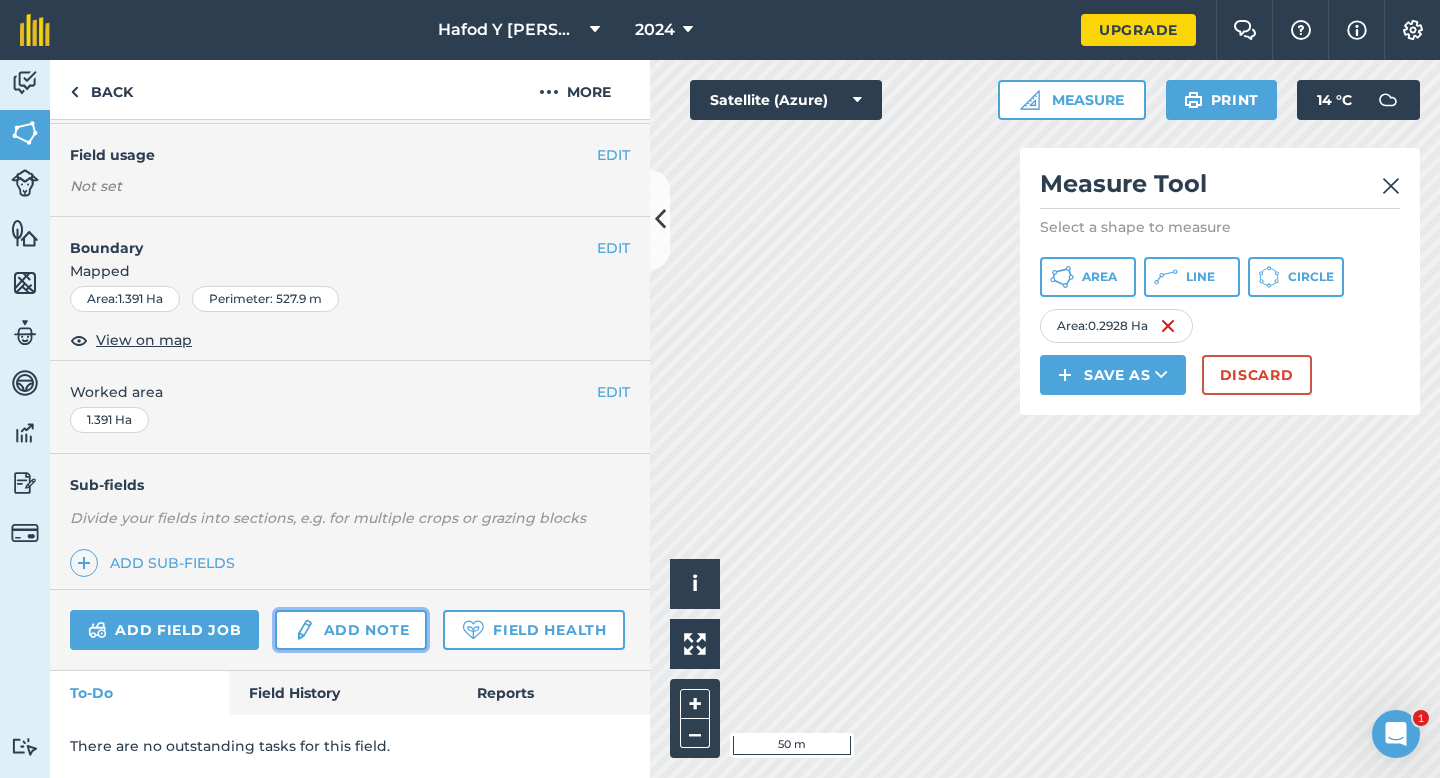 click on "Add note" at bounding box center (351, 630) 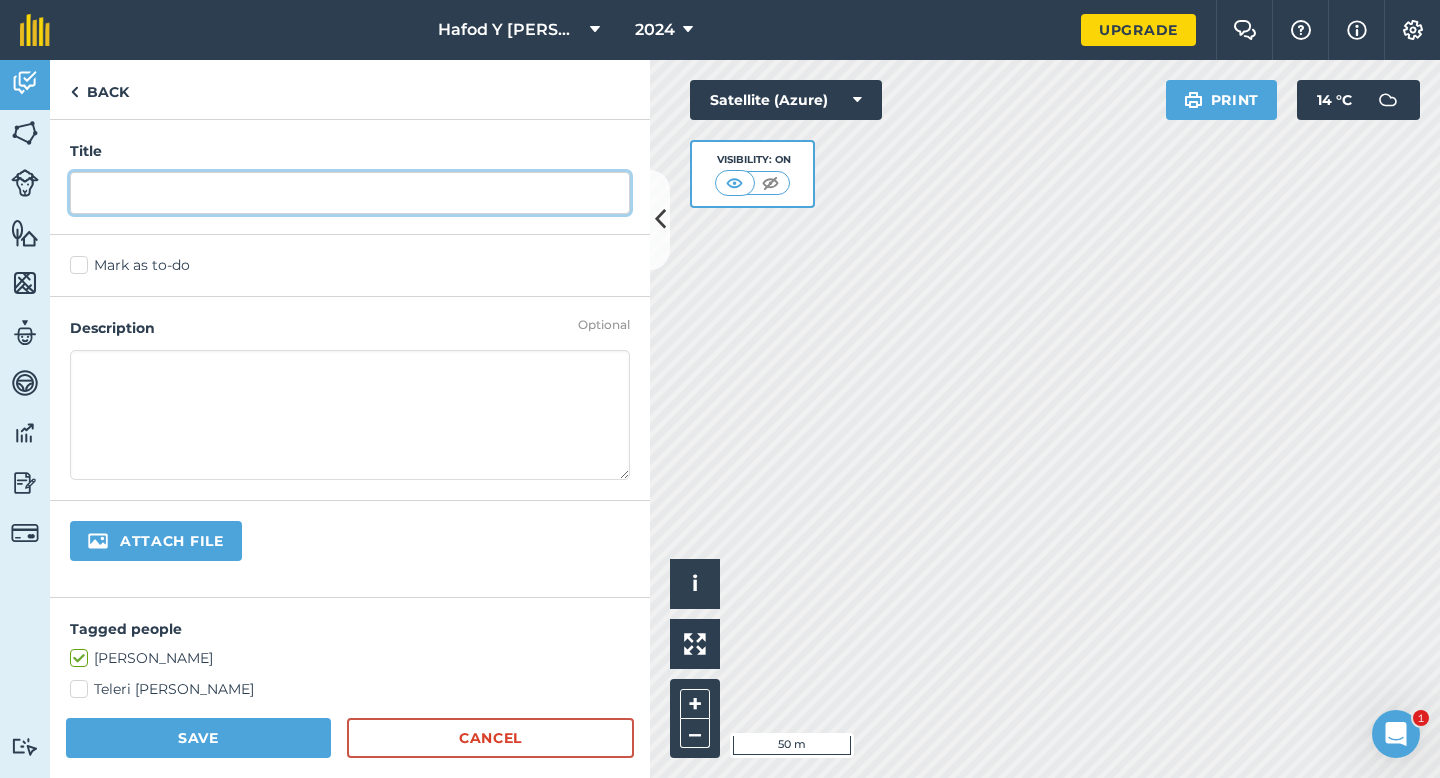 click at bounding box center [350, 193] 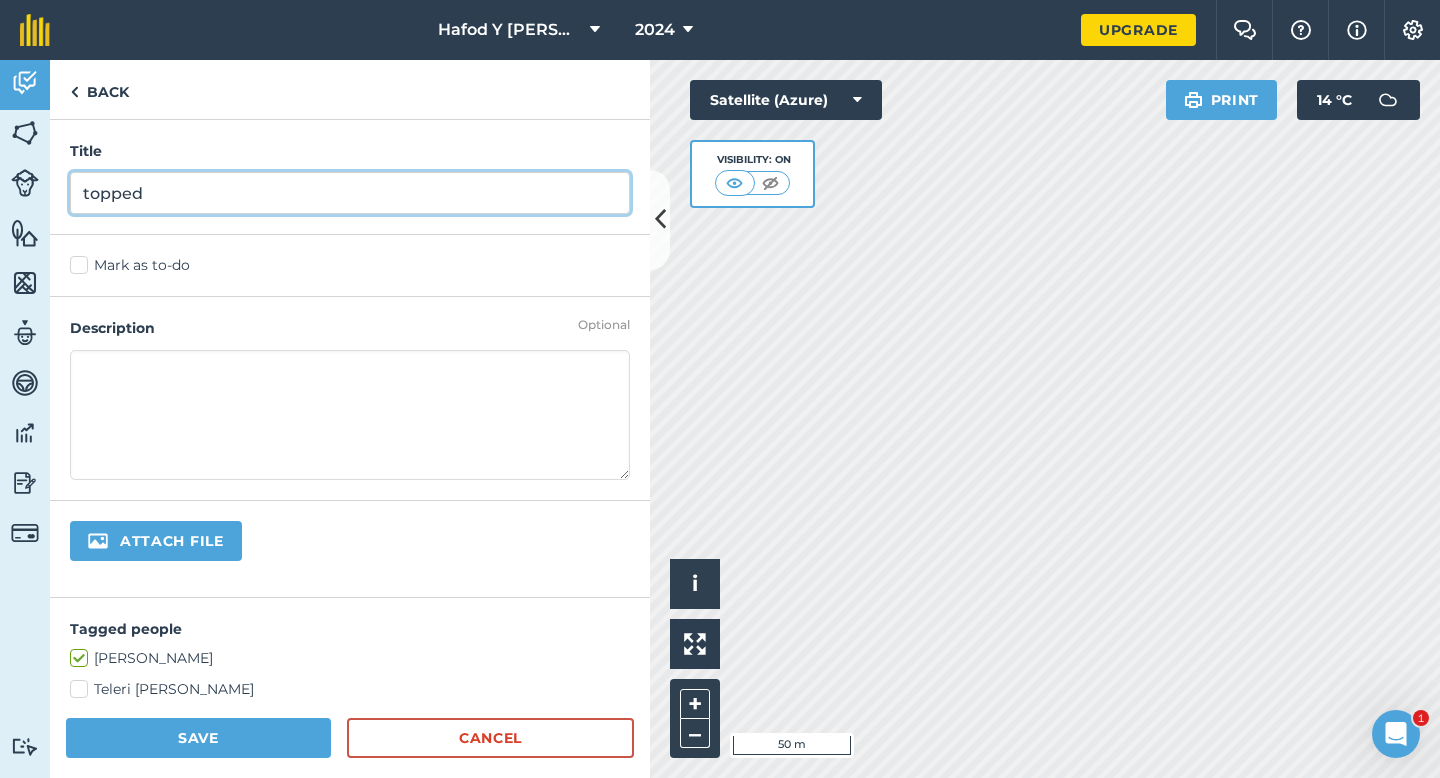 type on "topped" 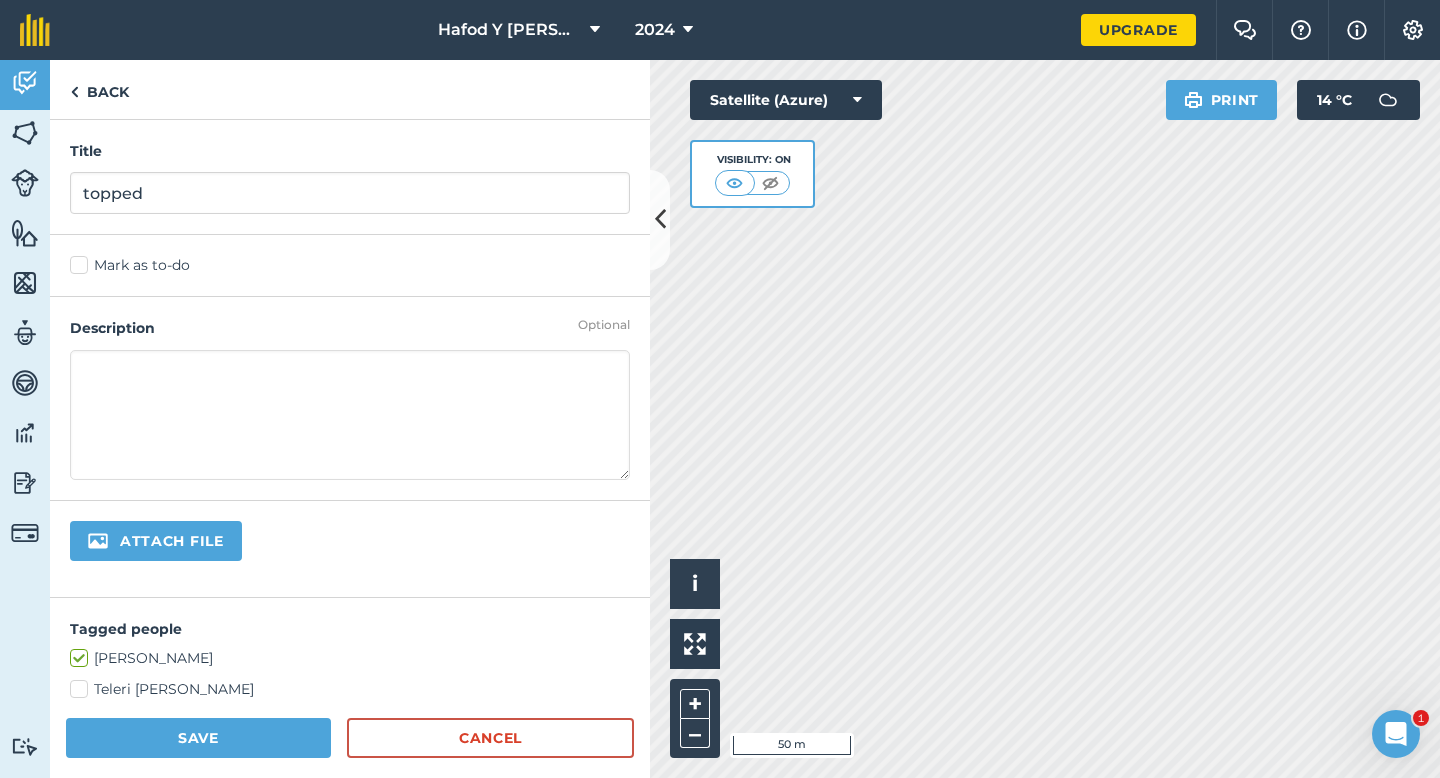 click at bounding box center [350, 415] 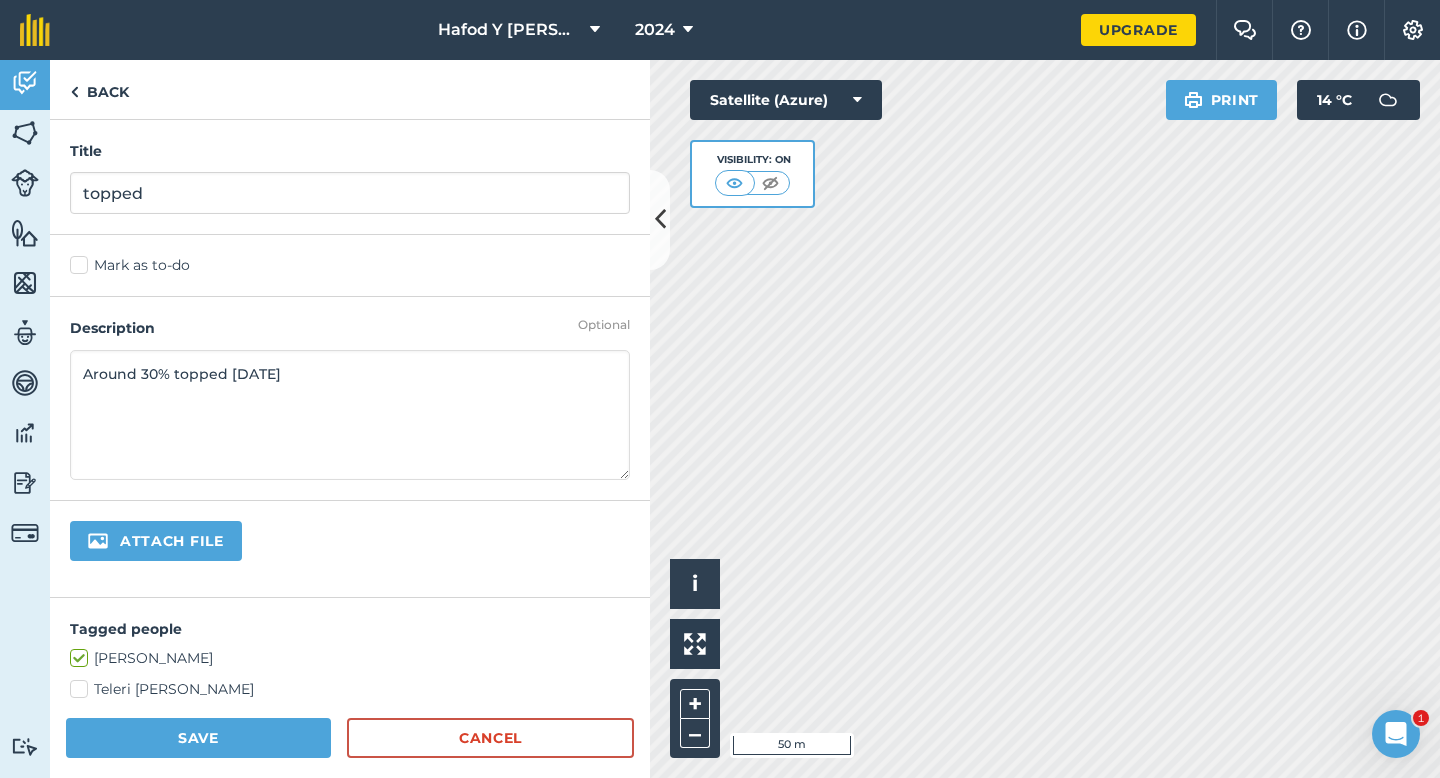 type on "Around 30% topped [DATE]" 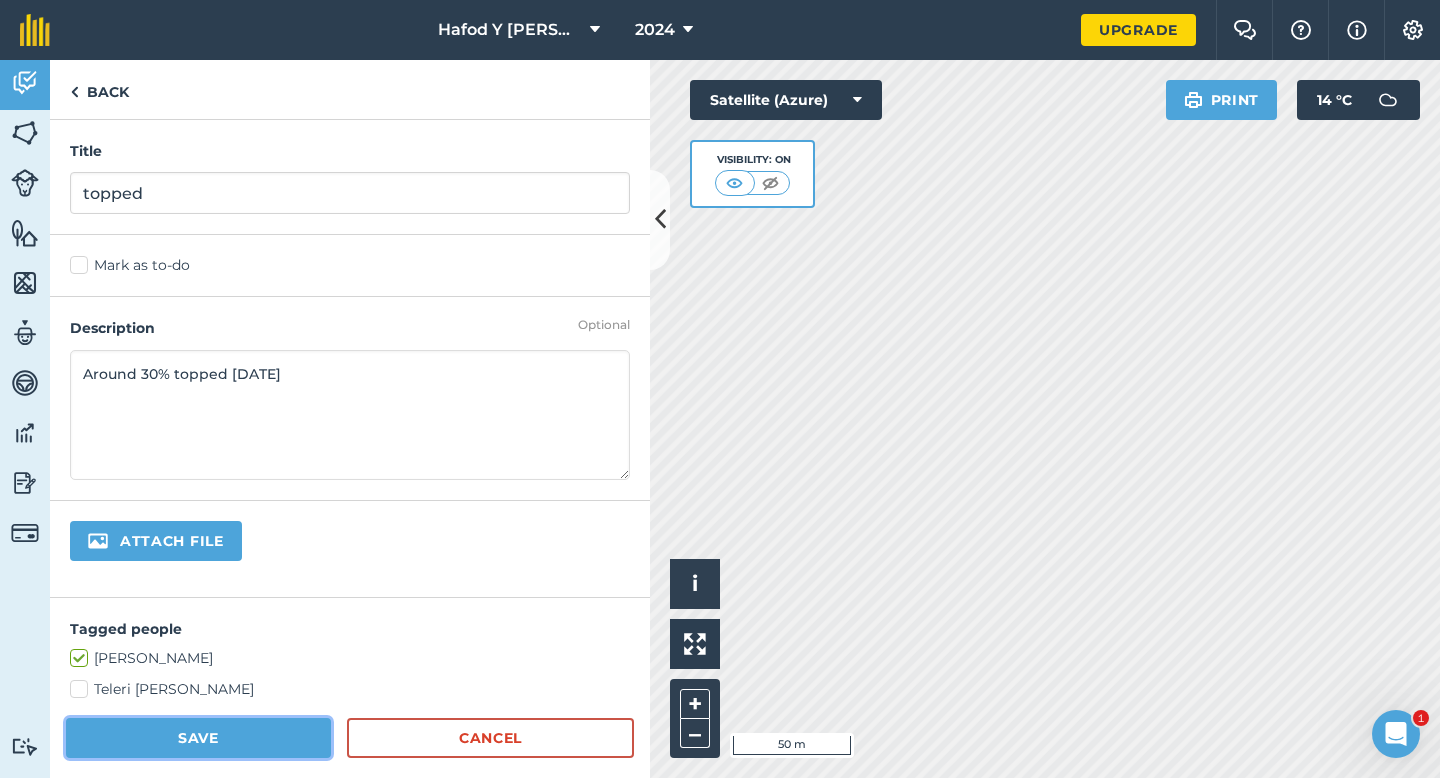 click on "Save" at bounding box center [198, 738] 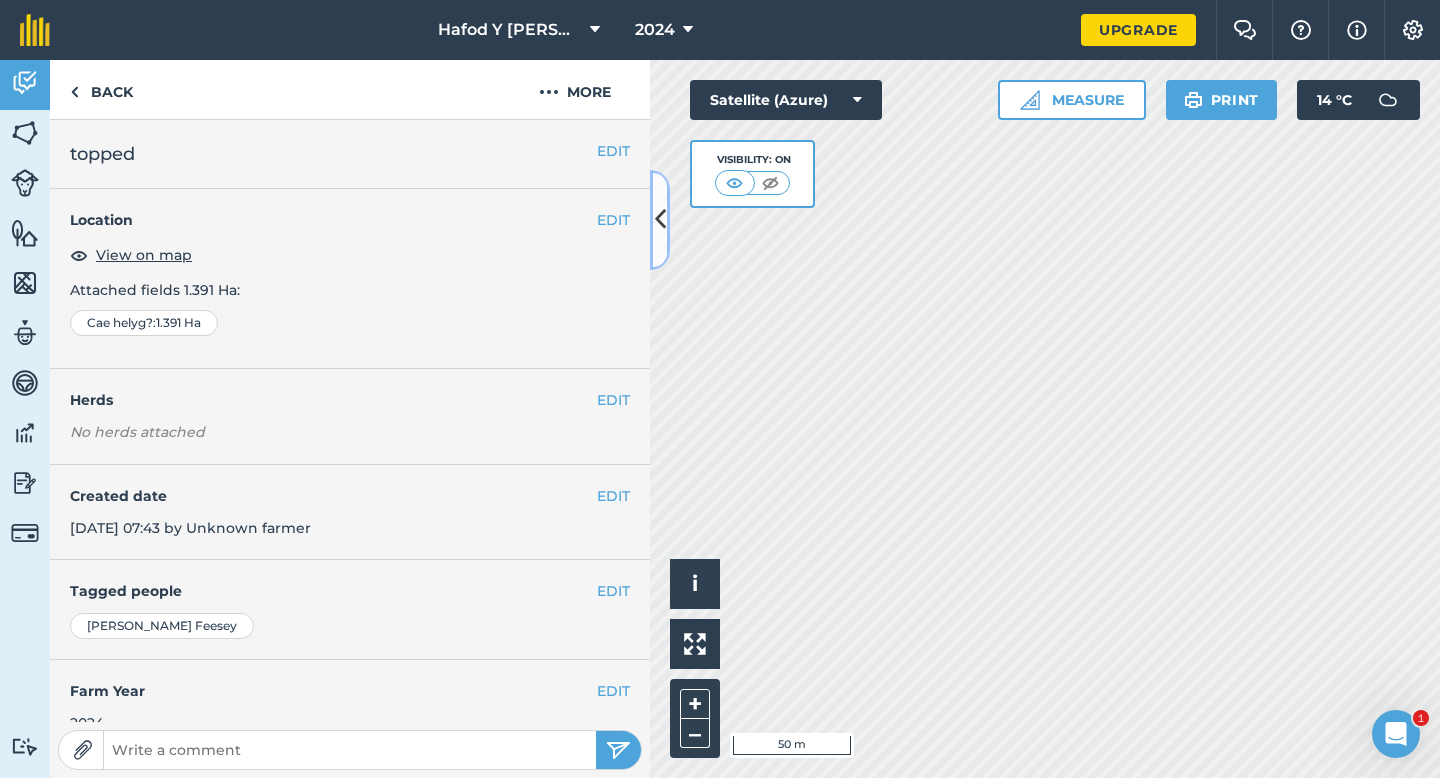 click at bounding box center [660, 219] 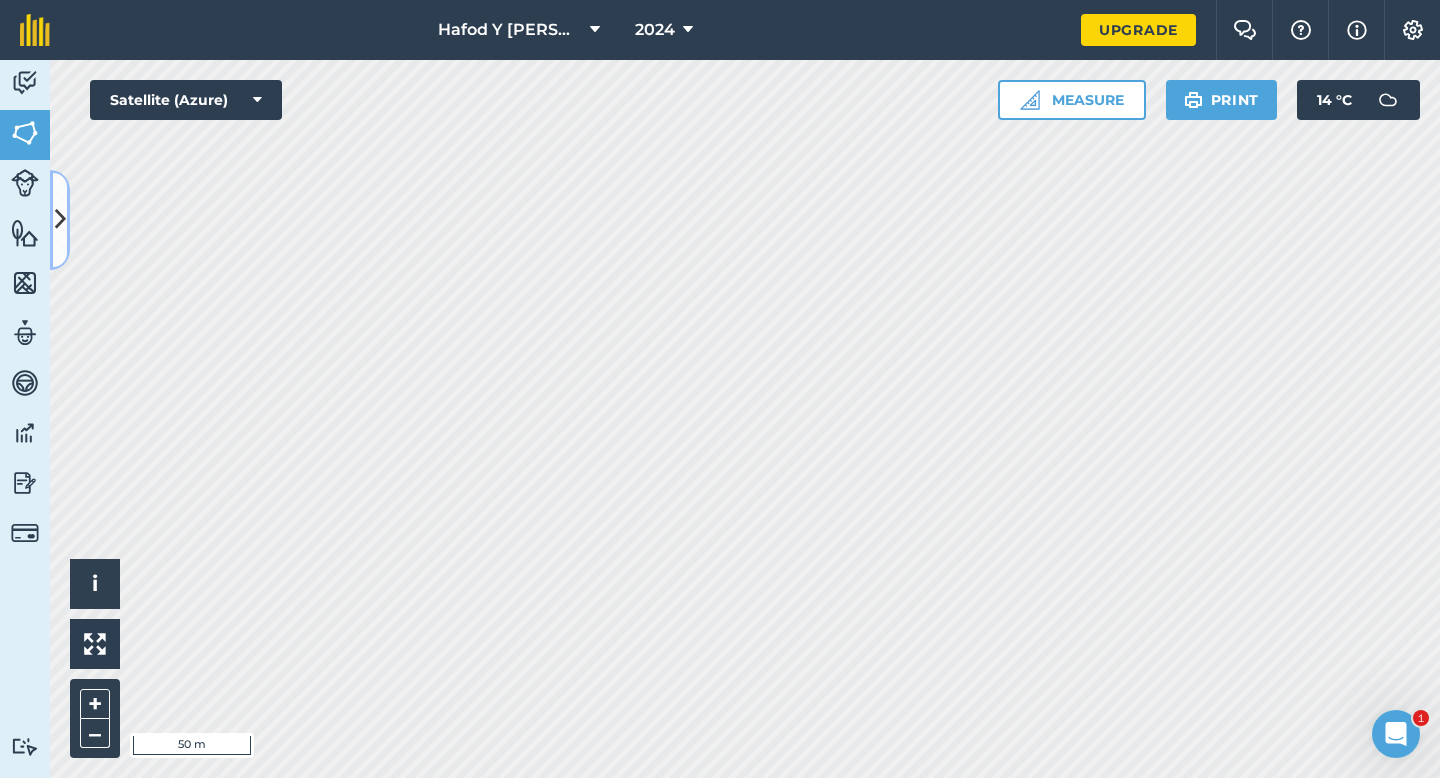 click at bounding box center [60, 219] 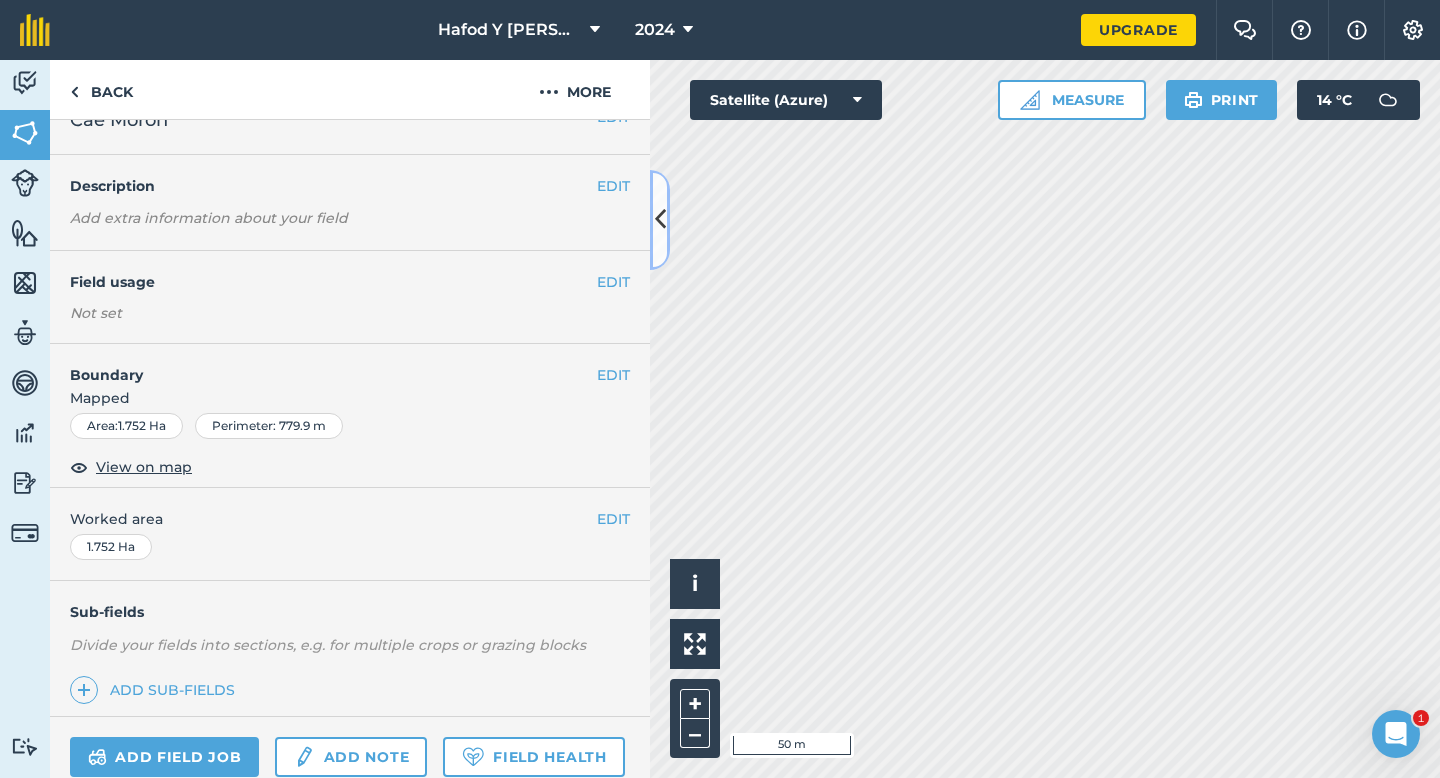 scroll, scrollTop: 129, scrollLeft: 0, axis: vertical 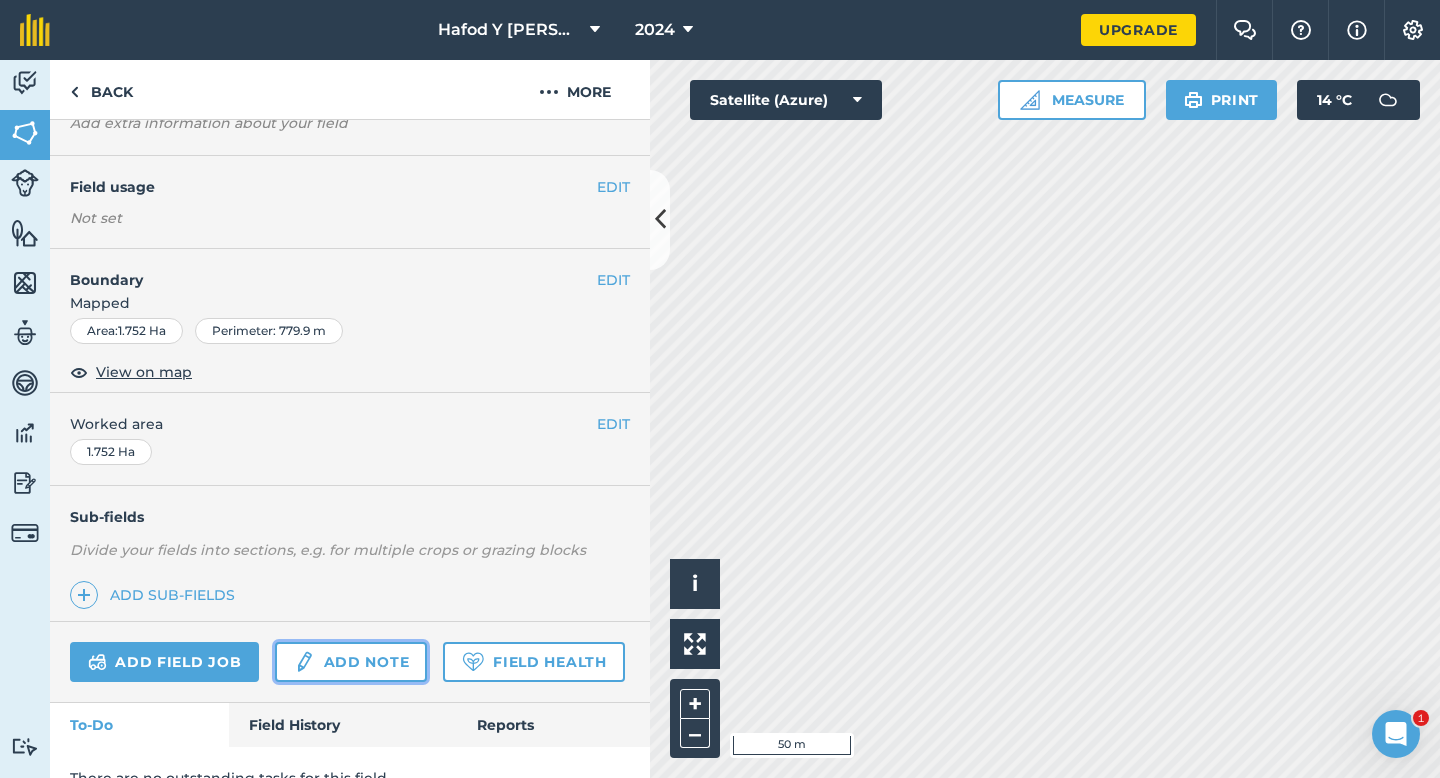 click on "Add note" at bounding box center [351, 662] 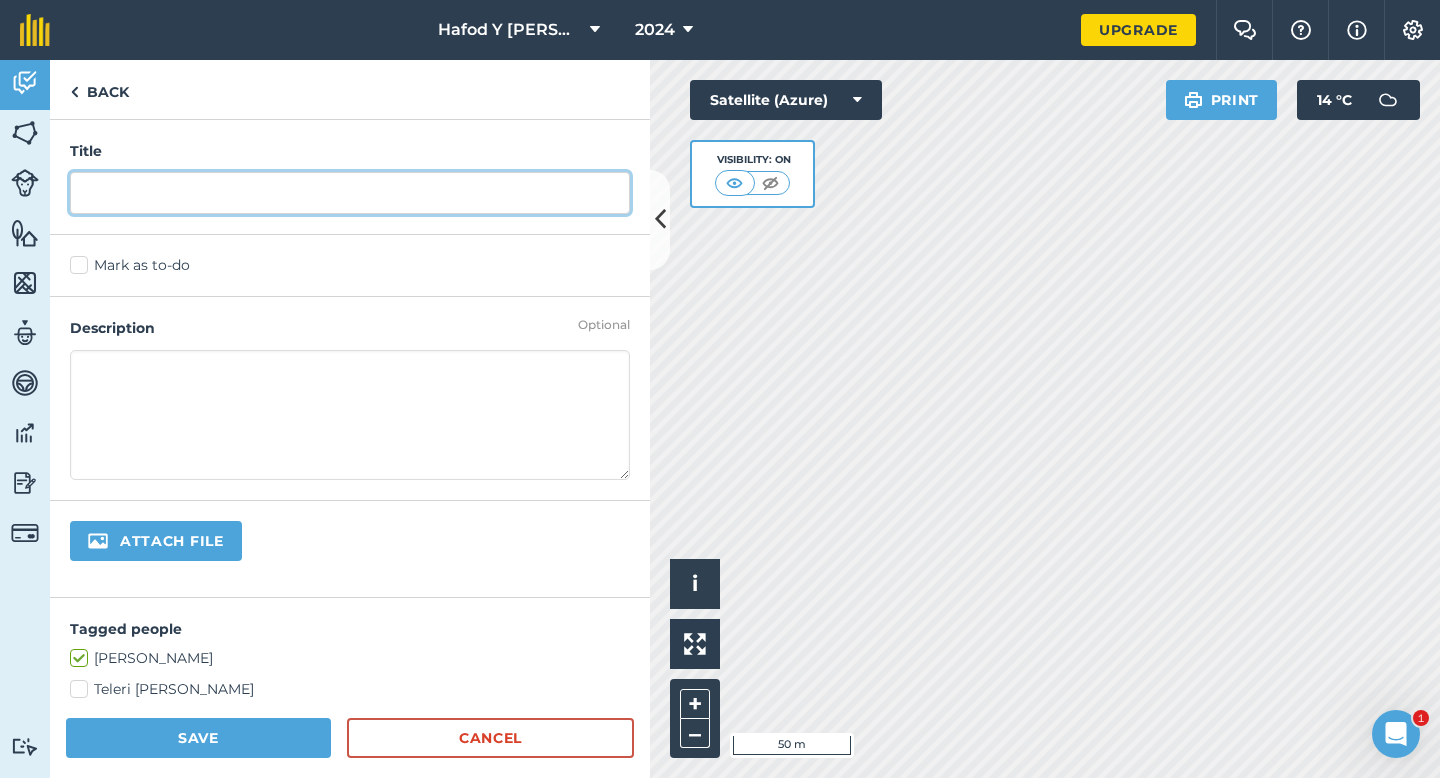 click at bounding box center (350, 193) 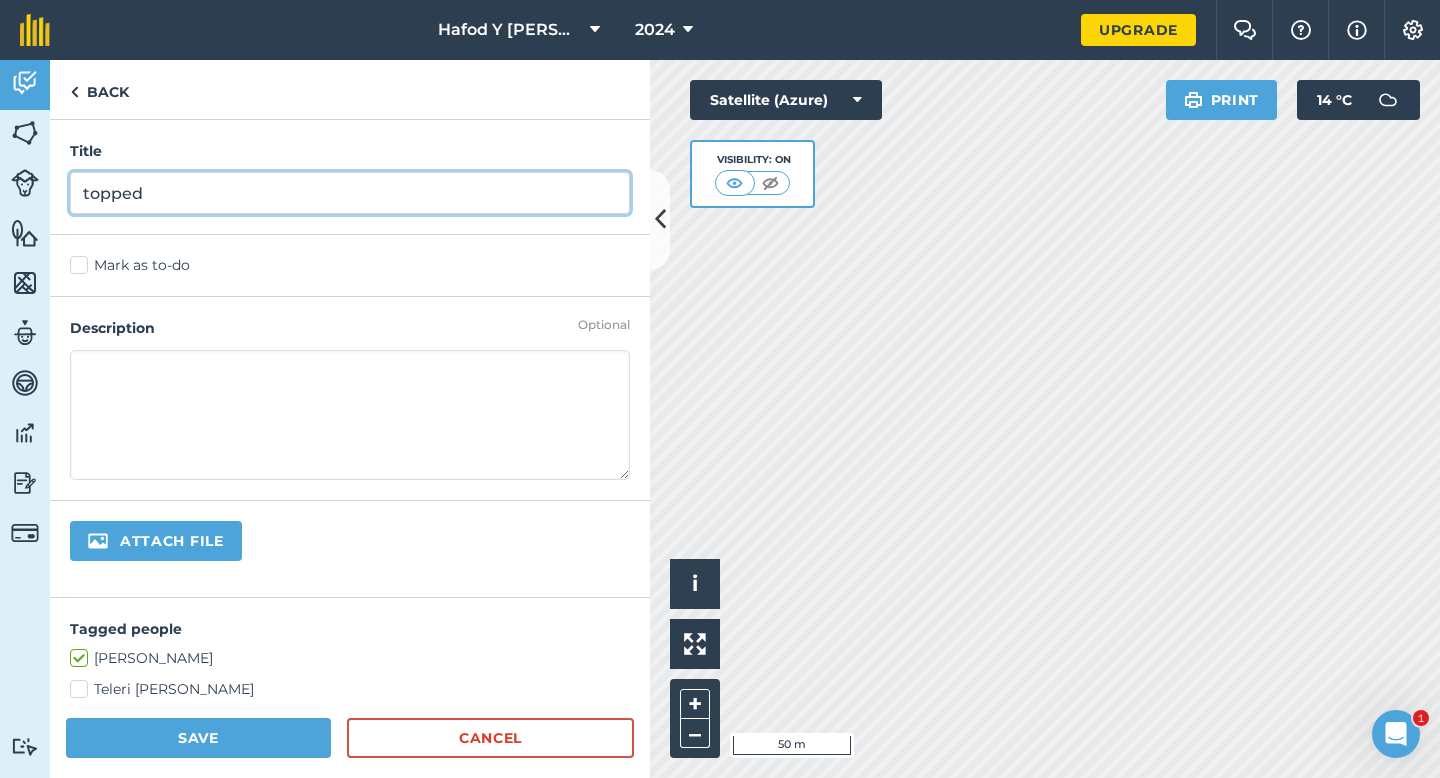 type on "topped" 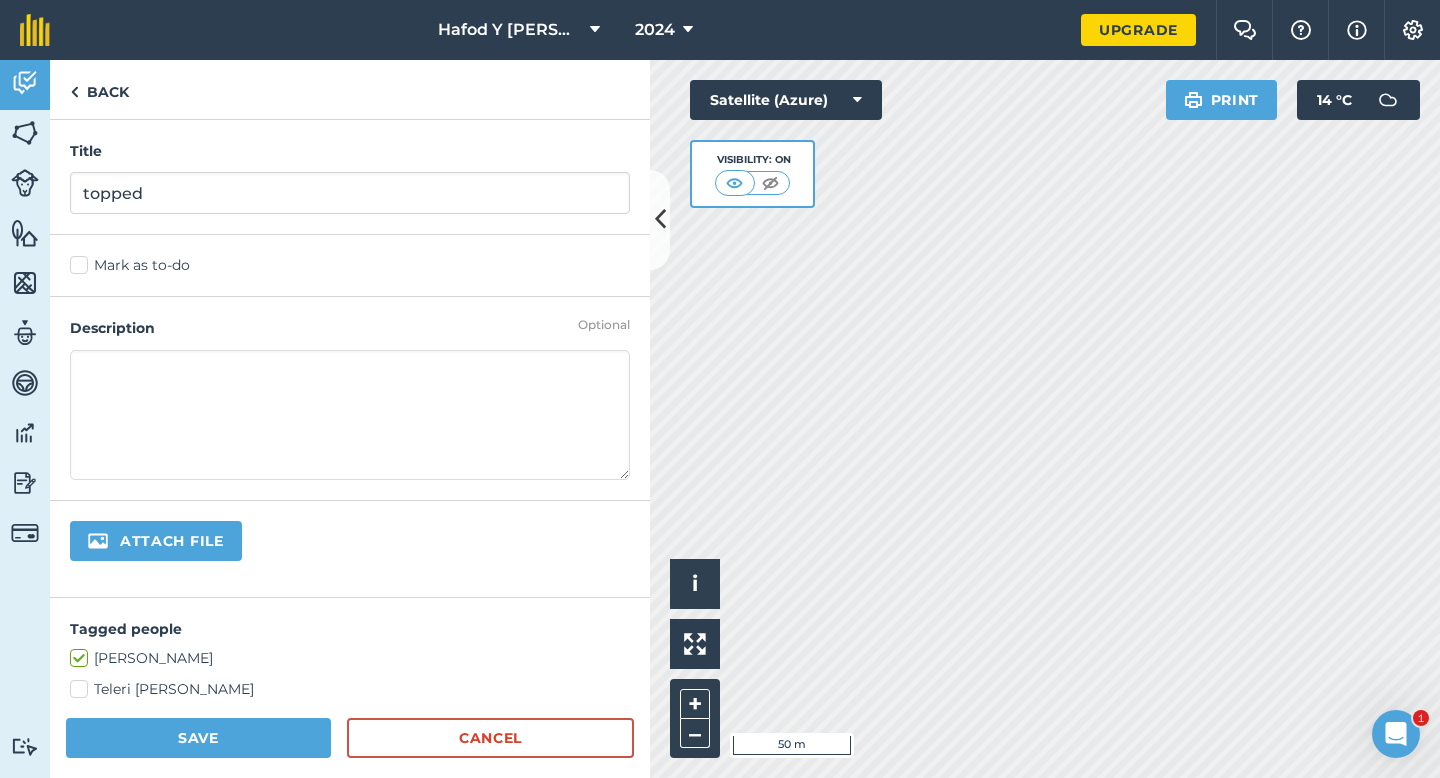 click at bounding box center (350, 415) 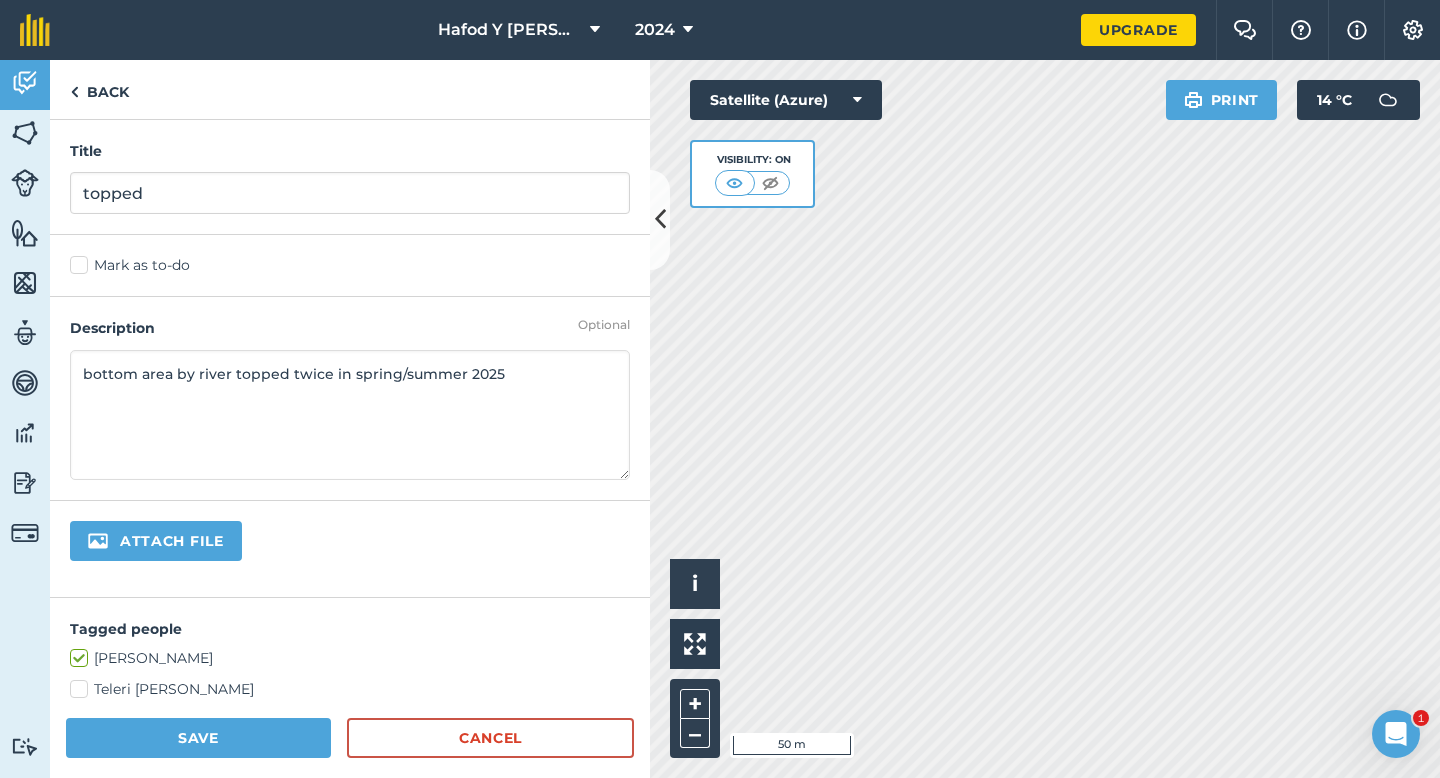 type on "bottom area by river topped twice in spring/summer 2025" 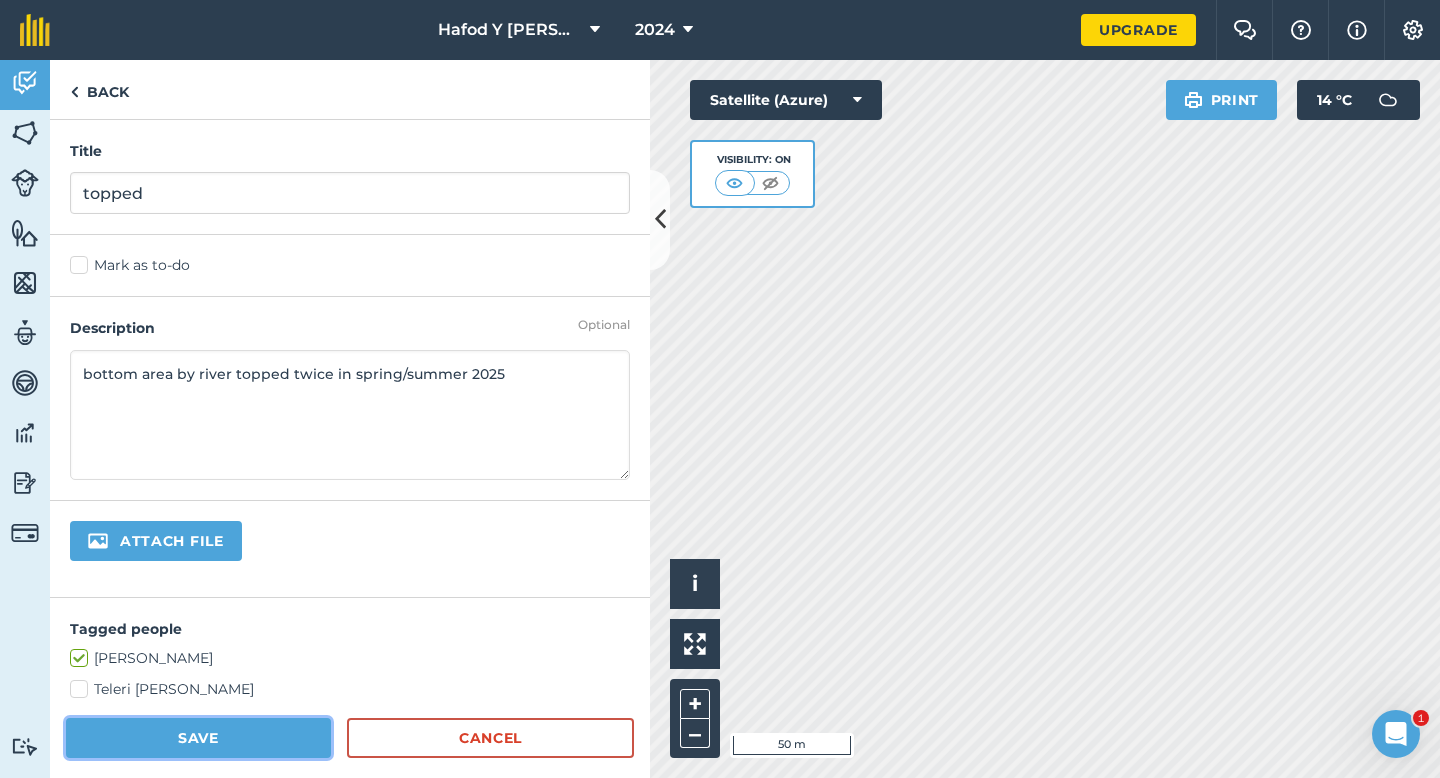 click on "Save" at bounding box center [198, 738] 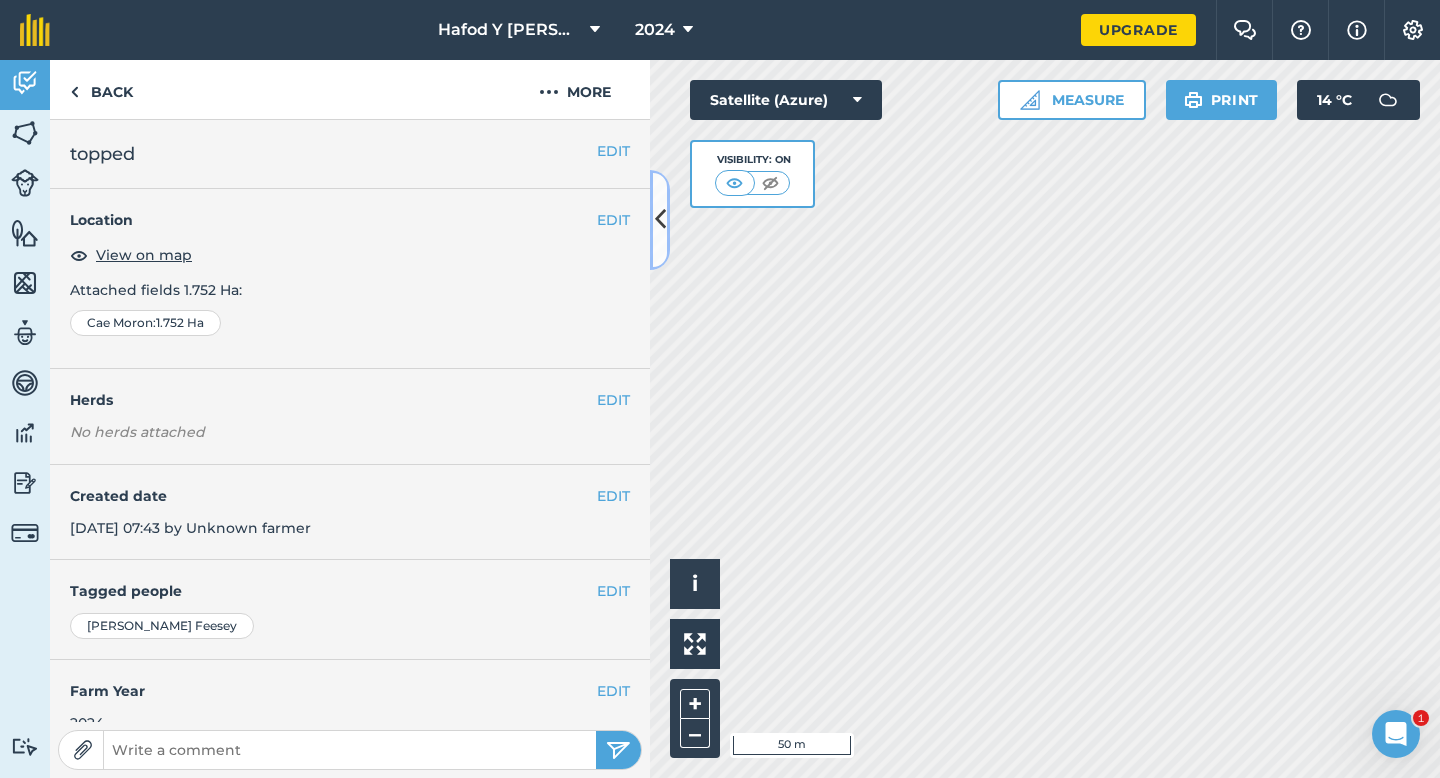 click at bounding box center [660, 219] 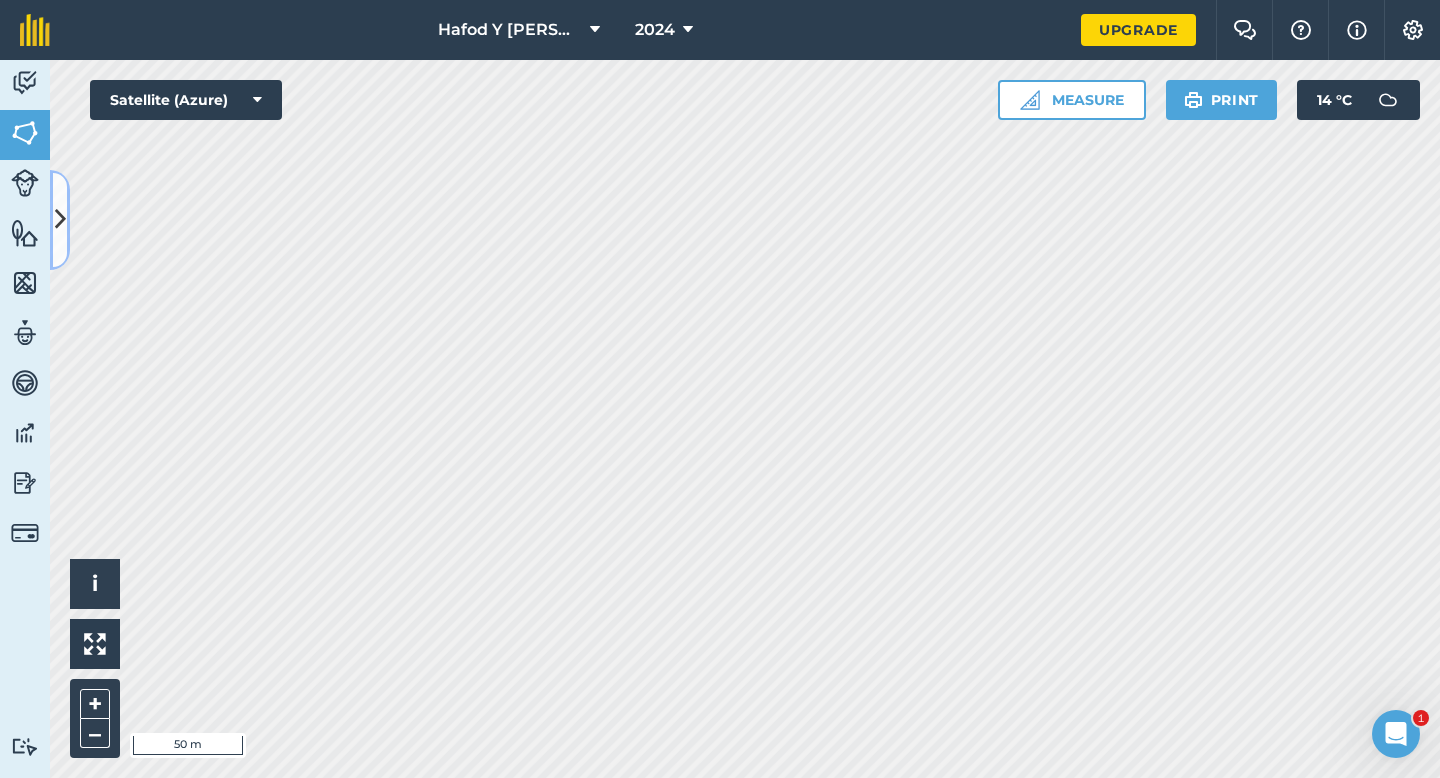 click at bounding box center [60, 219] 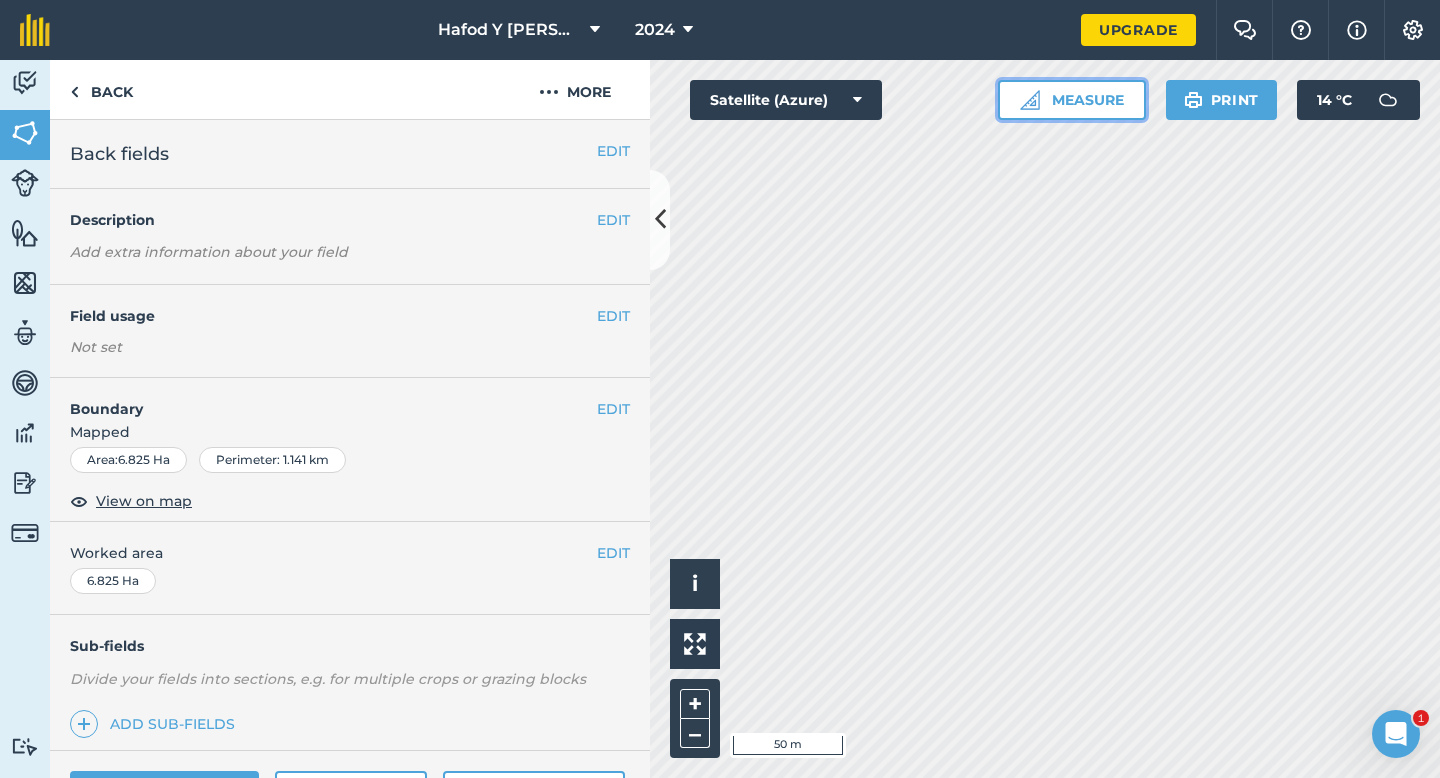 click on "Measure" at bounding box center [1072, 100] 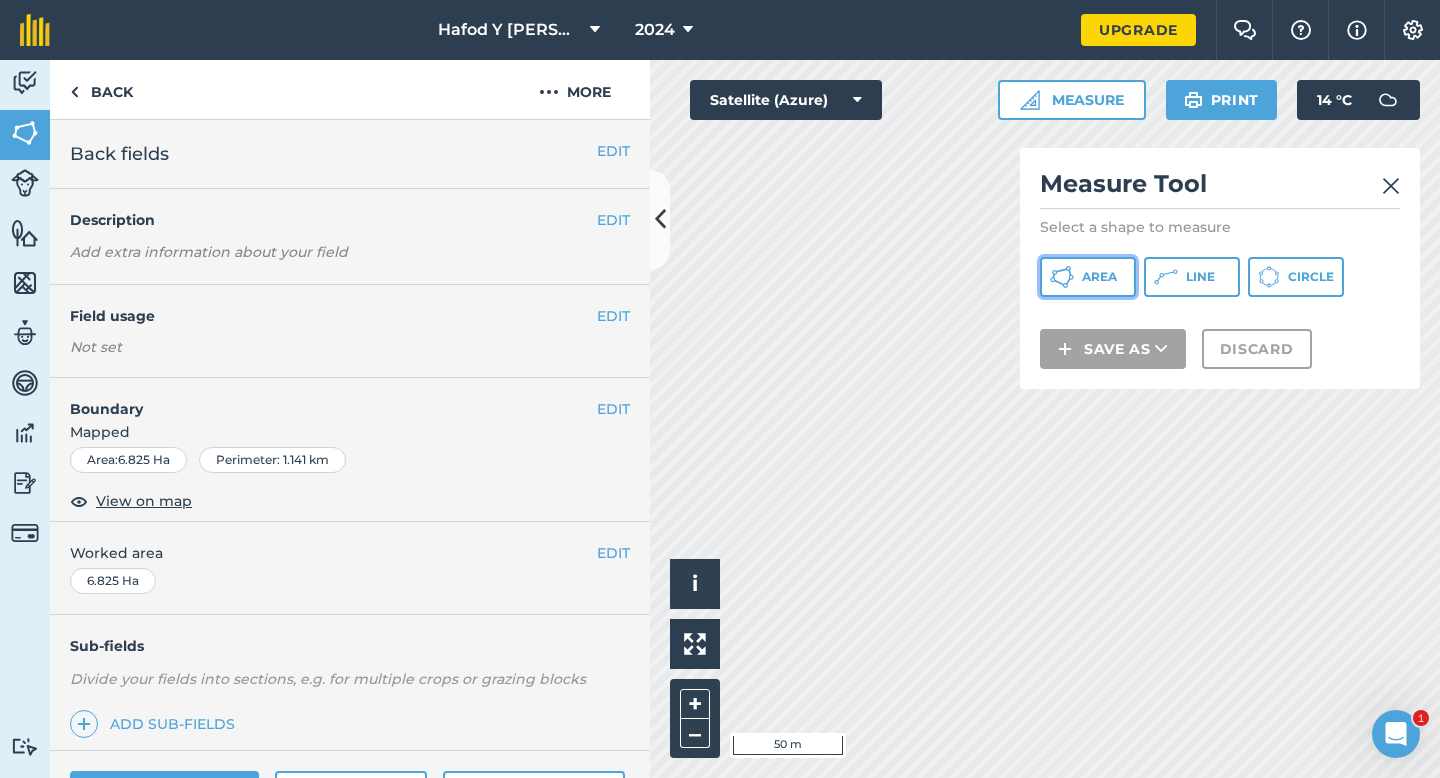 click on "Area" at bounding box center [1088, 277] 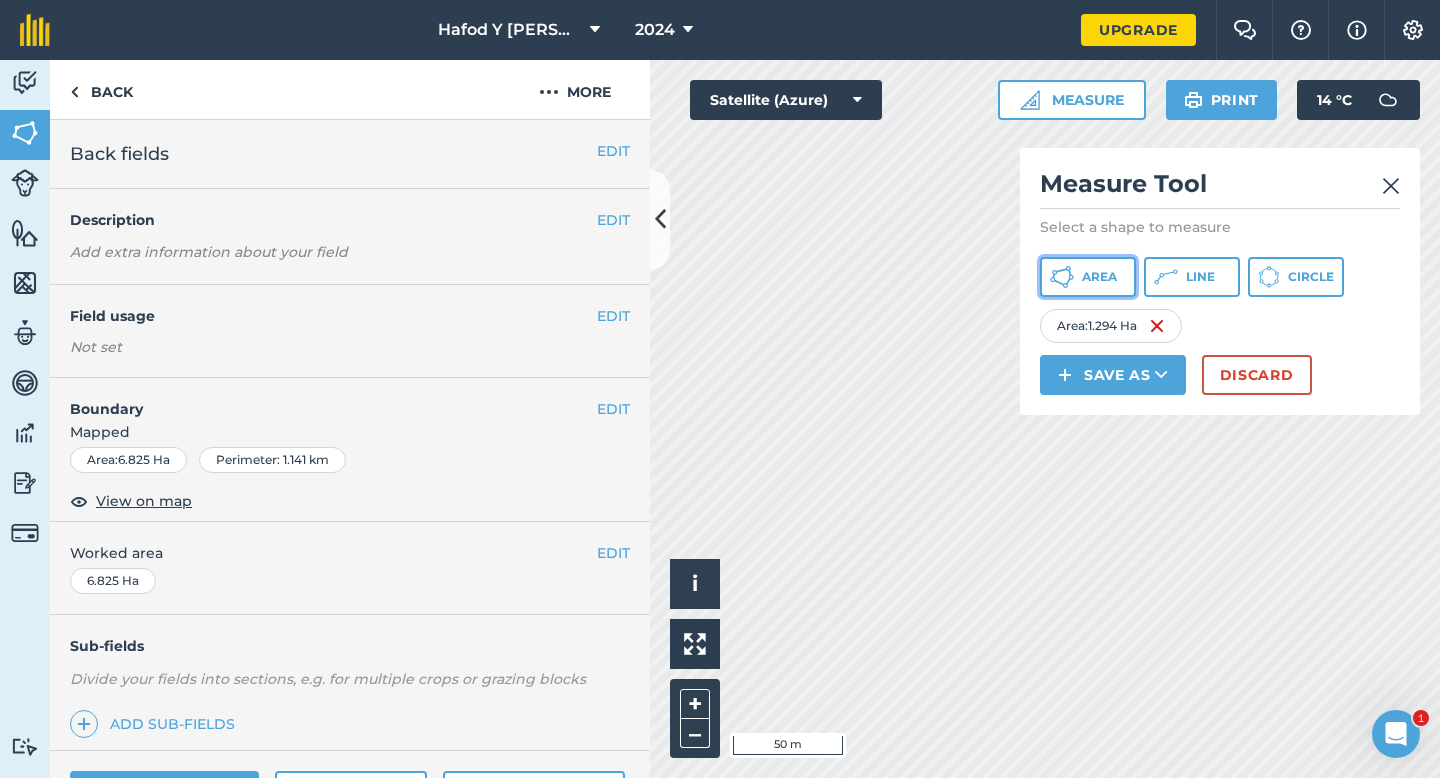 click on "Area" at bounding box center (1099, 277) 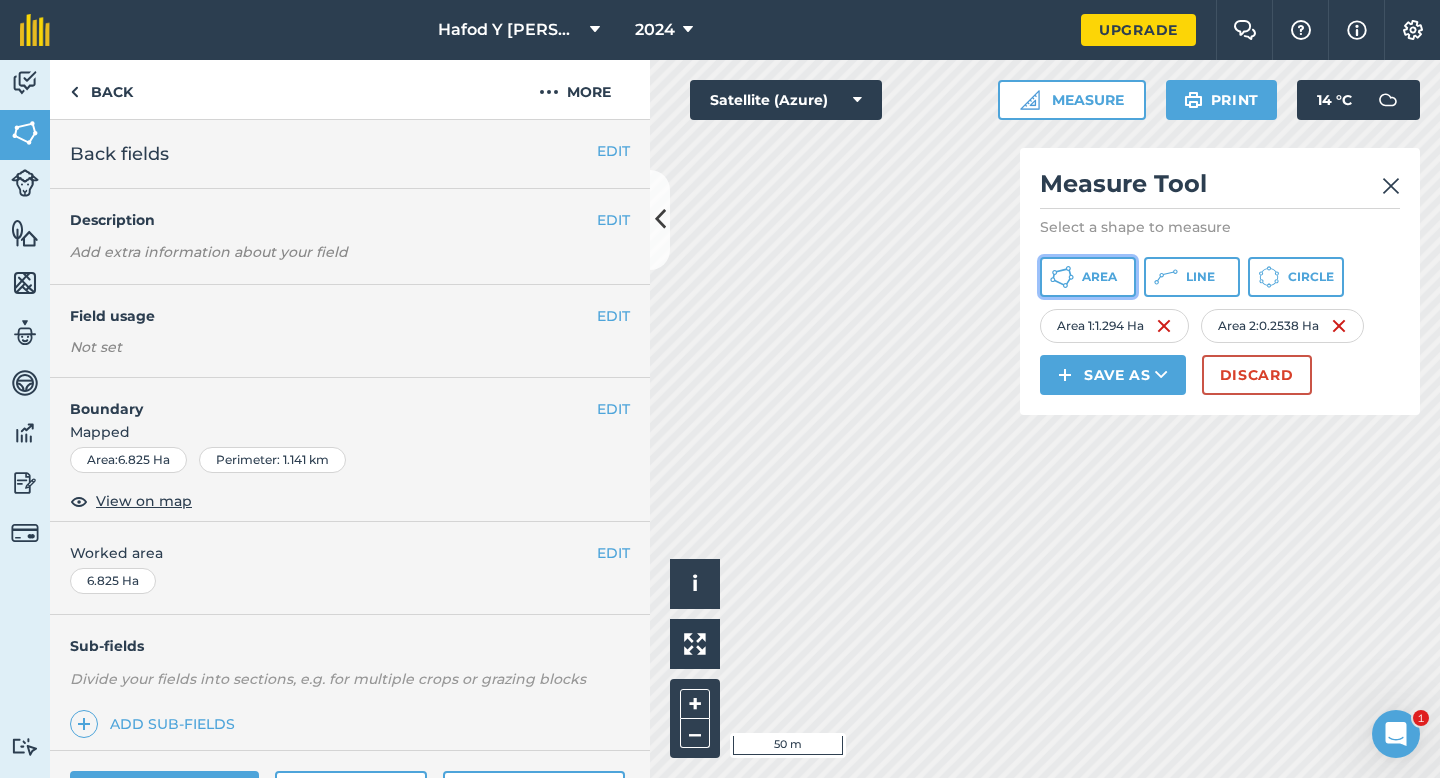 click on "Area" at bounding box center (1099, 277) 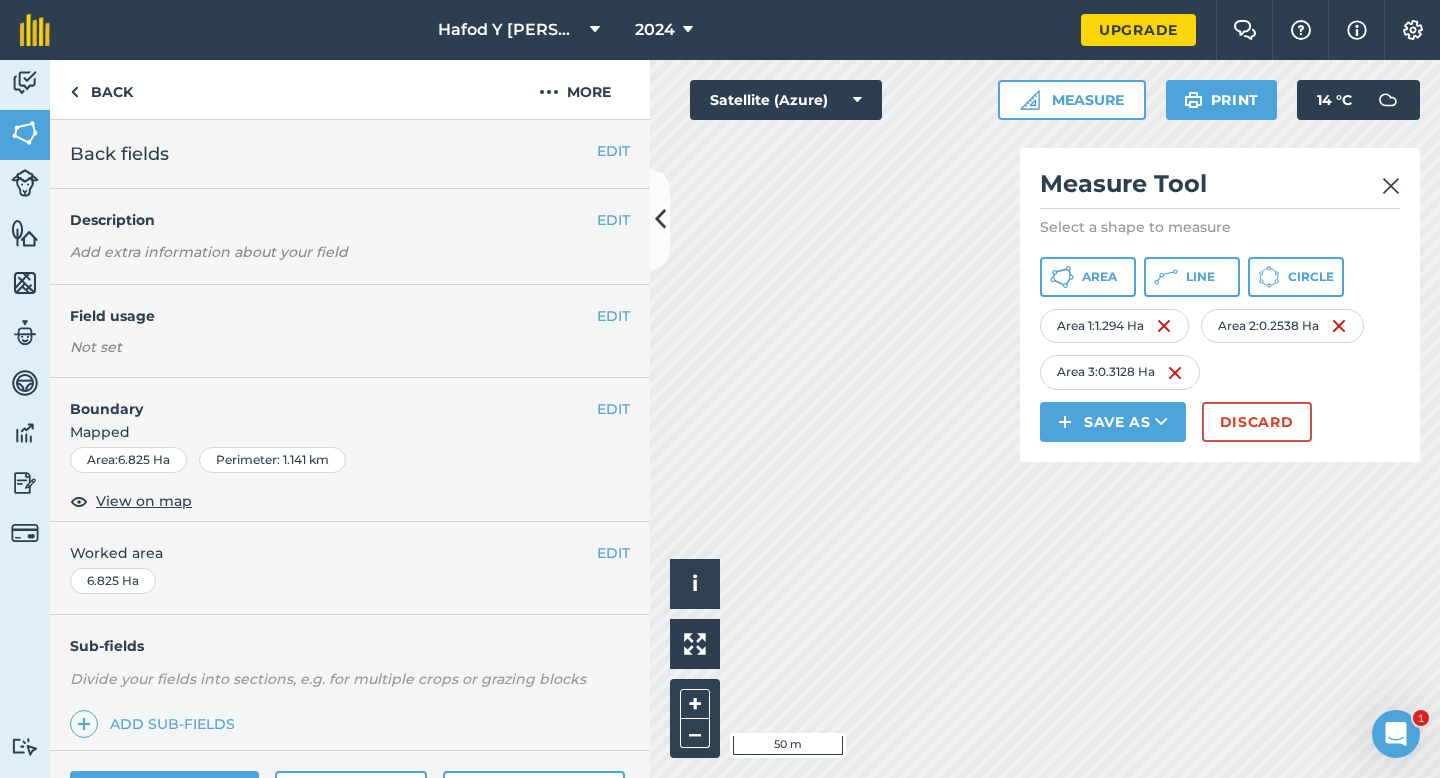 click at bounding box center (1391, 186) 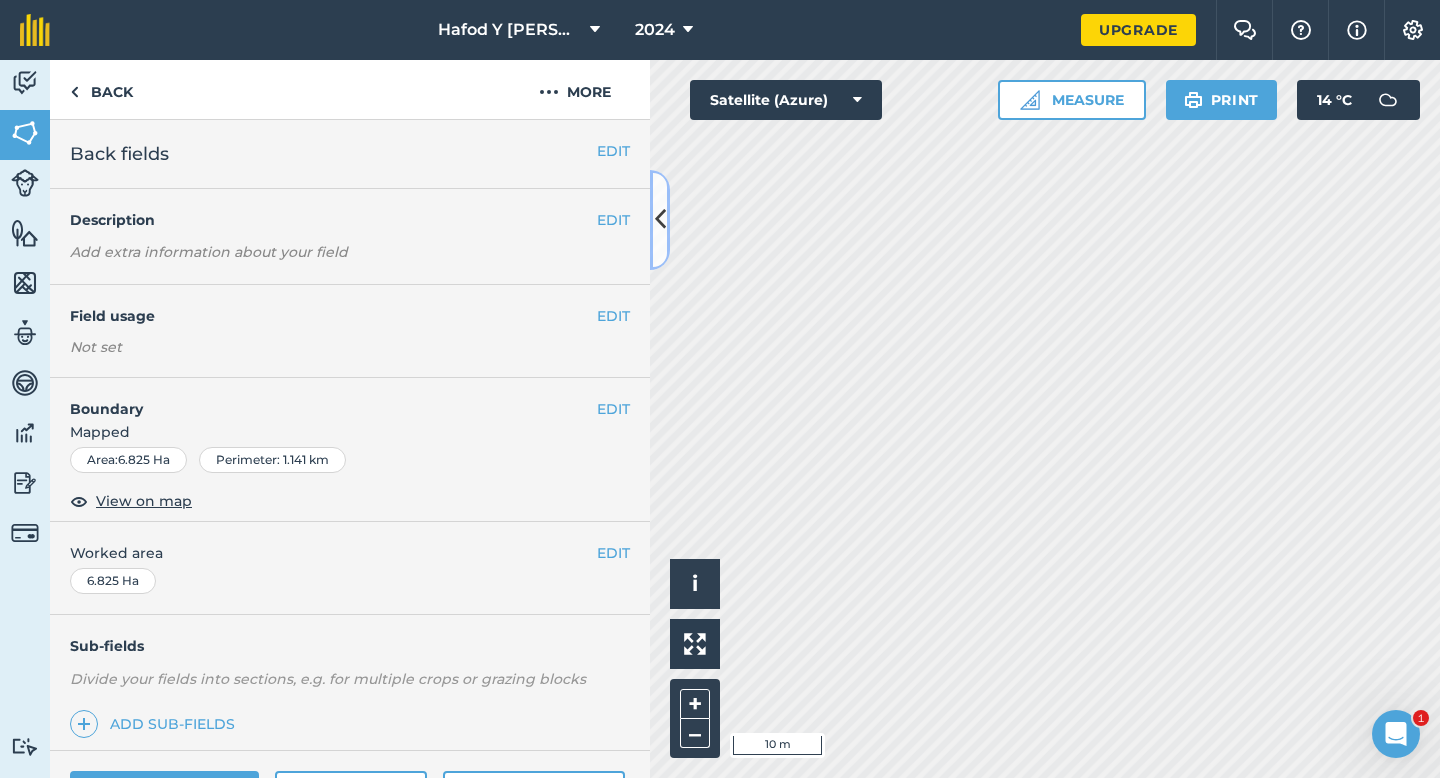 click at bounding box center (660, 220) 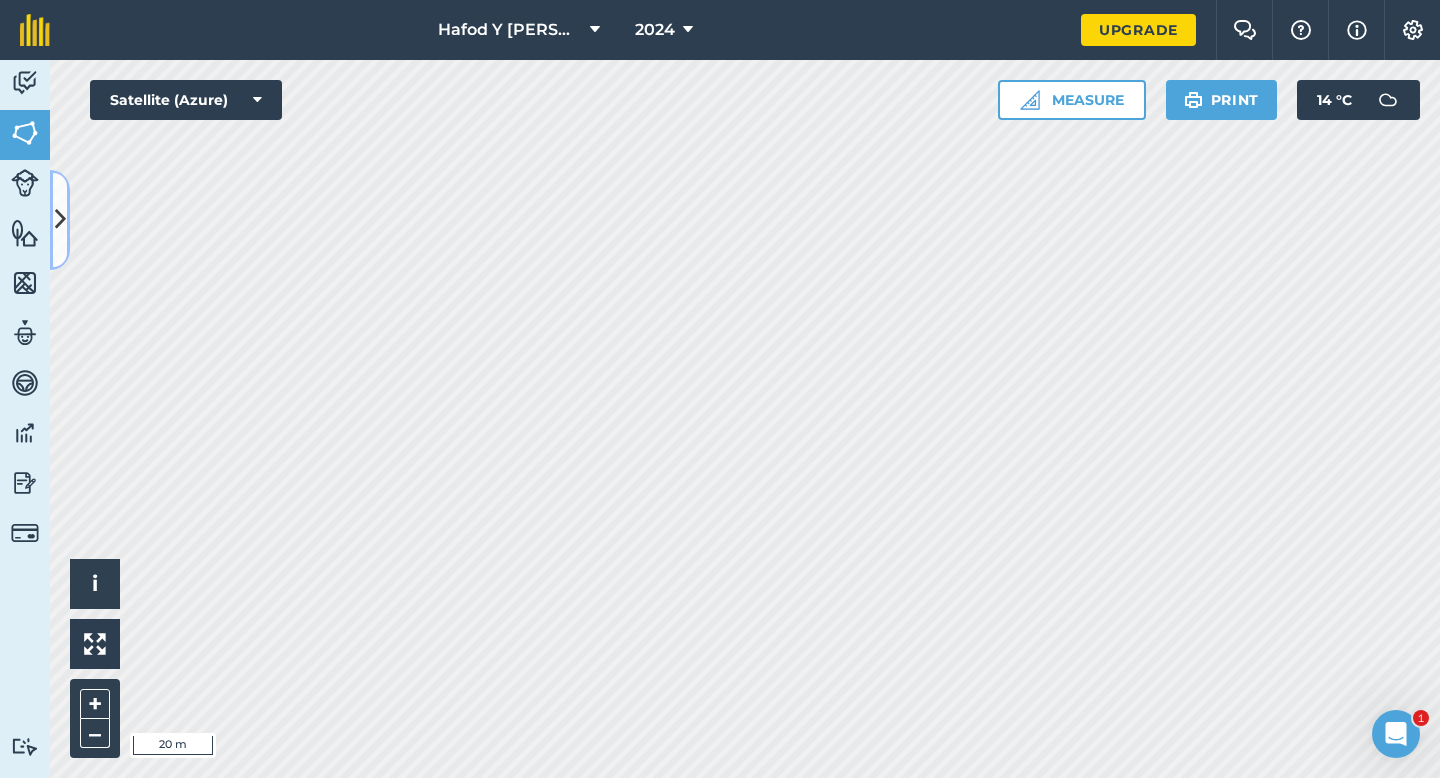 click at bounding box center [60, 219] 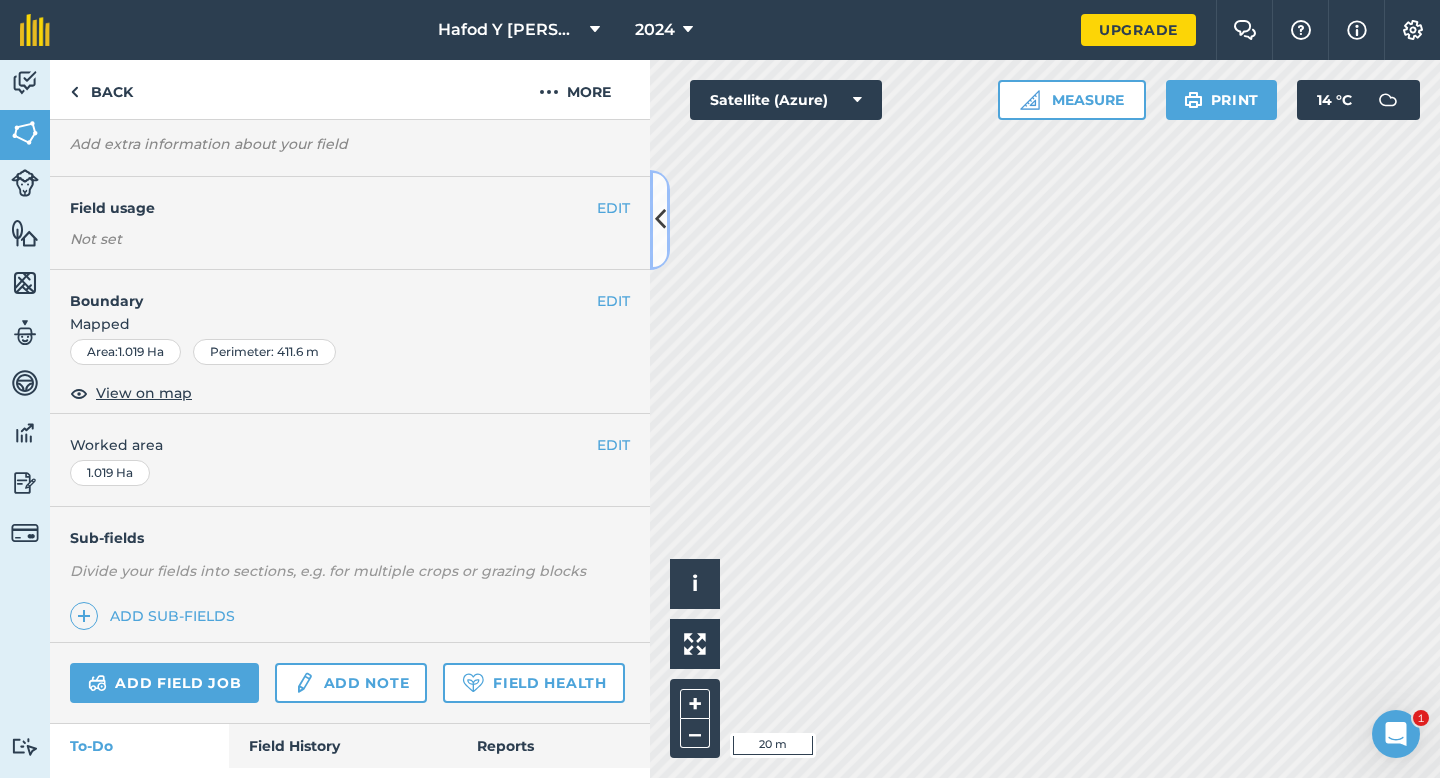scroll, scrollTop: 216, scrollLeft: 0, axis: vertical 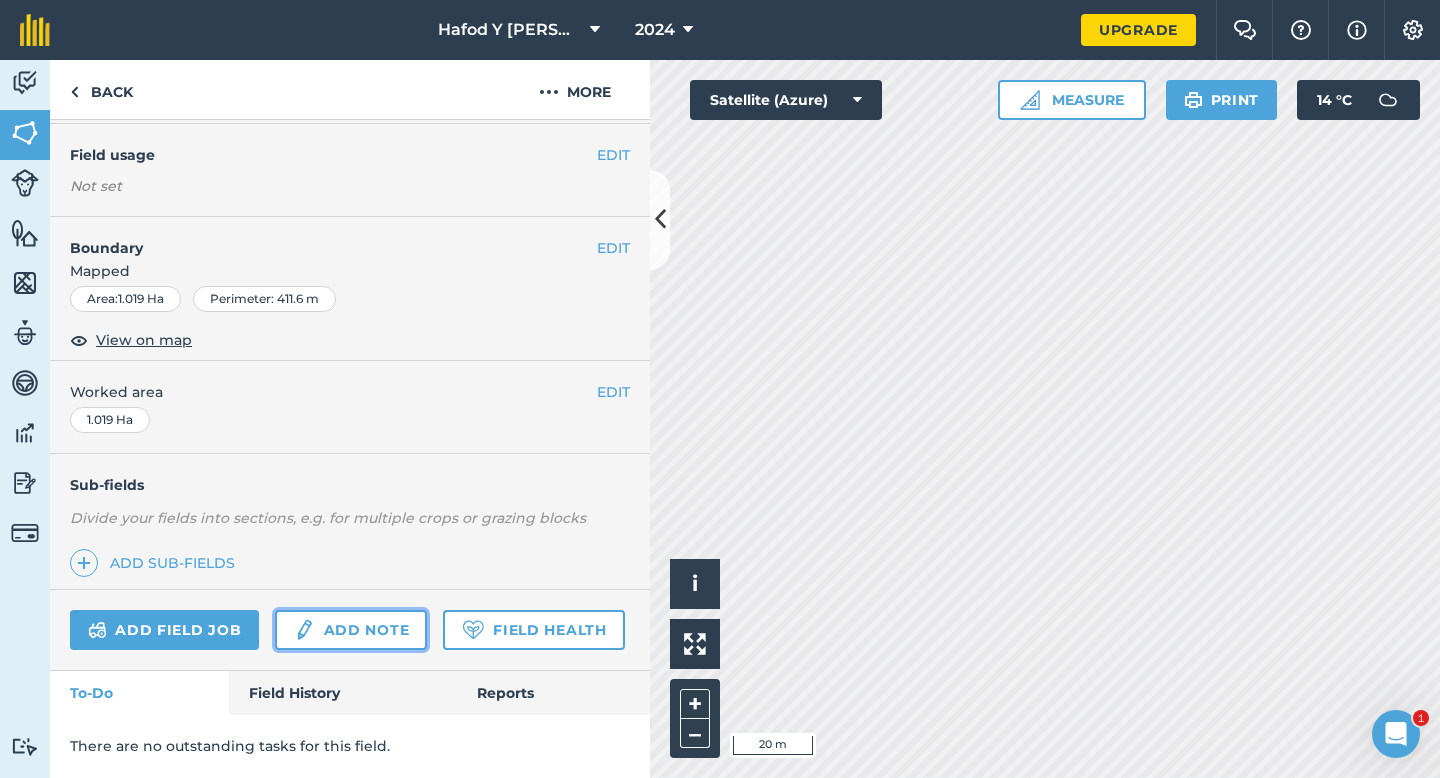 click on "Add note" at bounding box center [351, 630] 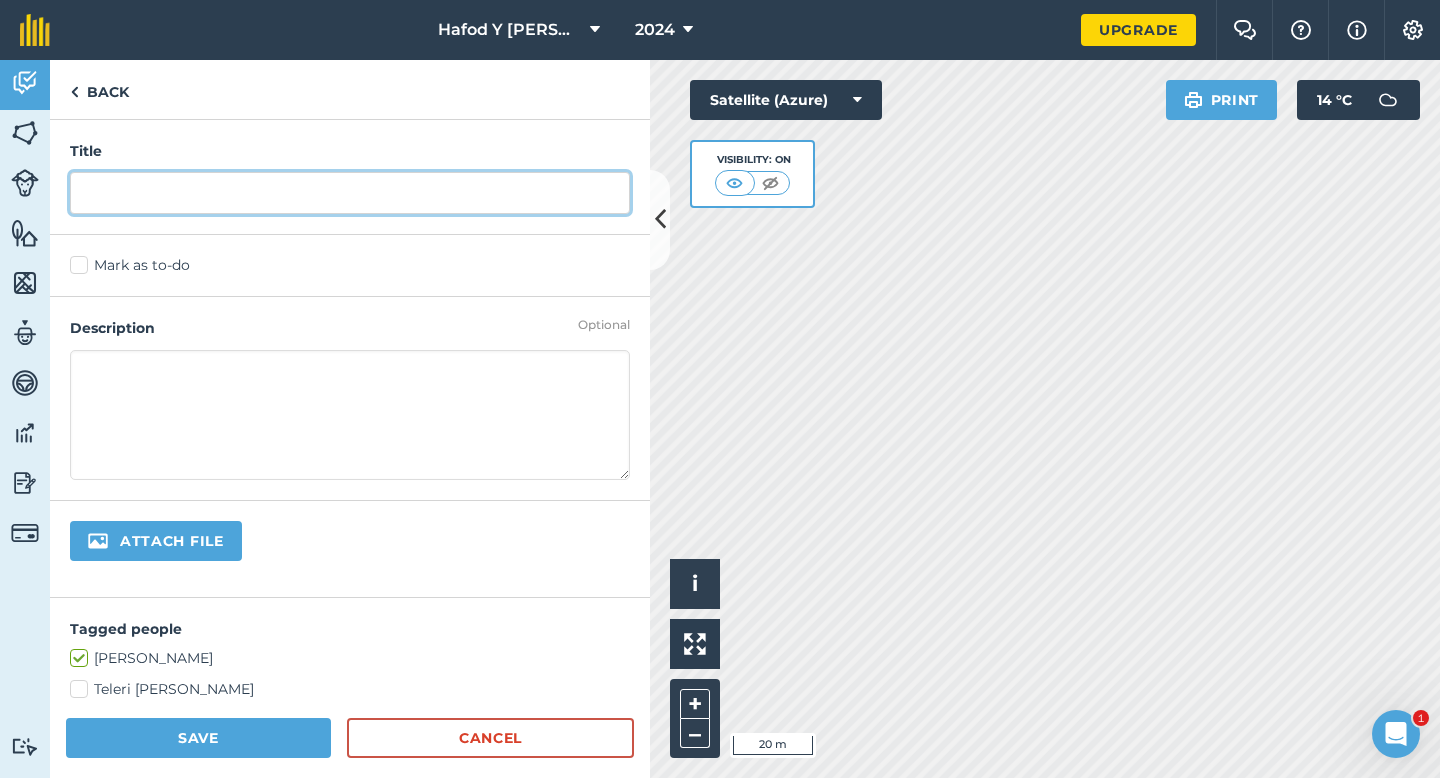 click at bounding box center [350, 193] 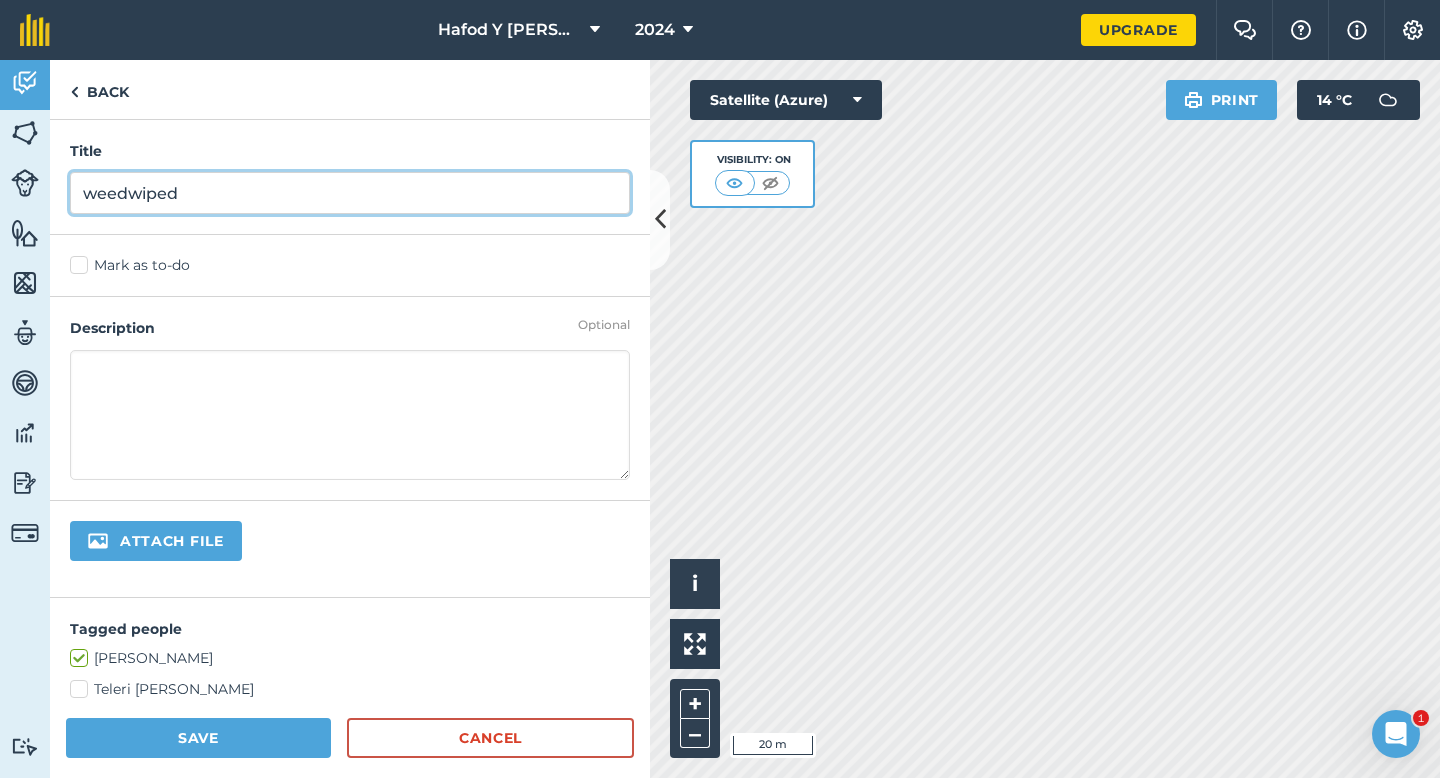 type on "weedwiped" 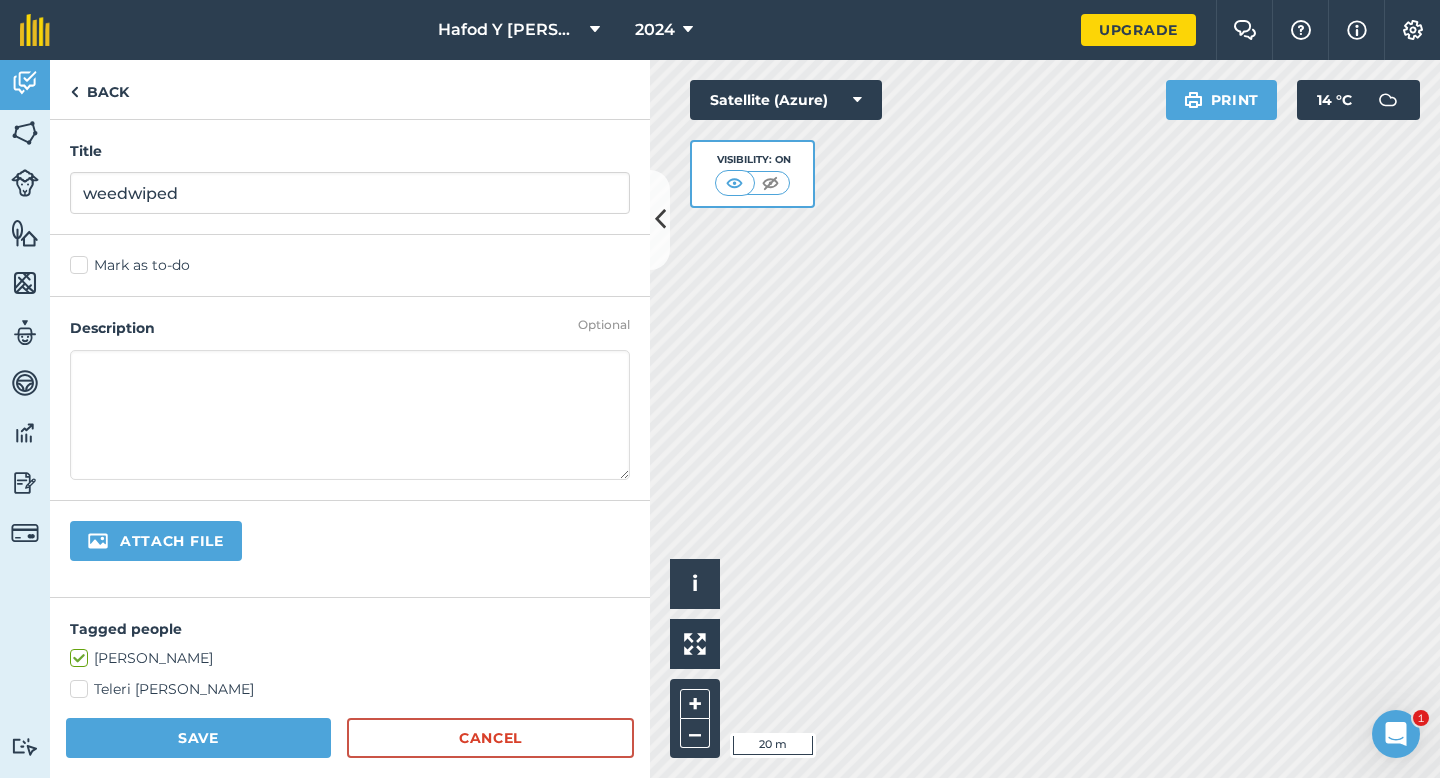 click at bounding box center (350, 415) 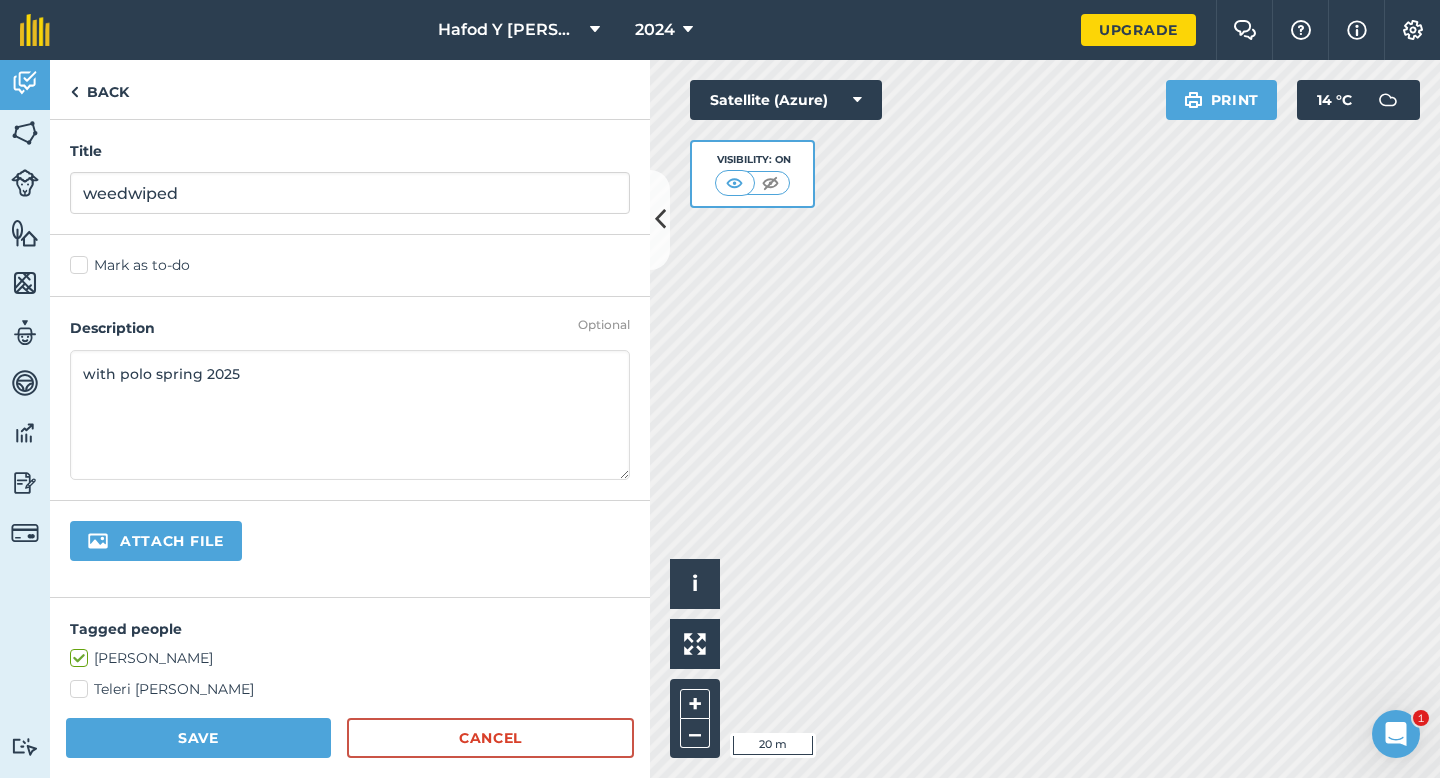 type on "with polo spring 2025" 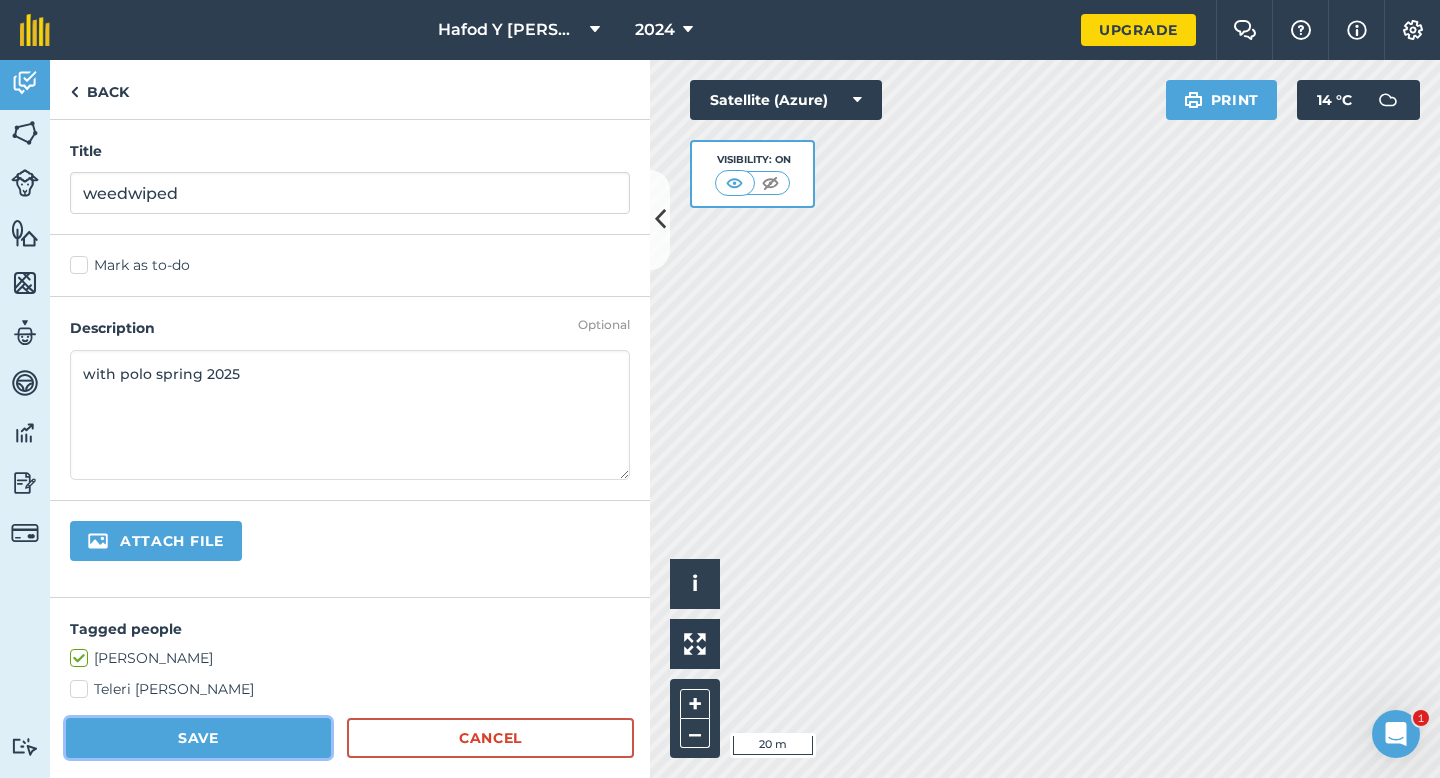 click on "Save" at bounding box center (198, 738) 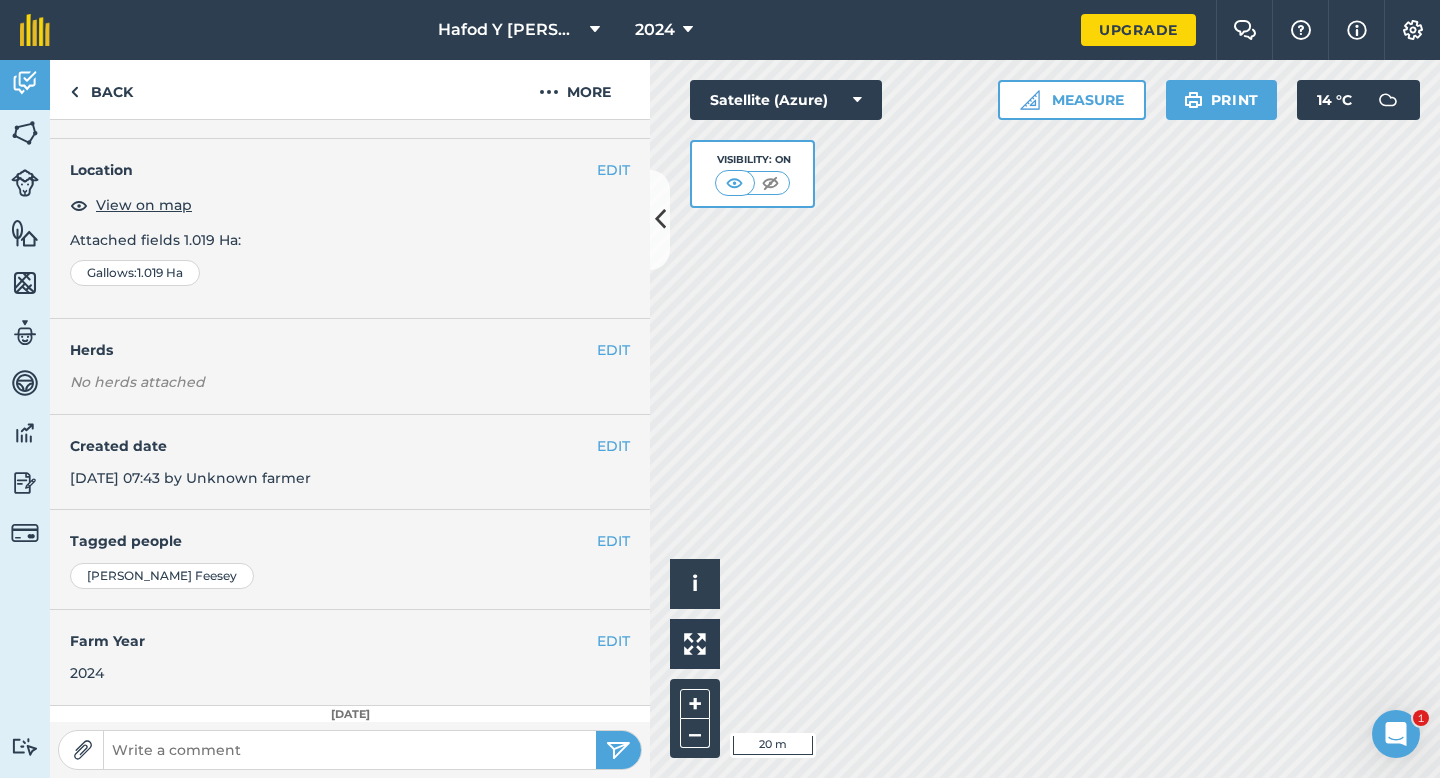 scroll, scrollTop: 0, scrollLeft: 0, axis: both 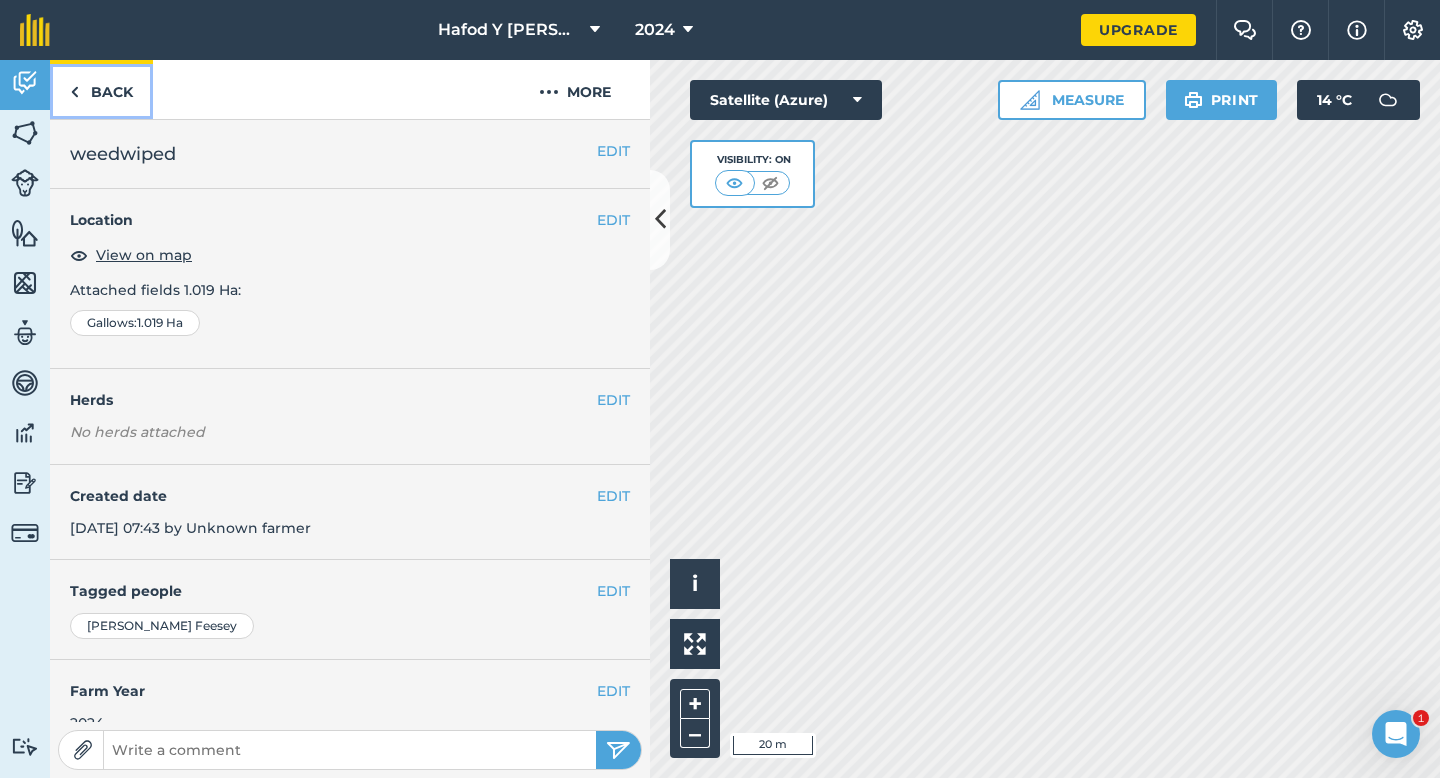 click on "Back" at bounding box center (101, 89) 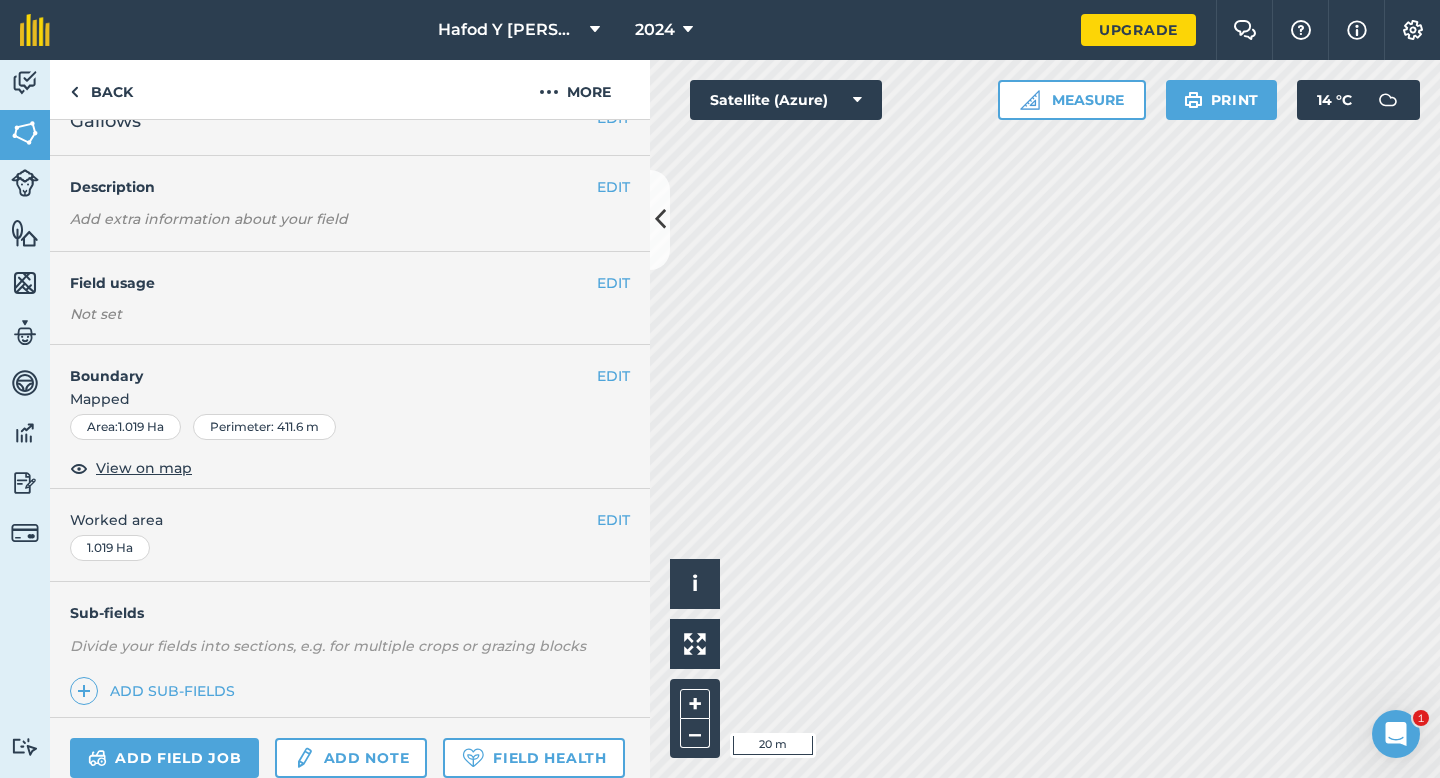 scroll, scrollTop: 0, scrollLeft: 0, axis: both 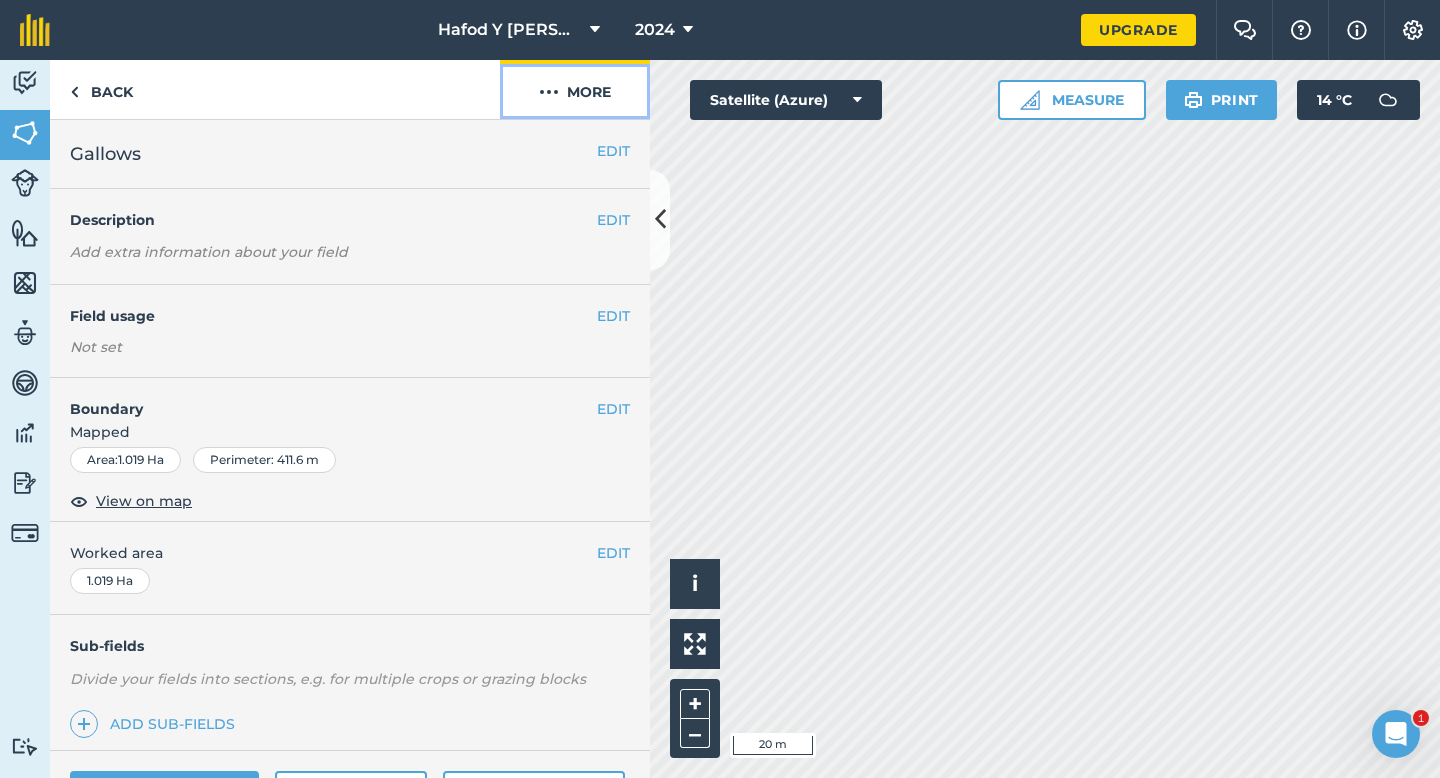 click at bounding box center [549, 92] 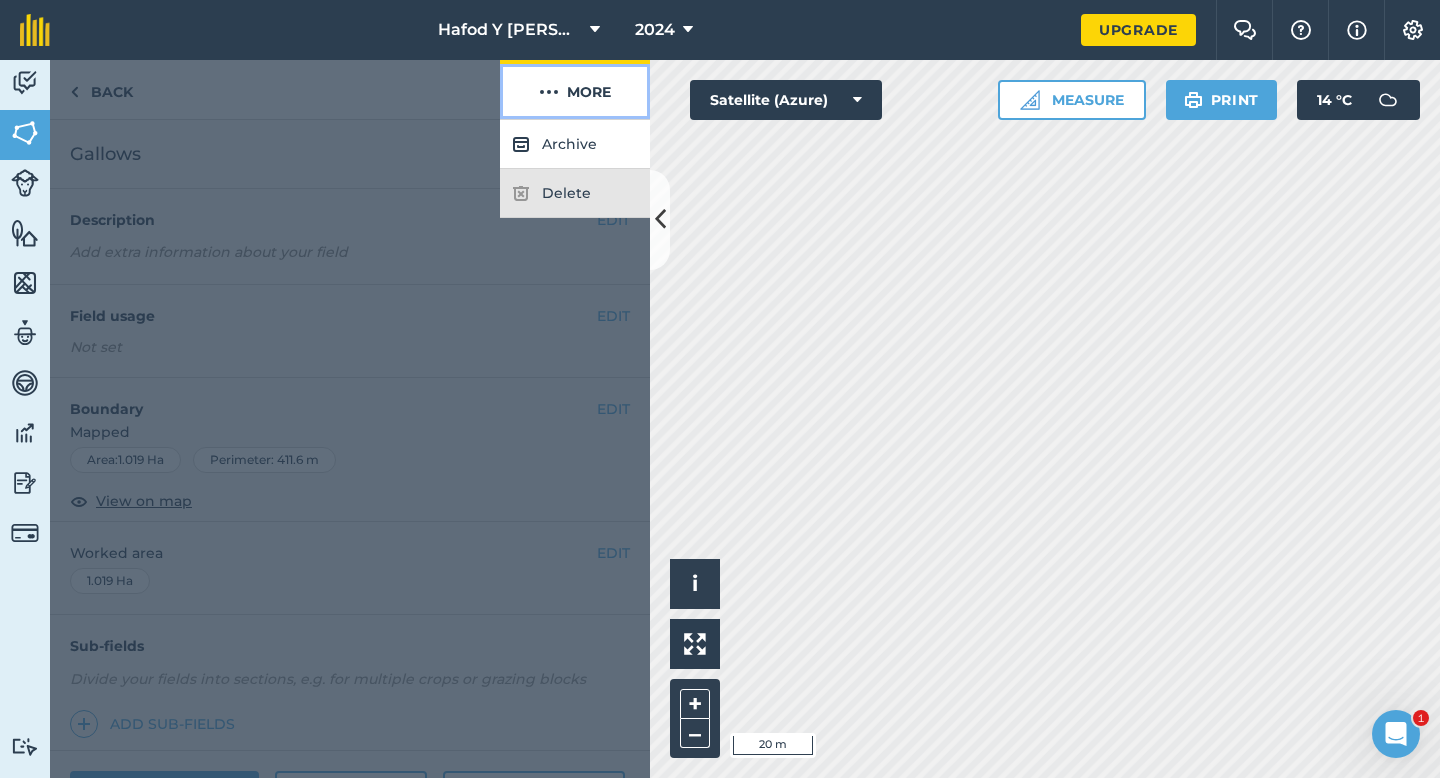click at bounding box center [549, 92] 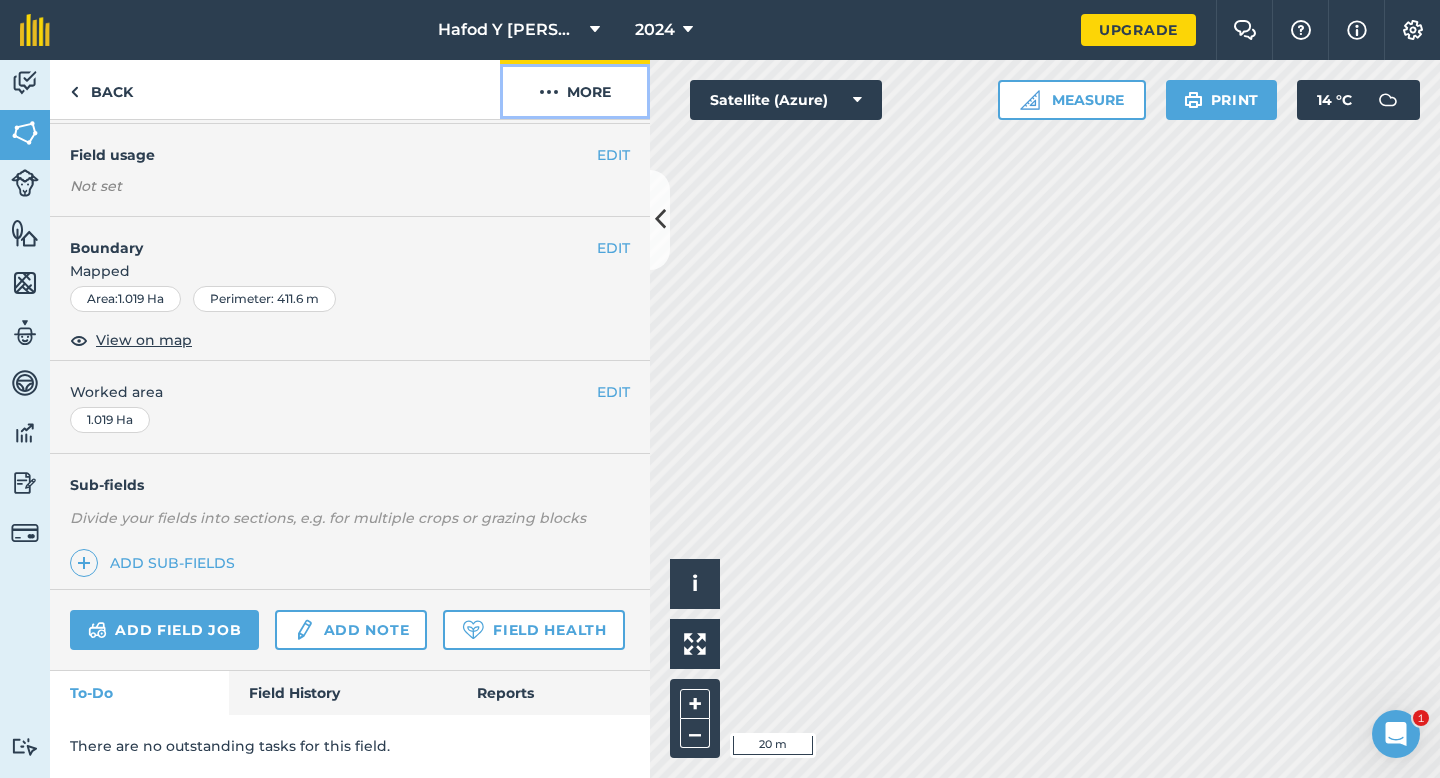 scroll, scrollTop: 216, scrollLeft: 0, axis: vertical 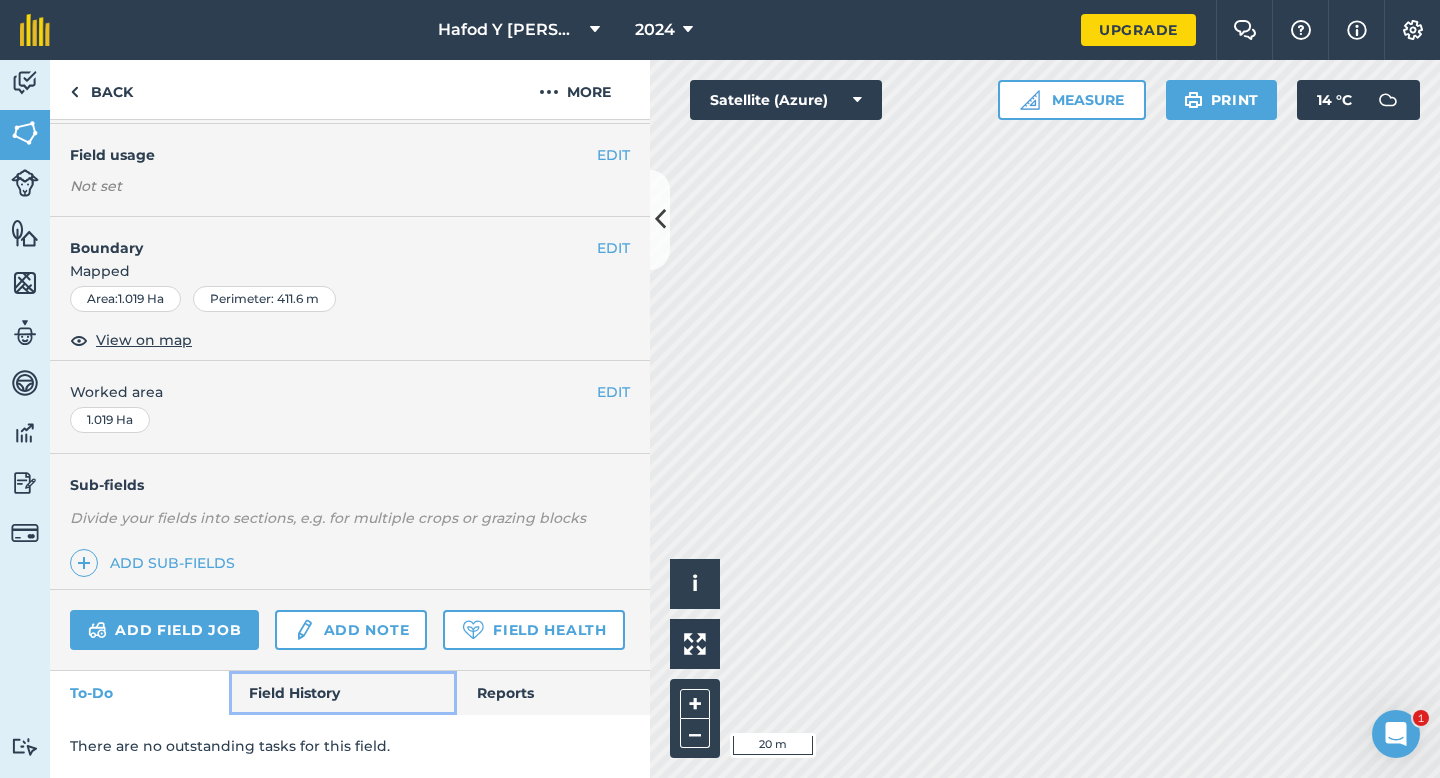 click on "Field History" at bounding box center [342, 693] 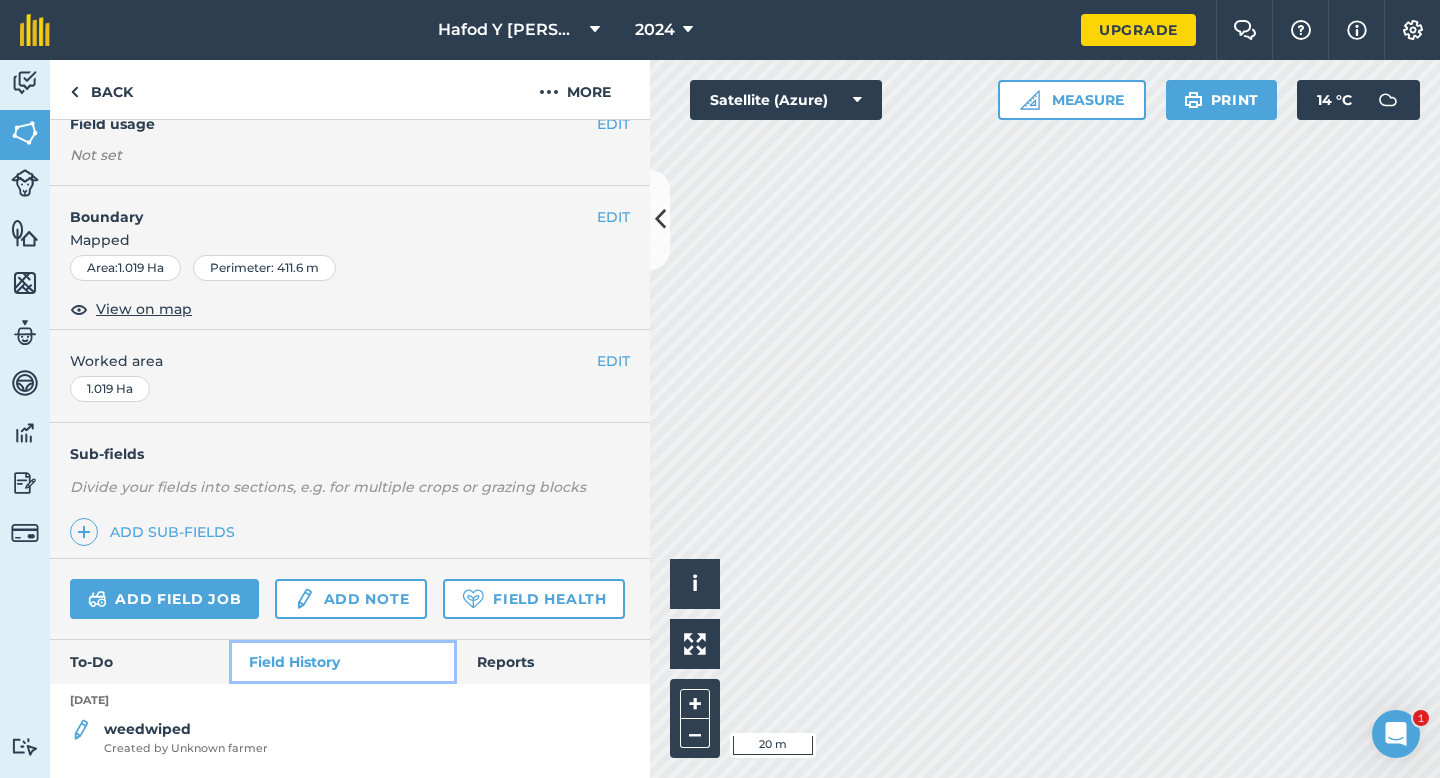 scroll, scrollTop: 248, scrollLeft: 0, axis: vertical 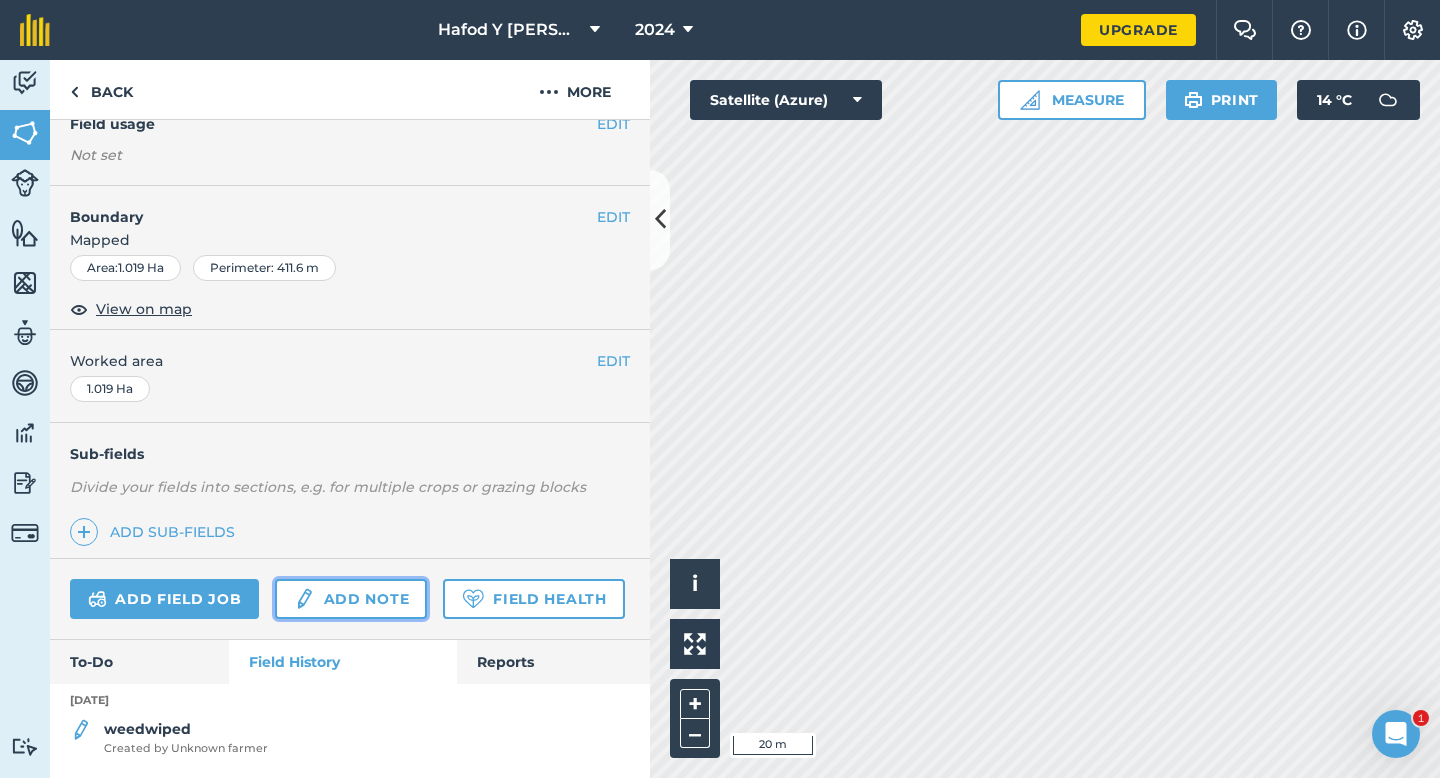 click on "Add note" at bounding box center [351, 599] 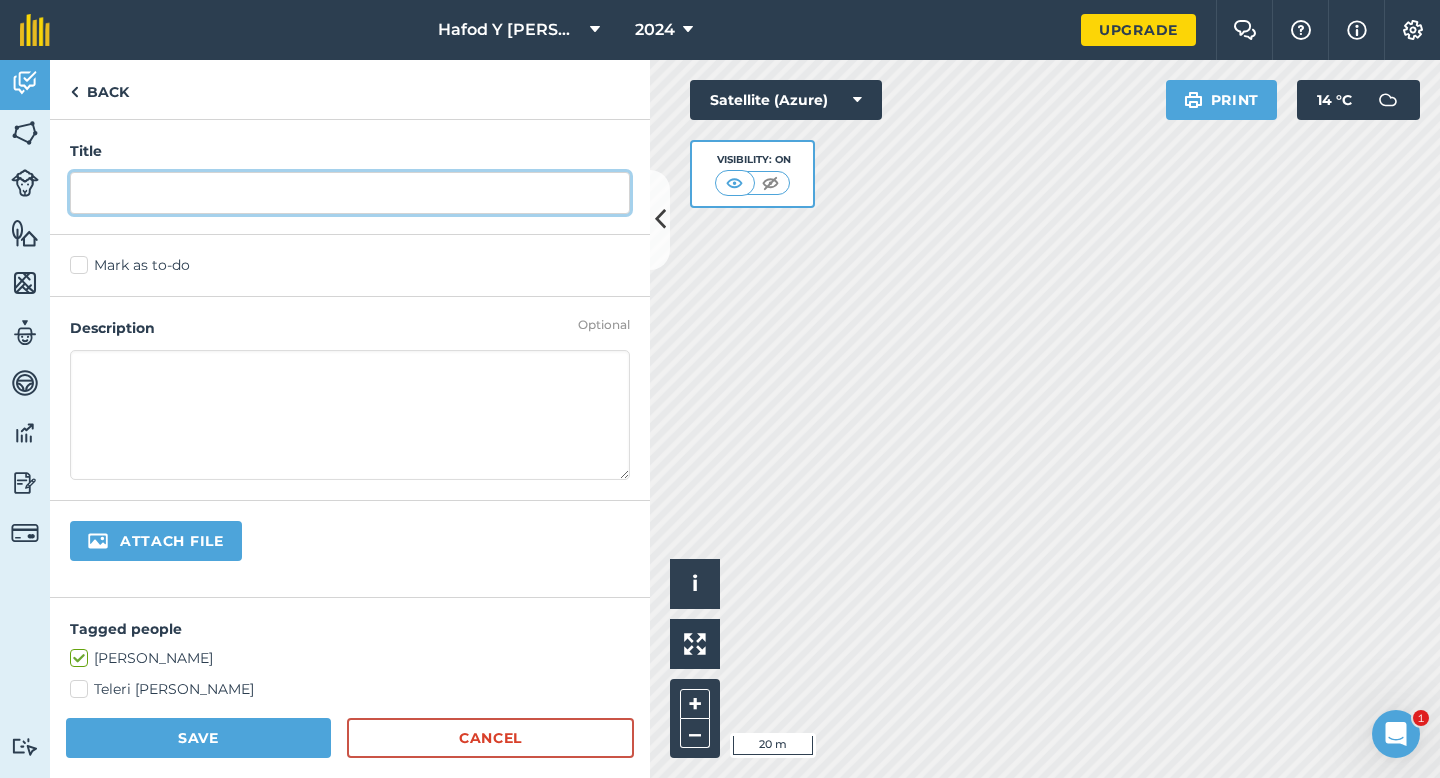 click at bounding box center [350, 193] 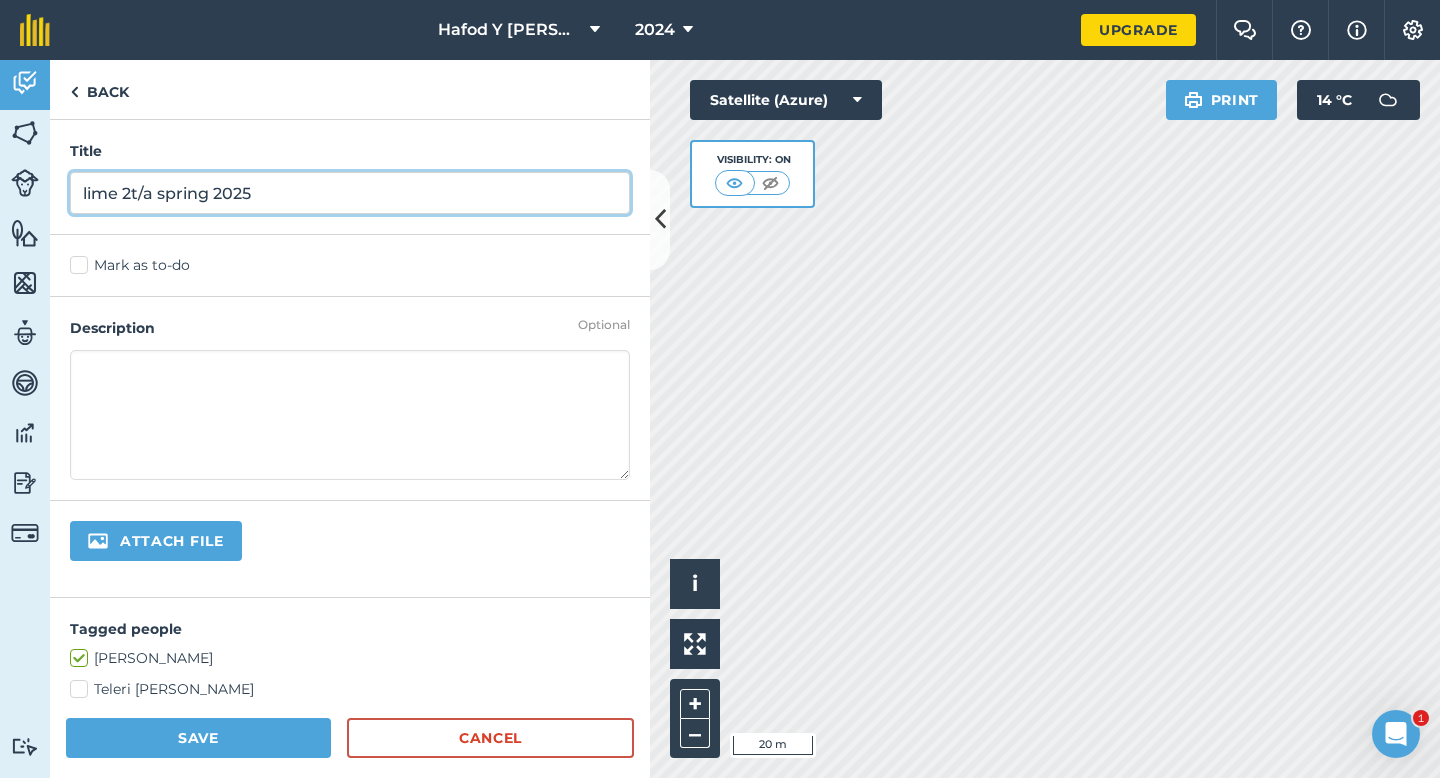 type on "lime 2t/a spring 2025" 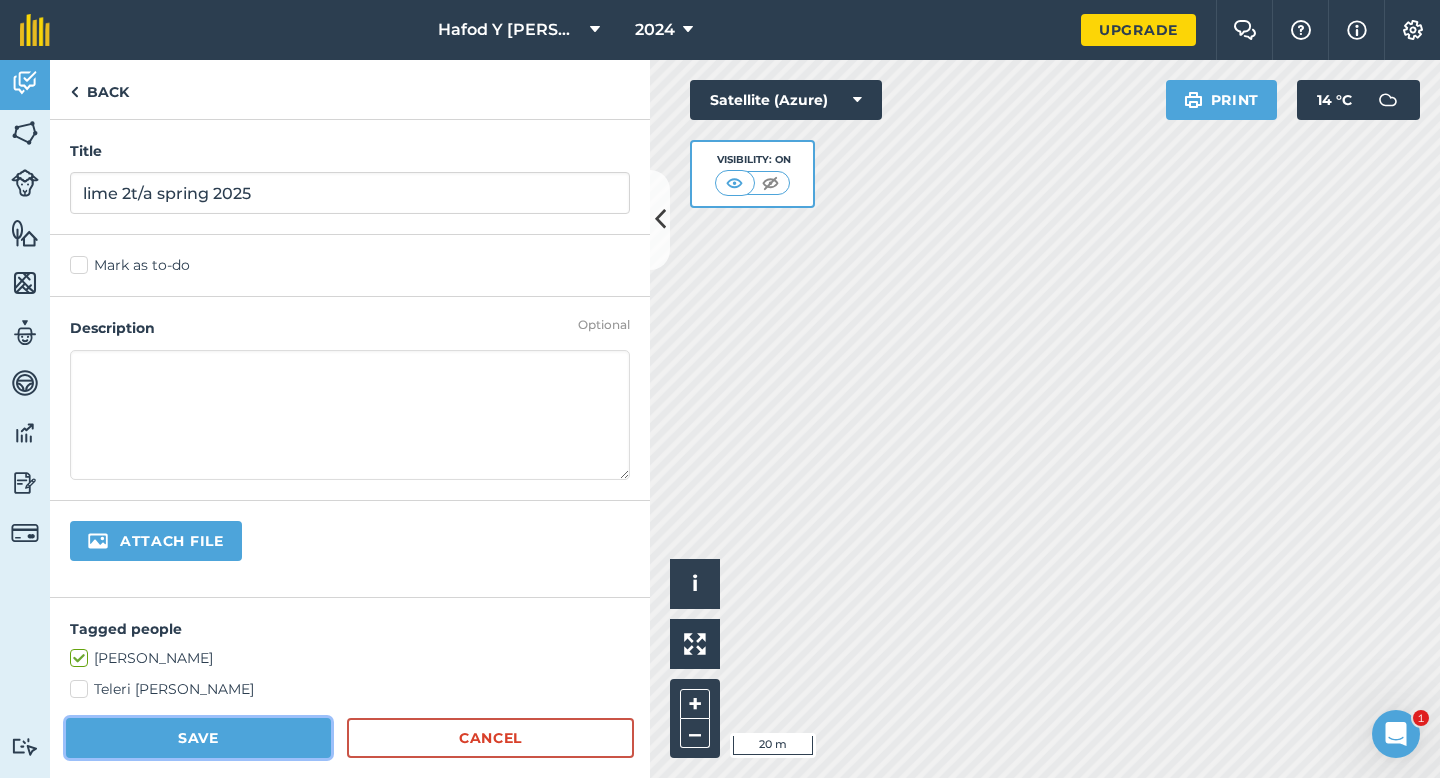 click on "Save" at bounding box center (198, 738) 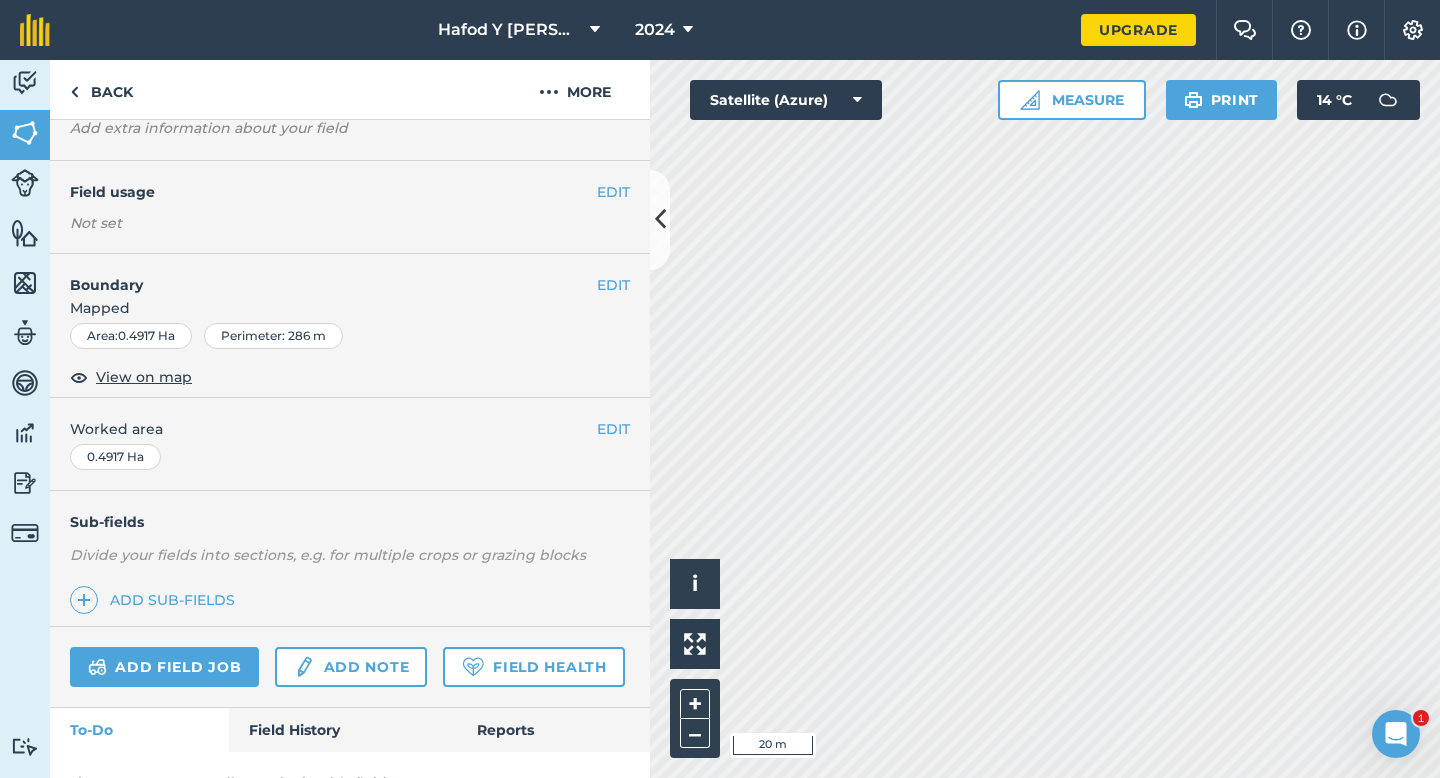 scroll, scrollTop: 216, scrollLeft: 0, axis: vertical 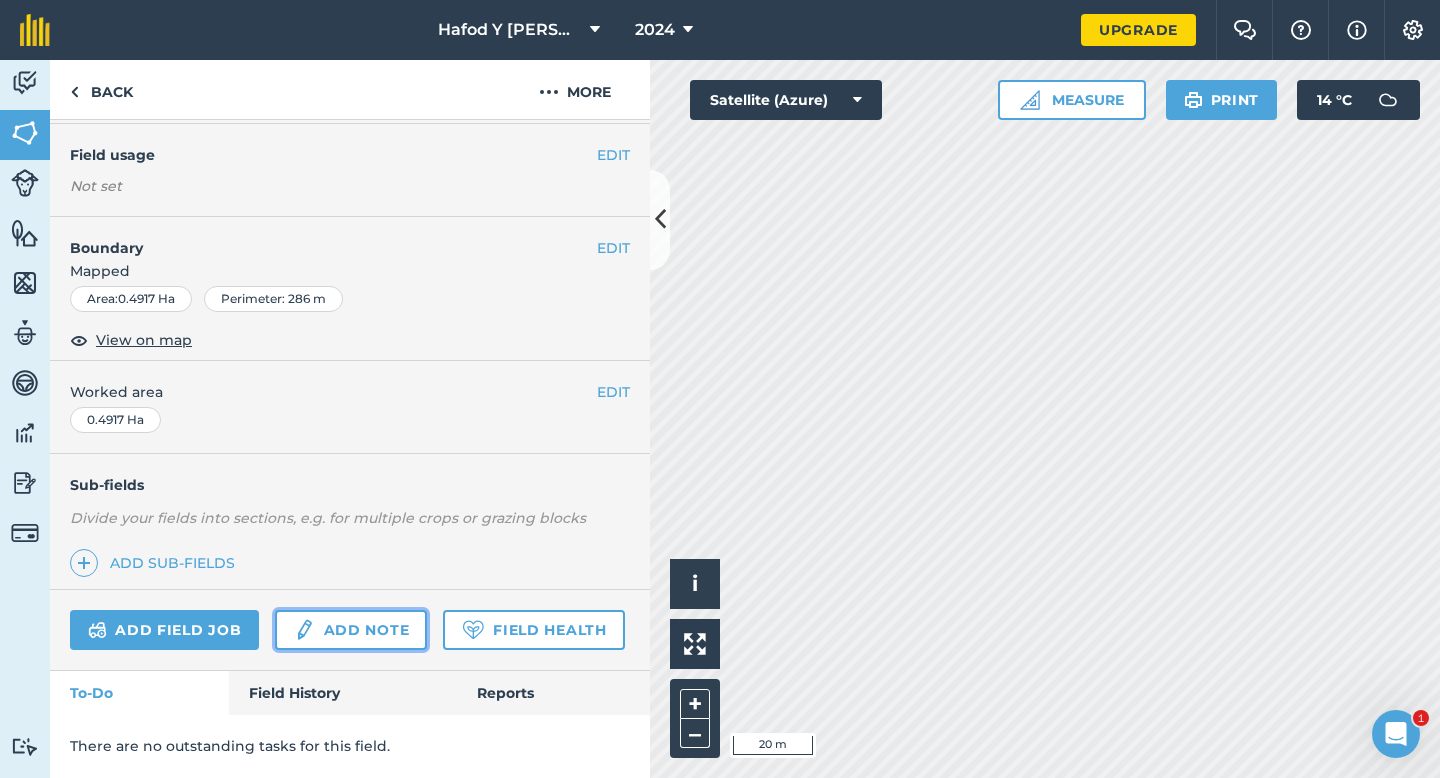 click on "Add note" at bounding box center [351, 630] 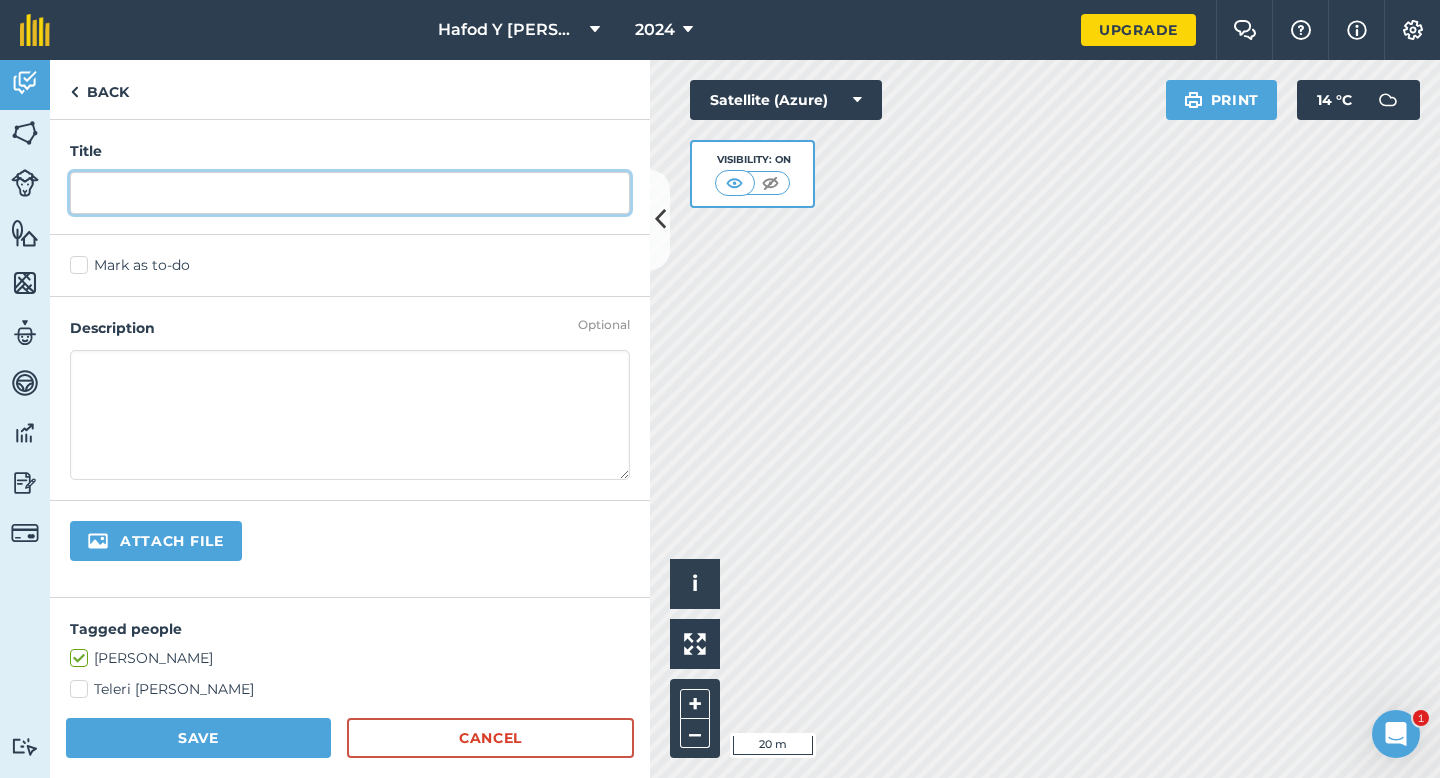 click at bounding box center [350, 193] 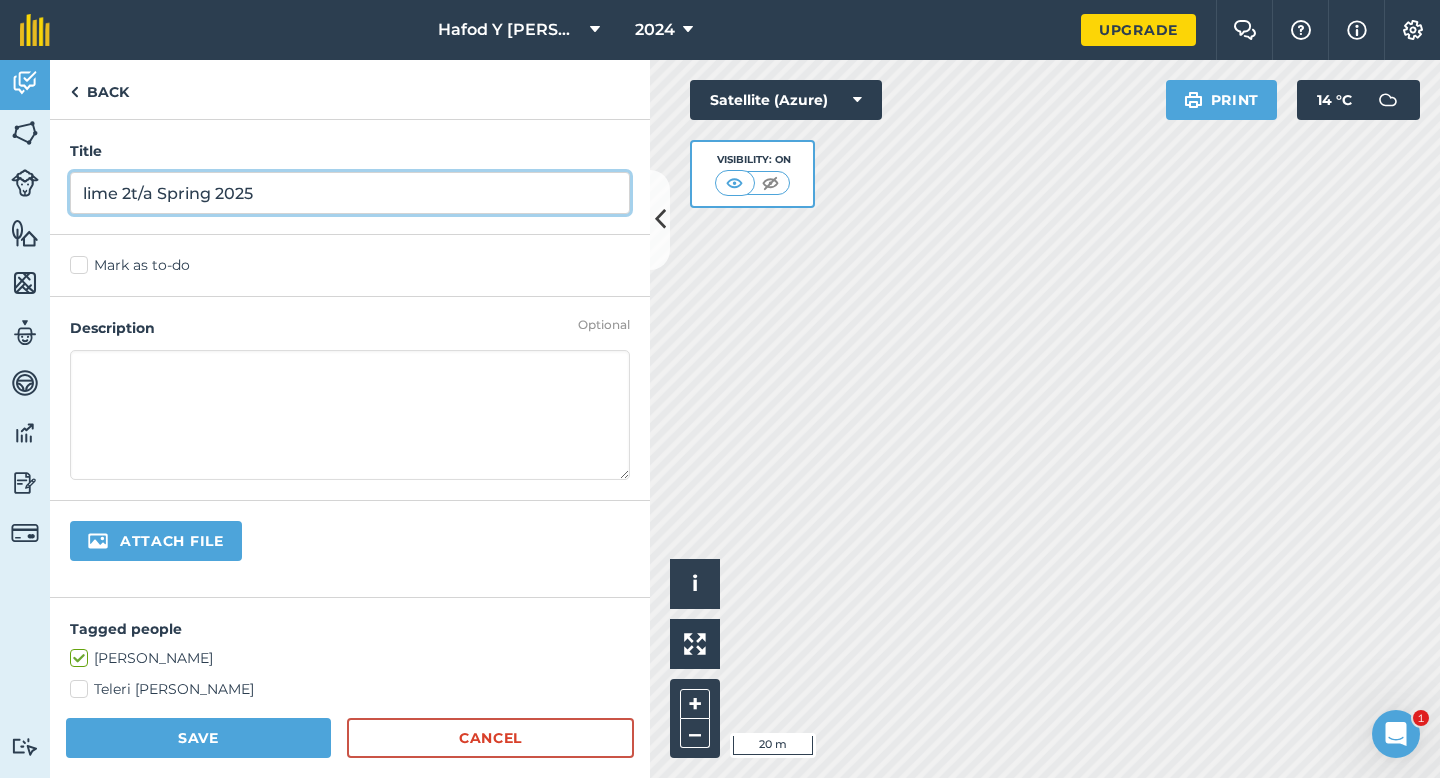type on "lime 2t/a Spring 2025" 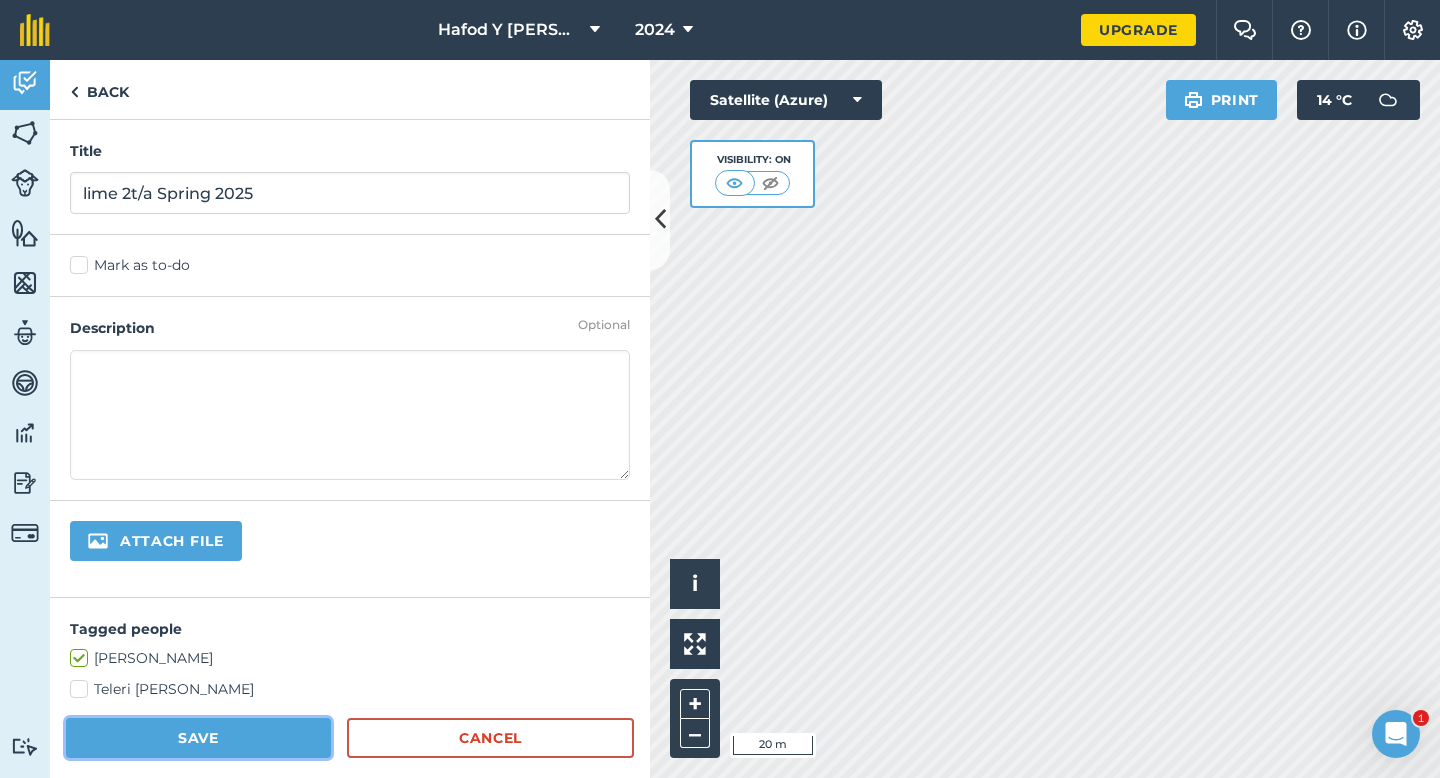 click on "Save" at bounding box center (198, 738) 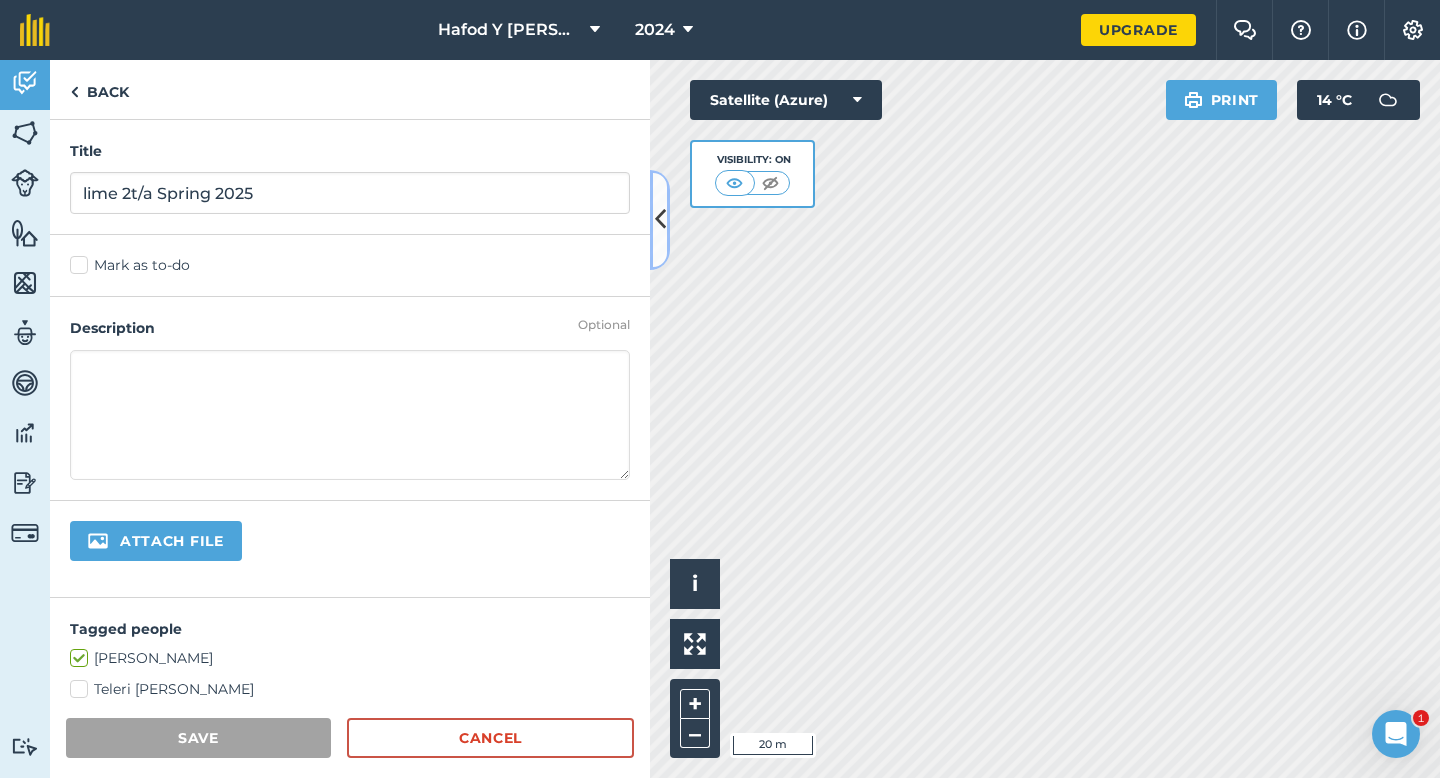 click at bounding box center (660, 220) 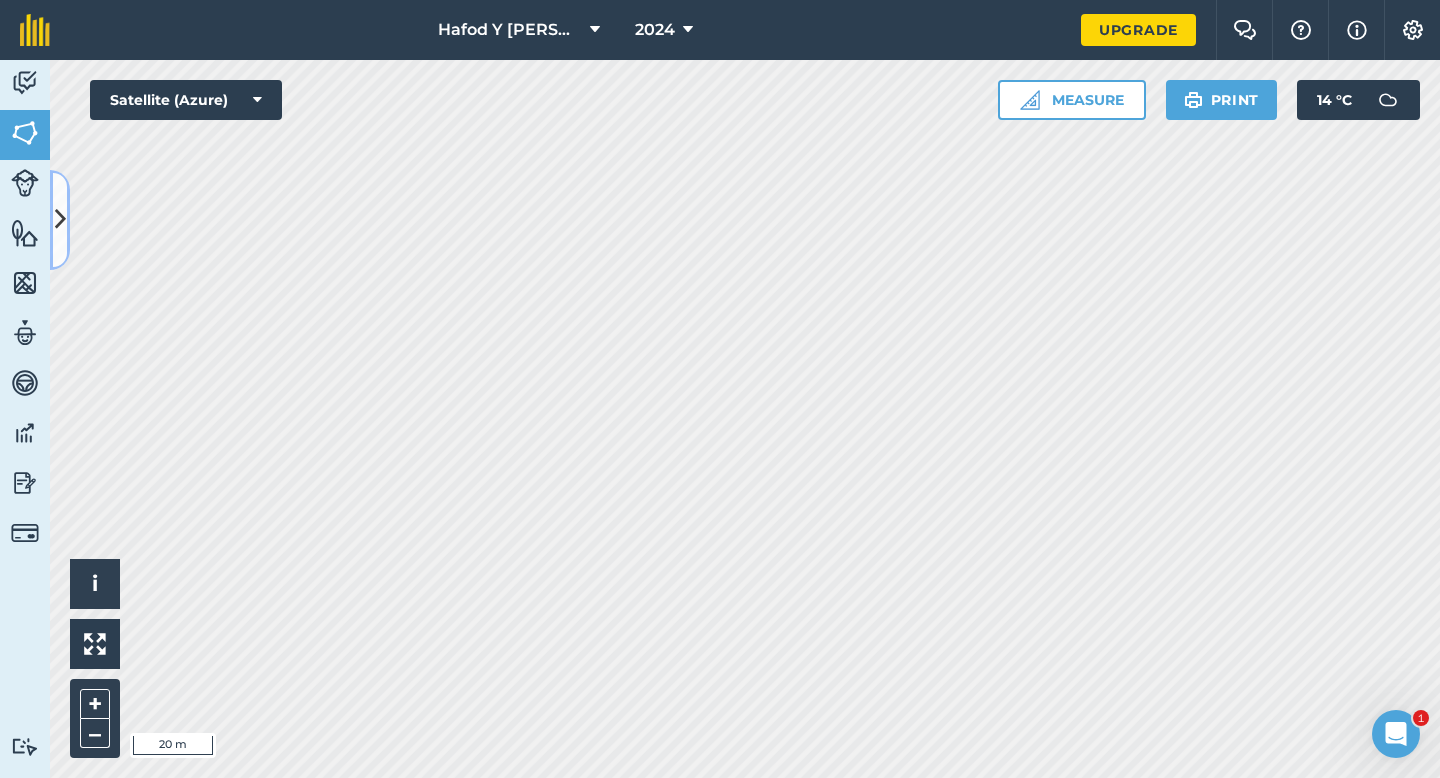 click at bounding box center (60, 219) 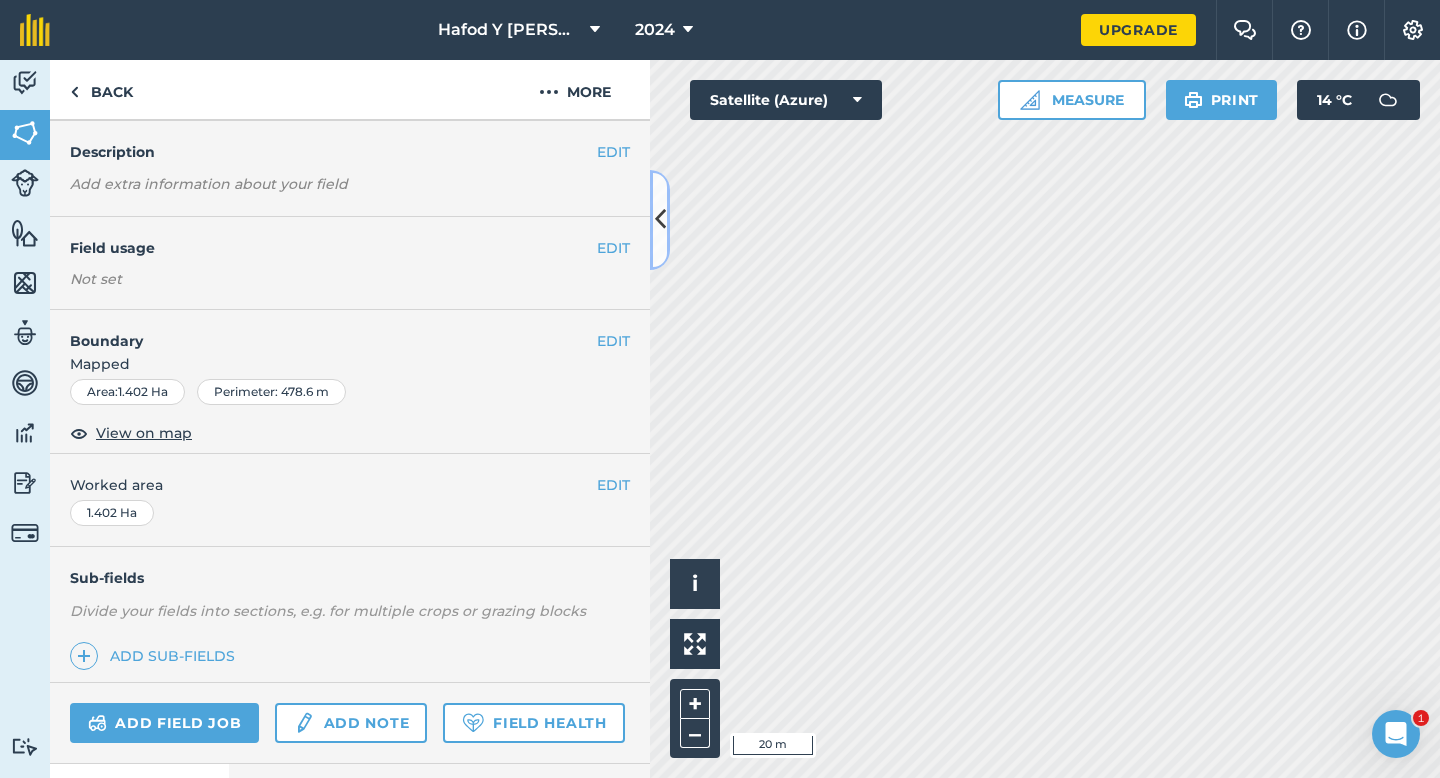 scroll, scrollTop: 168, scrollLeft: 0, axis: vertical 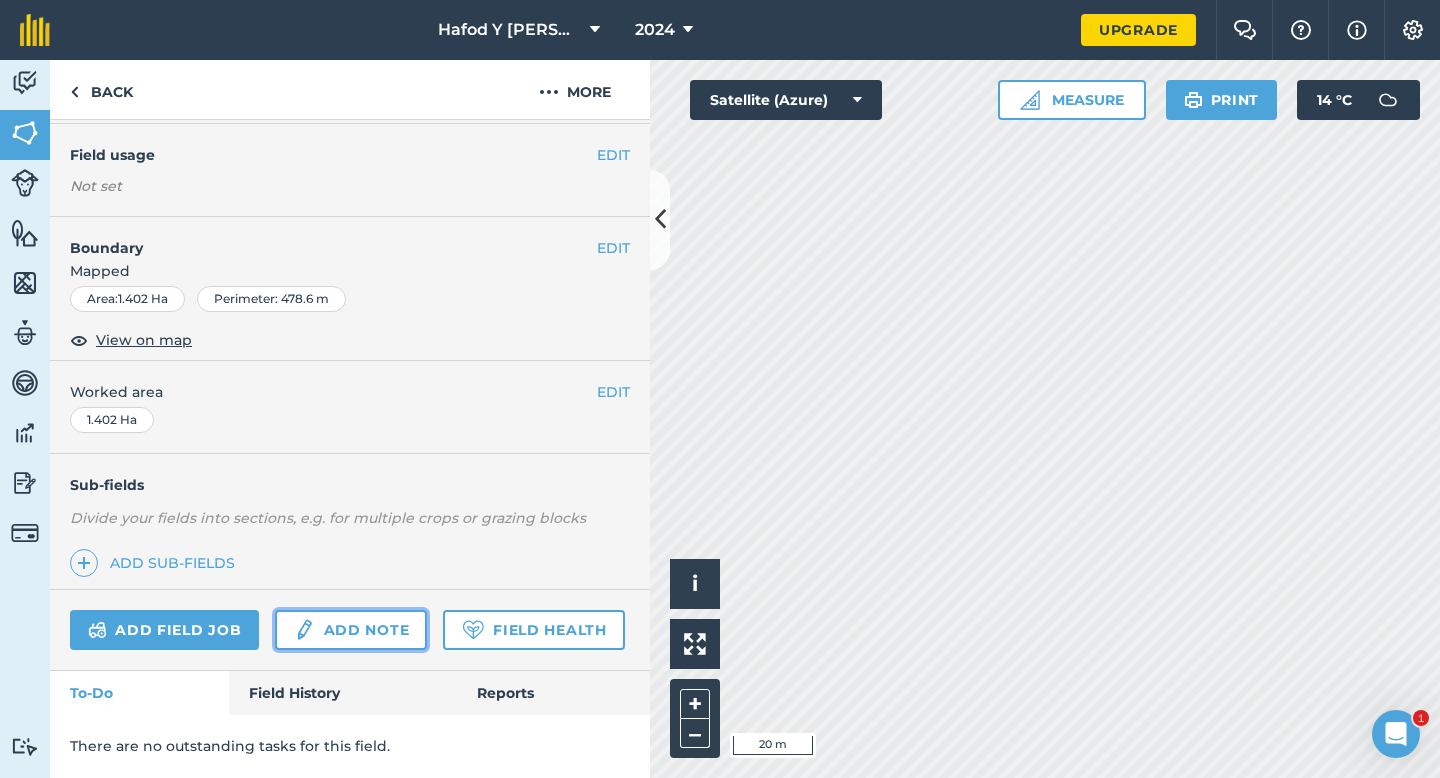 click on "Add note" at bounding box center (351, 630) 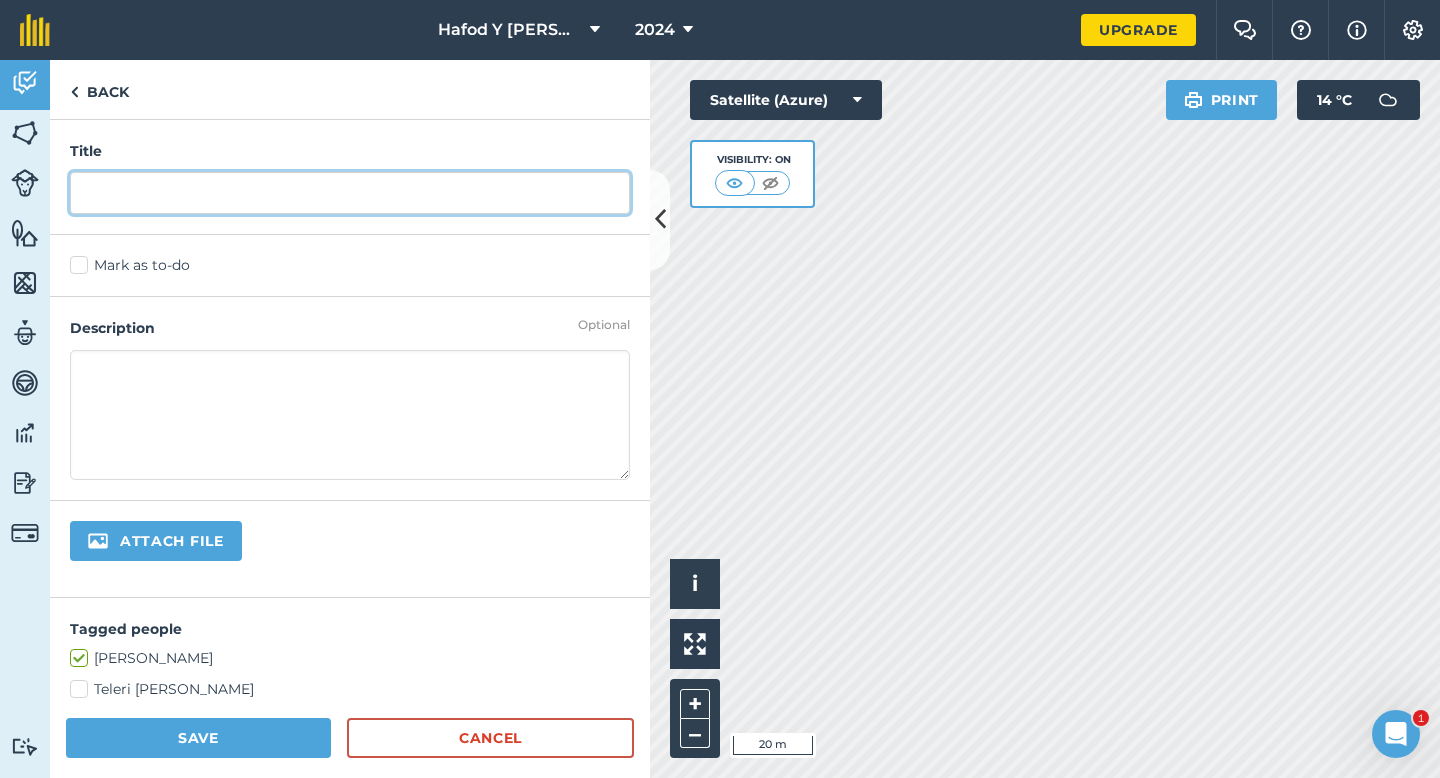 click at bounding box center [350, 193] 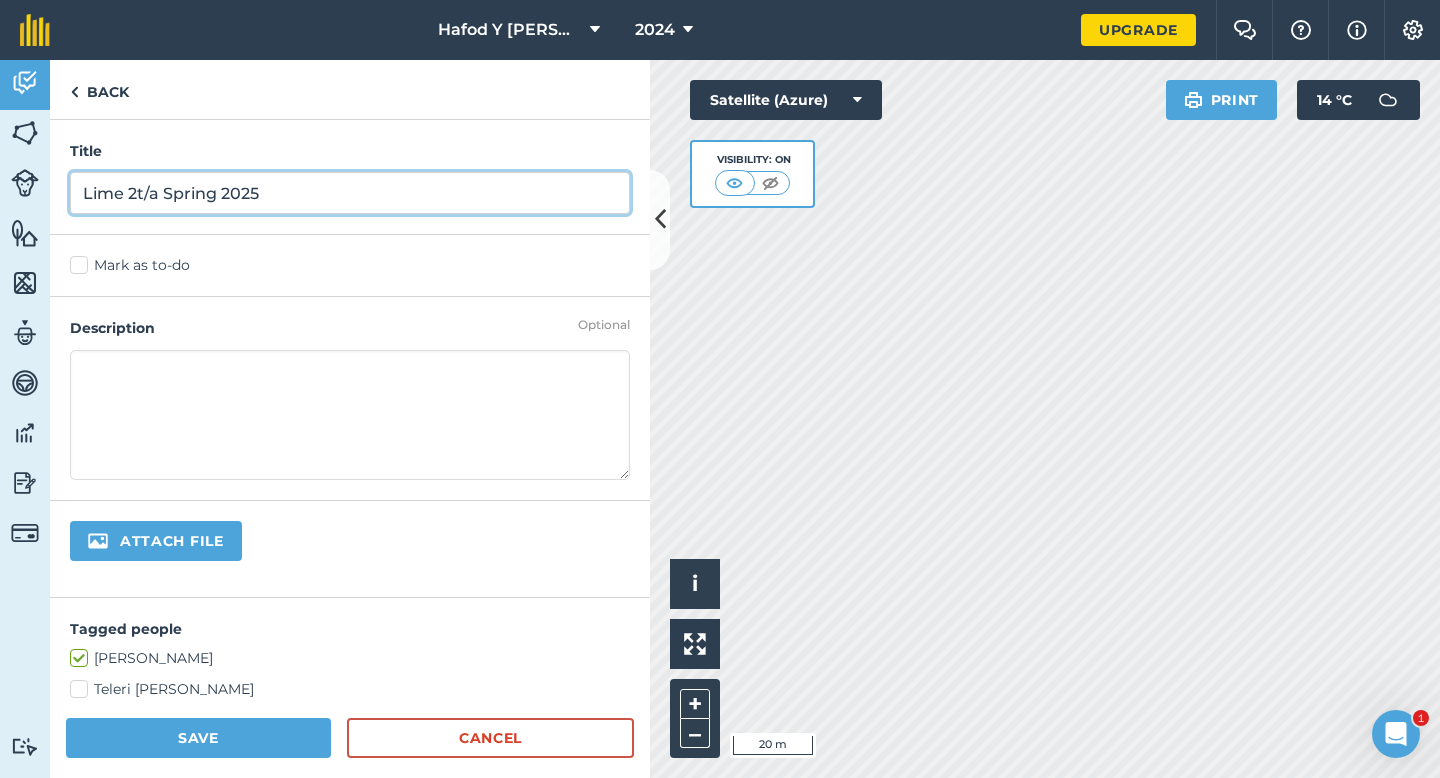 type on "Lime 2t/a Spring 2025" 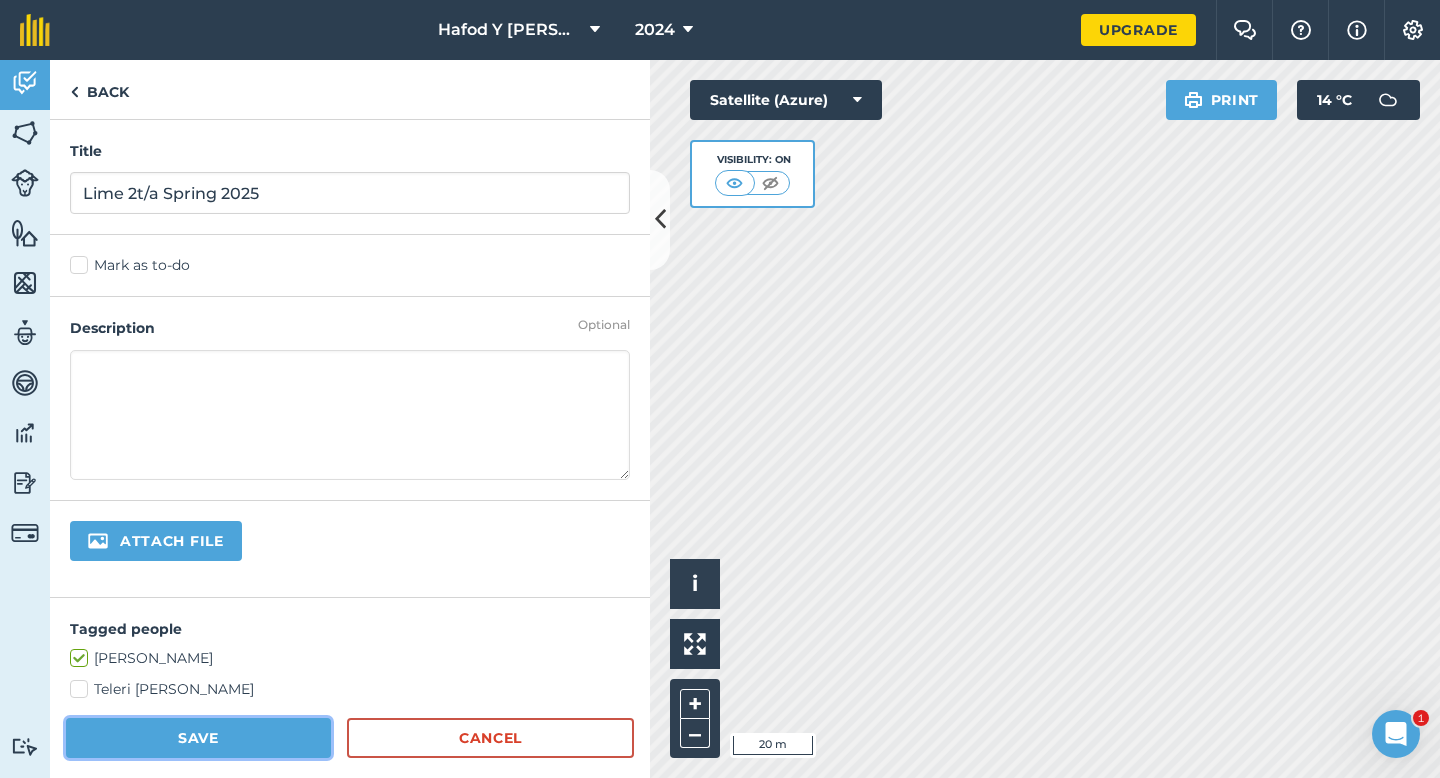 click on "Save" at bounding box center (198, 738) 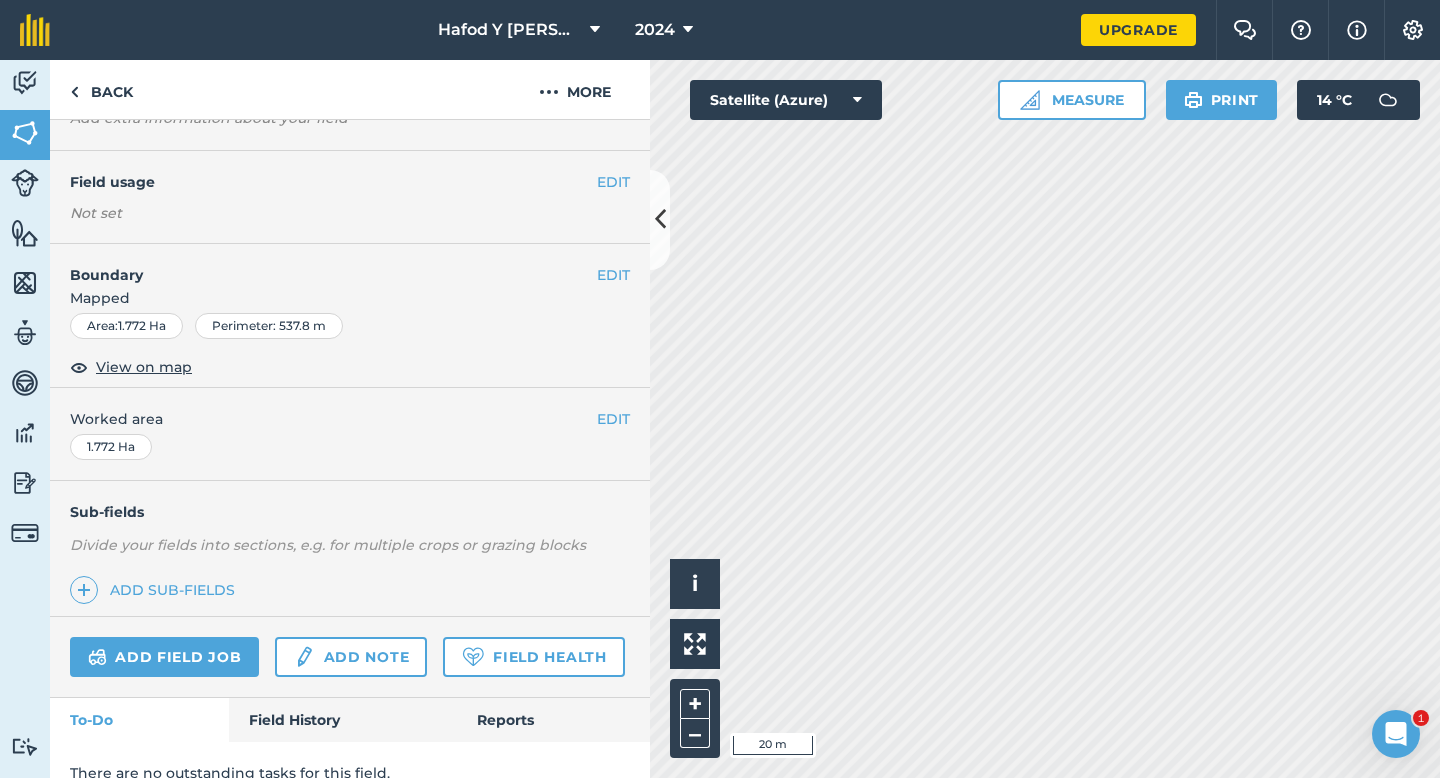 scroll, scrollTop: 216, scrollLeft: 0, axis: vertical 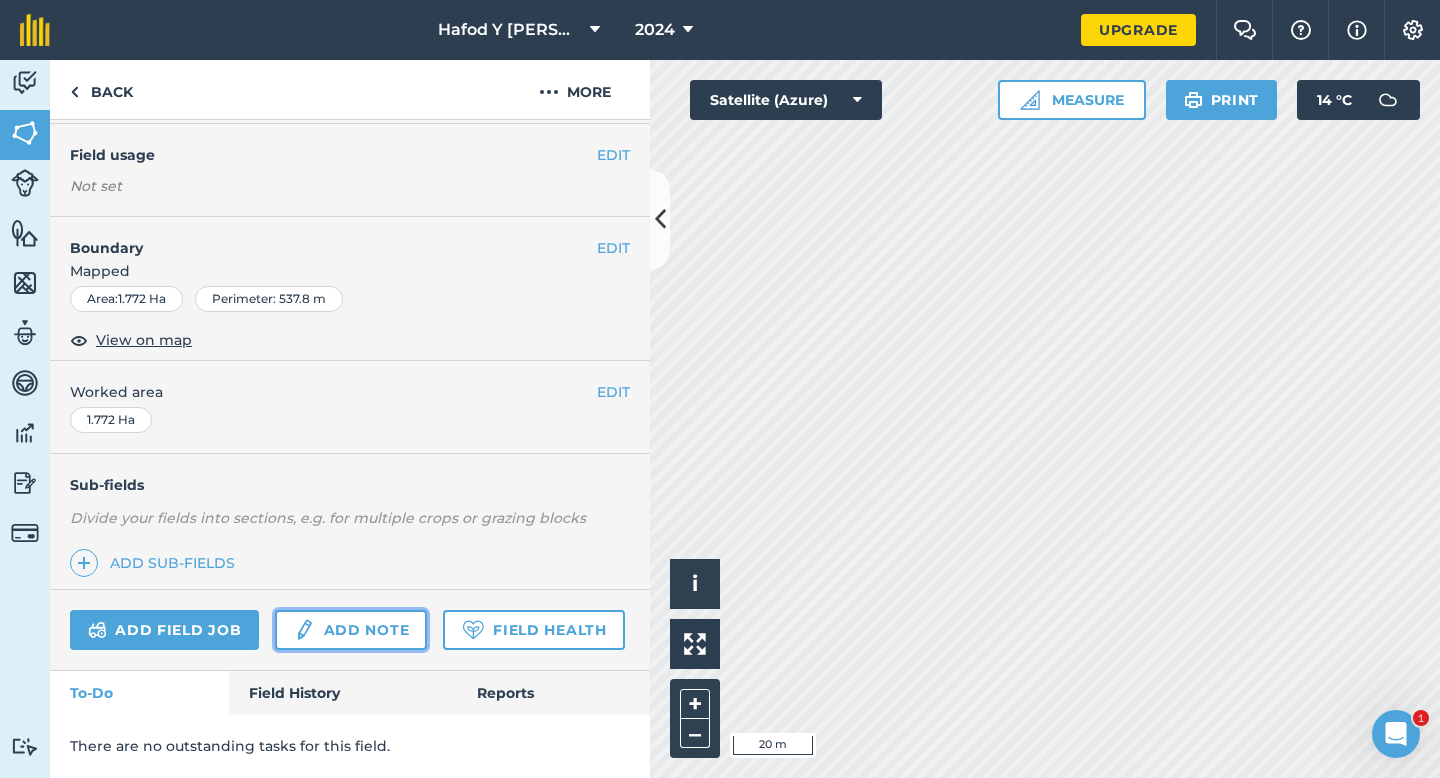 click on "Add note" at bounding box center (351, 630) 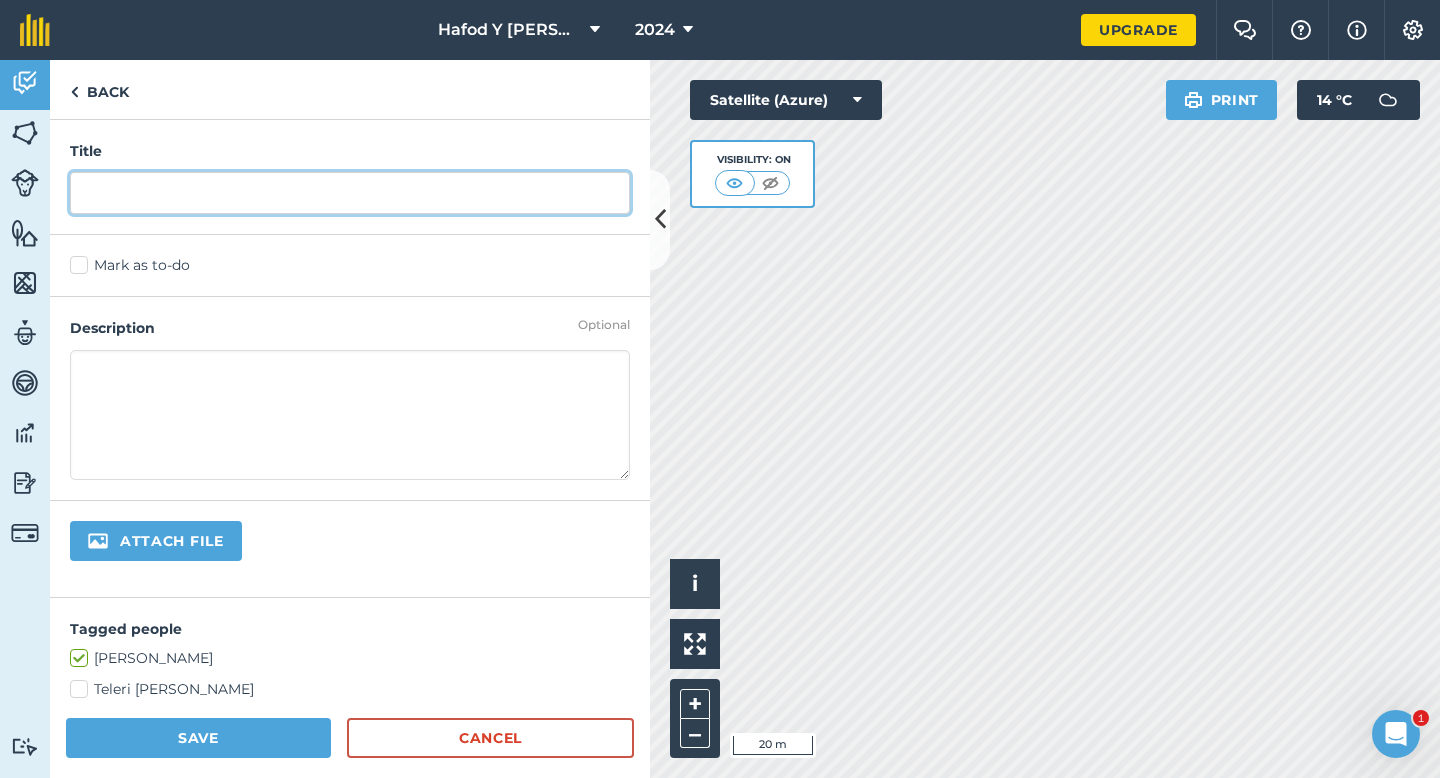 click at bounding box center (350, 193) 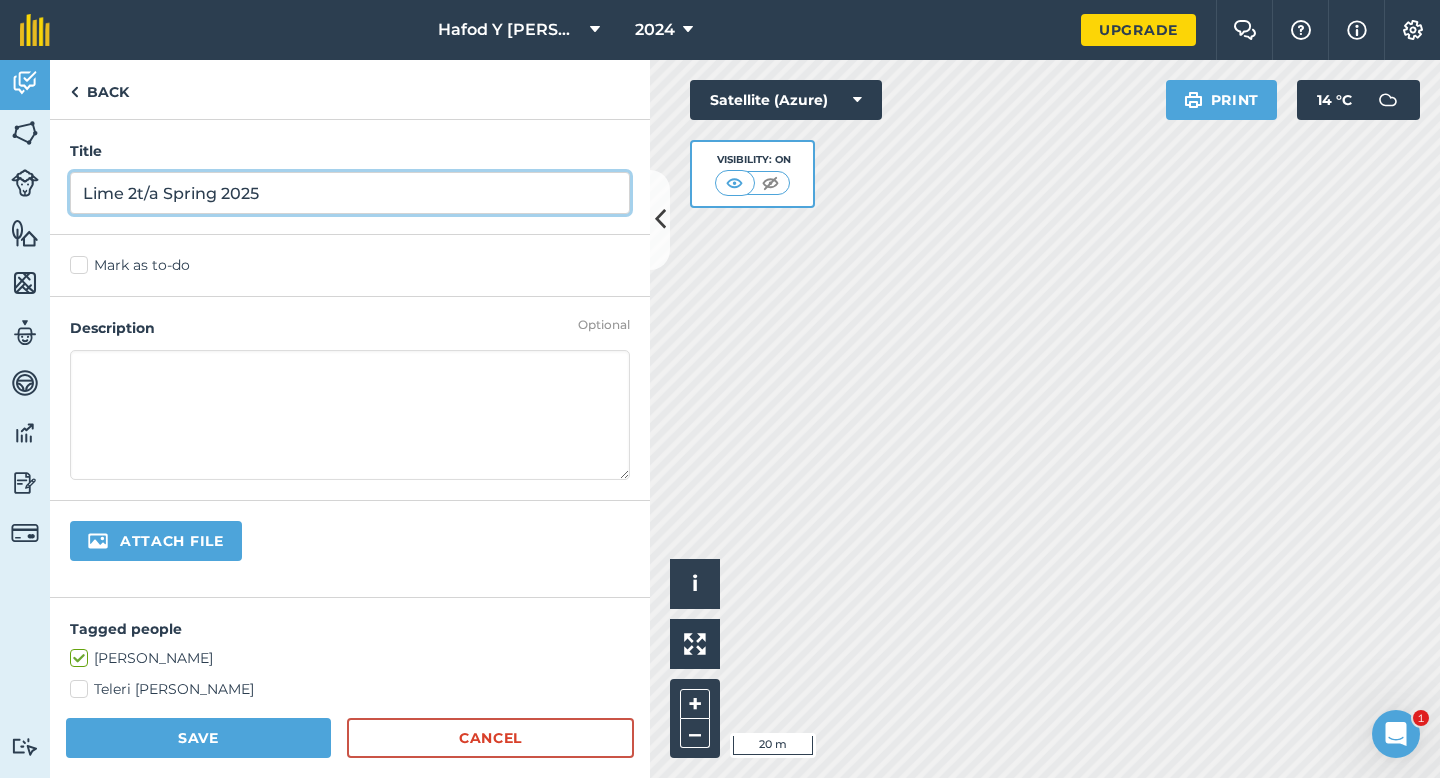 type on "Lime 2t/a Spring 2025" 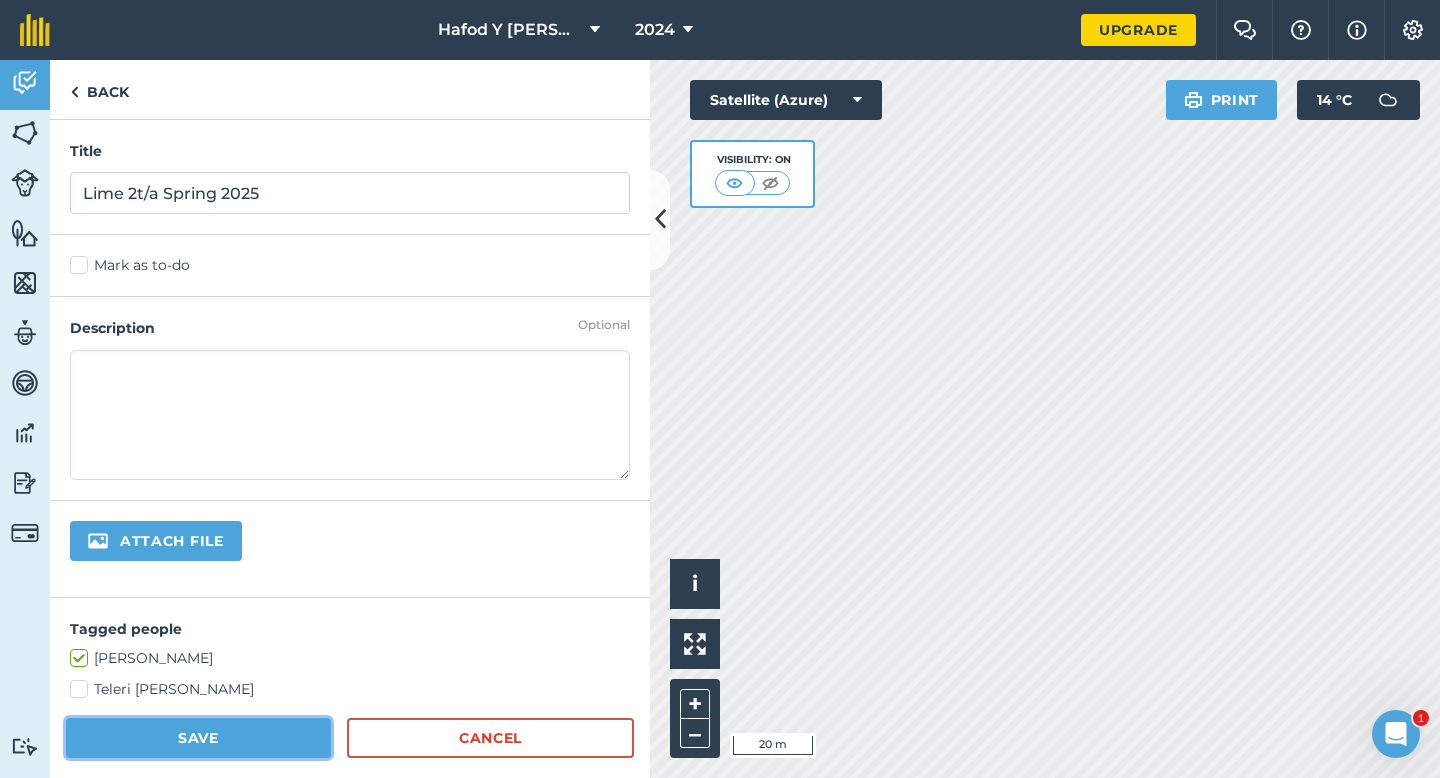 click on "Save" at bounding box center [198, 738] 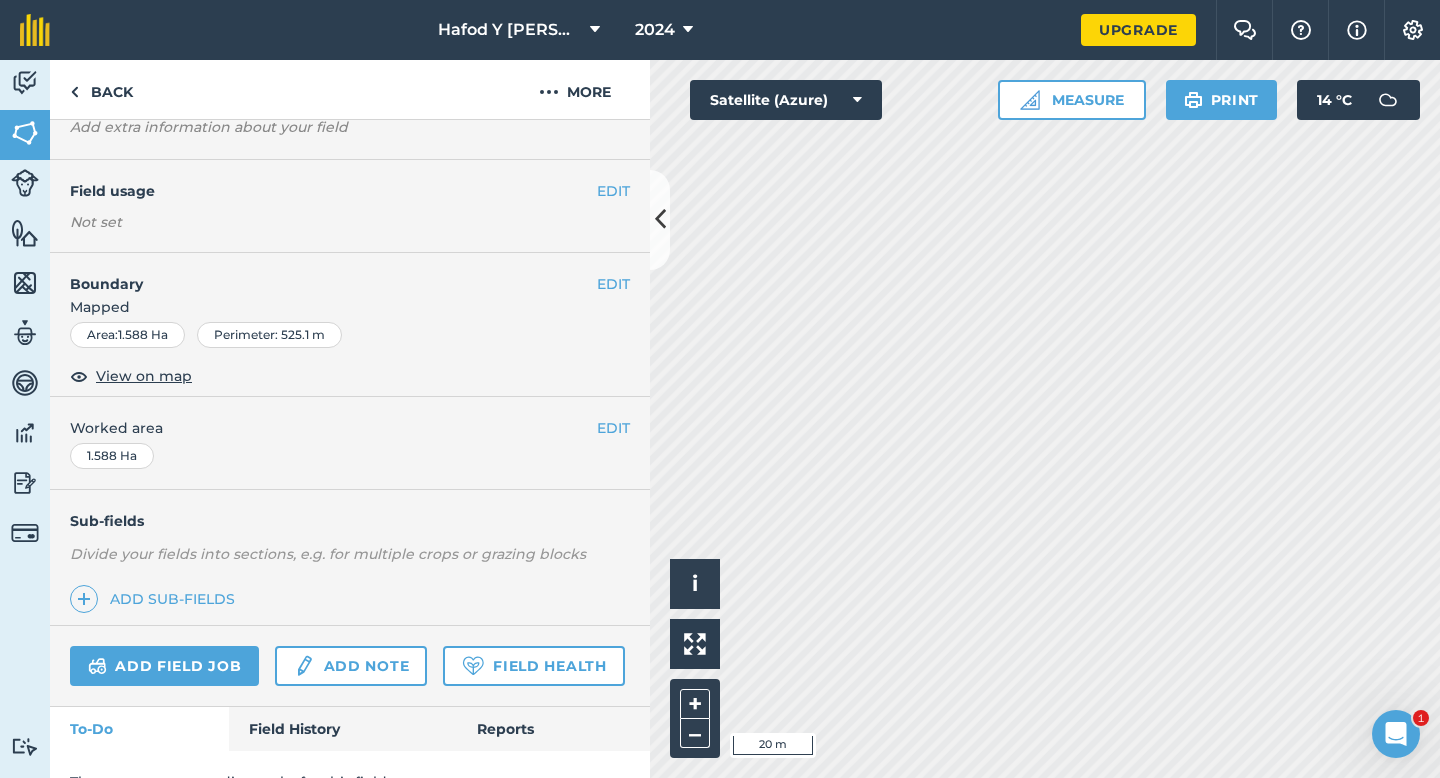 scroll, scrollTop: 216, scrollLeft: 0, axis: vertical 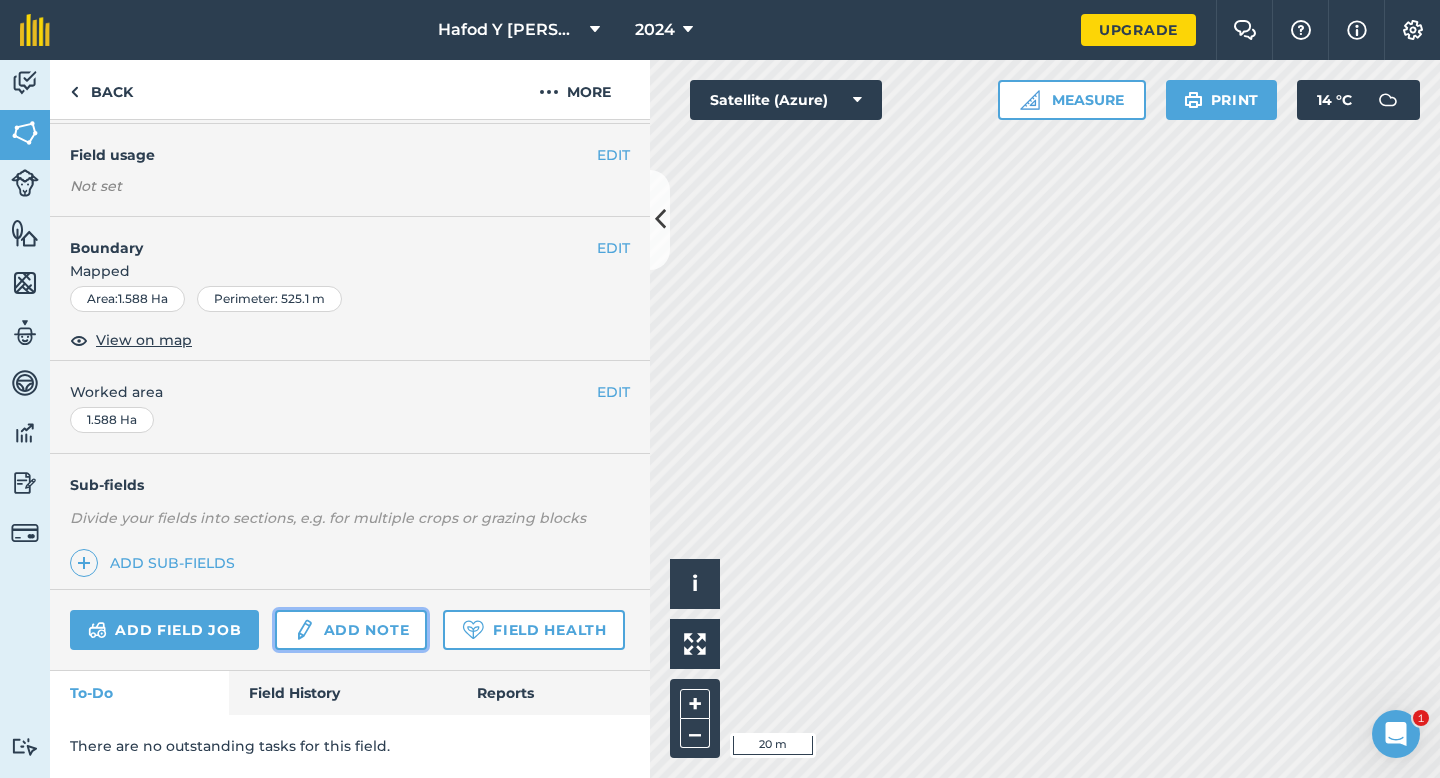 click on "Add note" at bounding box center (351, 630) 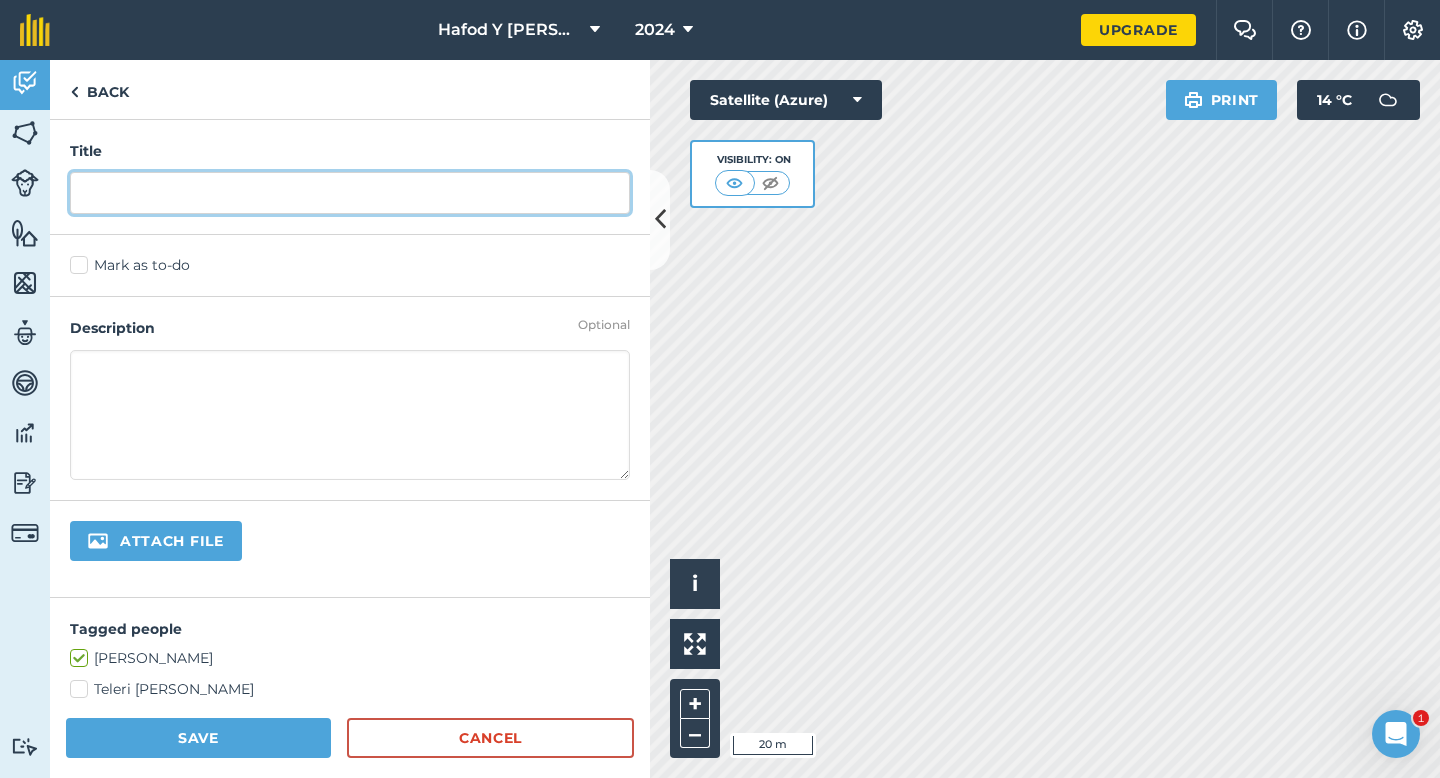 click at bounding box center (350, 193) 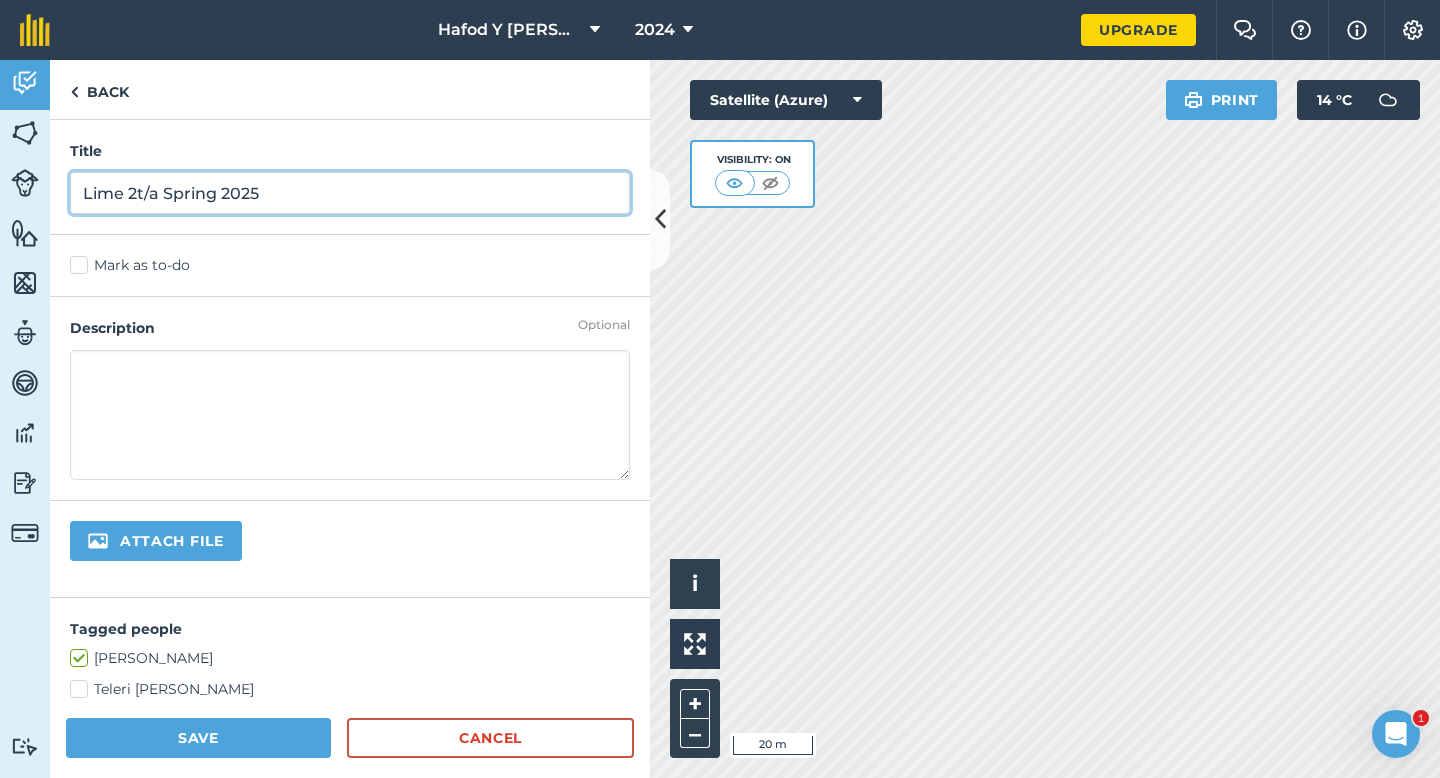type on "Lime 2t/a Spring 2025" 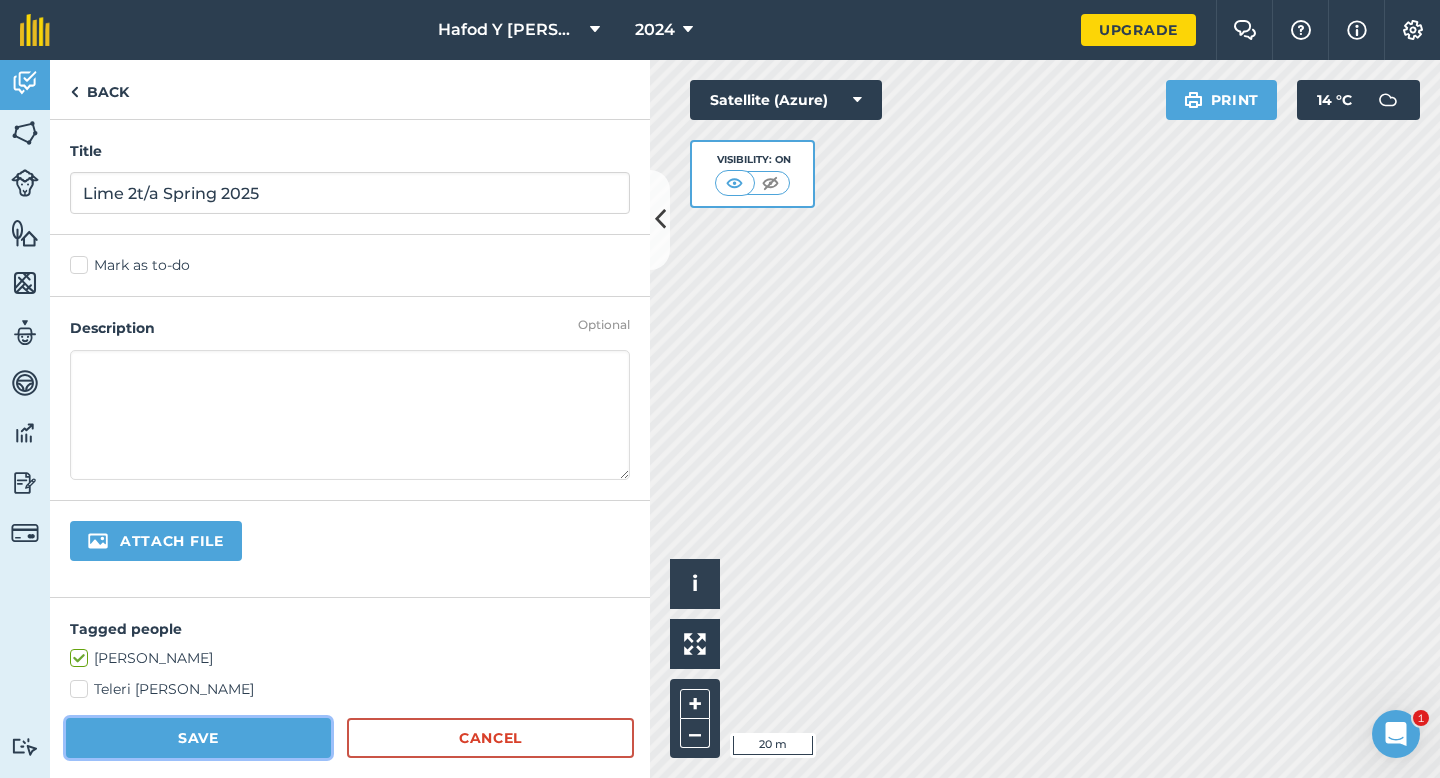 click on "Save" at bounding box center (198, 738) 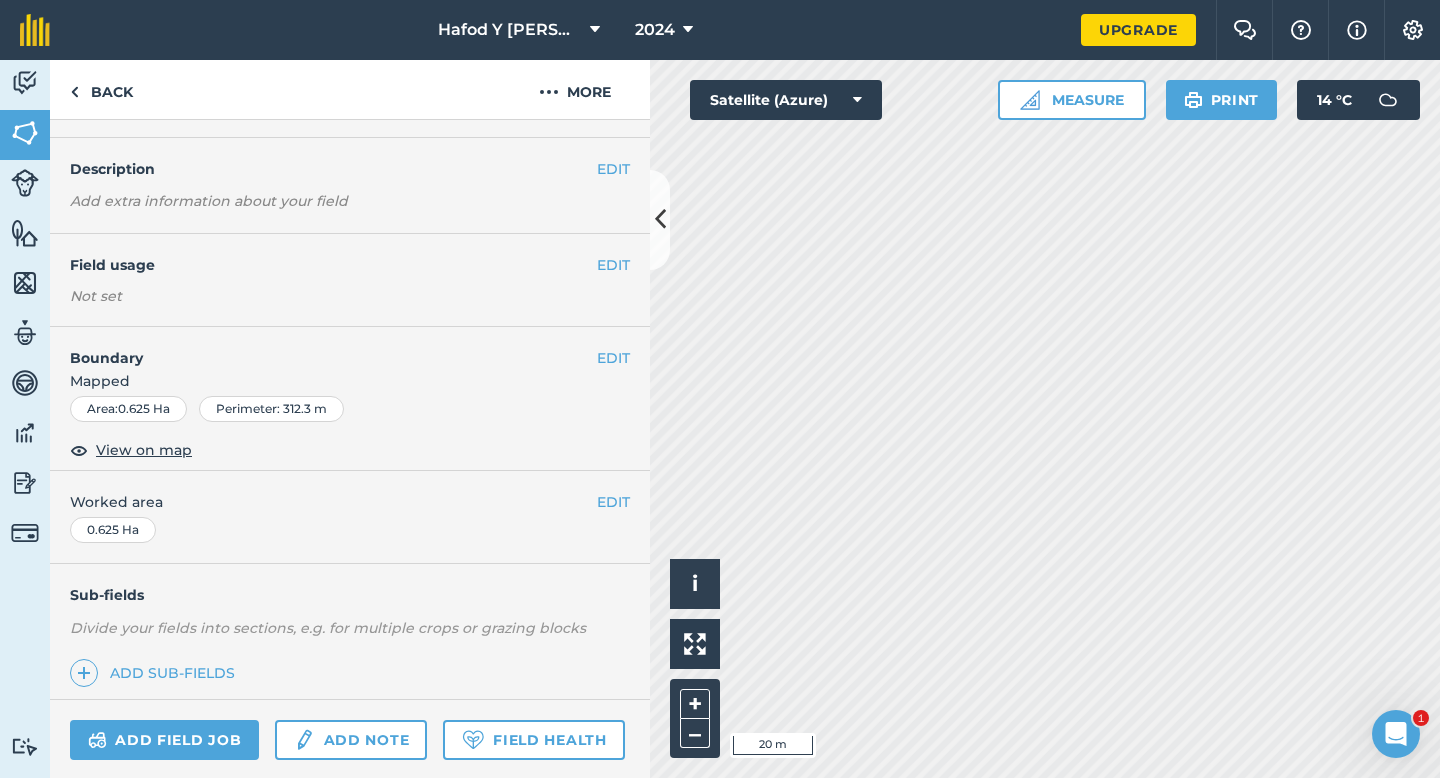 scroll, scrollTop: 157, scrollLeft: 0, axis: vertical 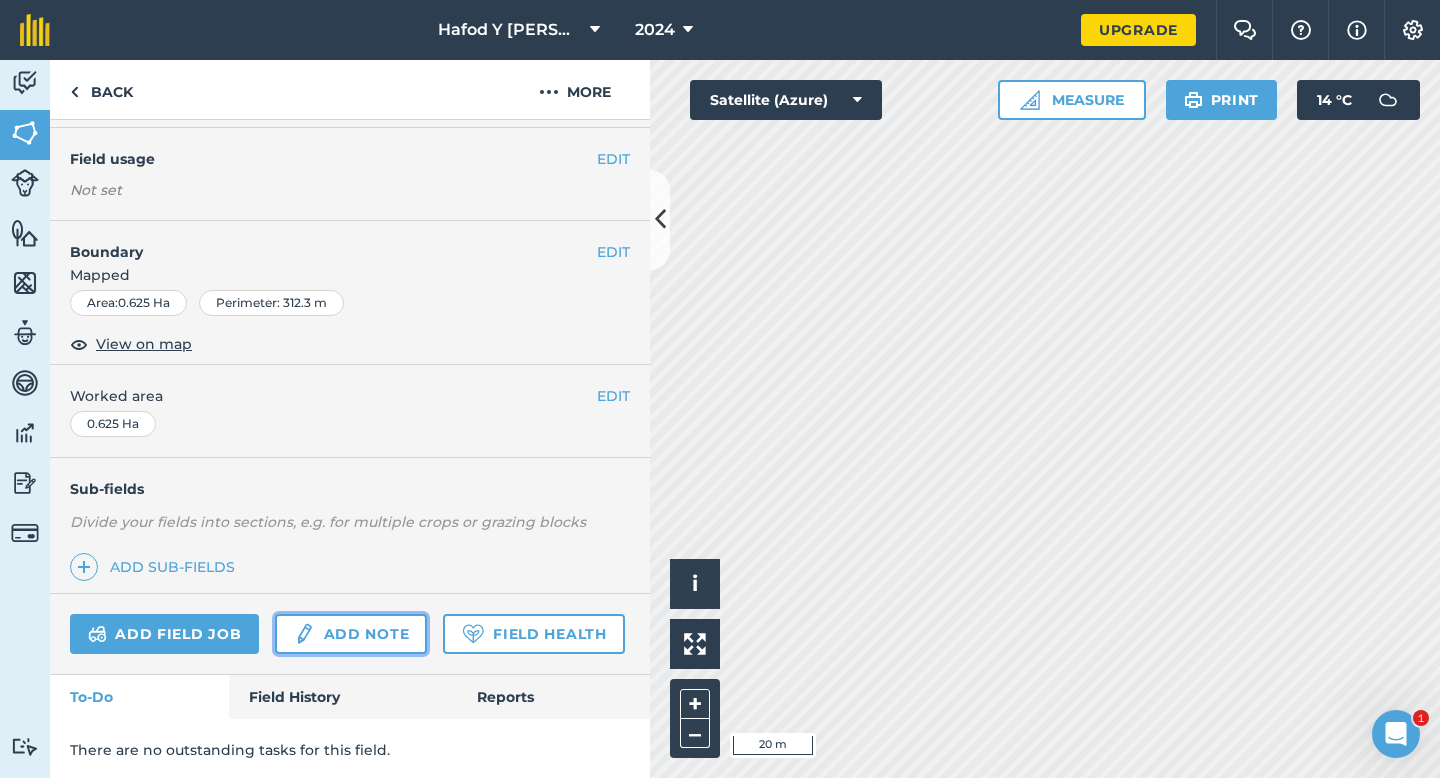 click on "Add note" at bounding box center (351, 634) 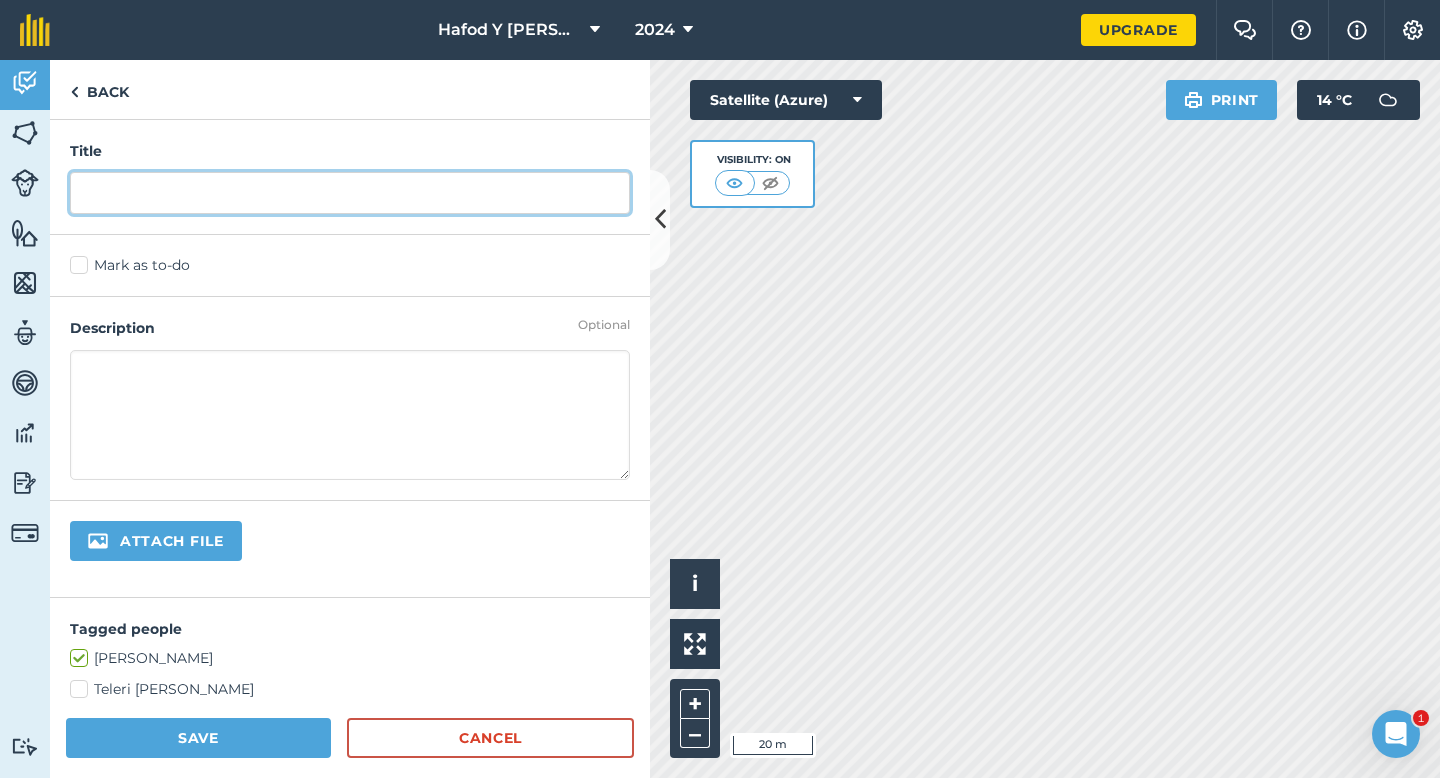 click at bounding box center (350, 193) 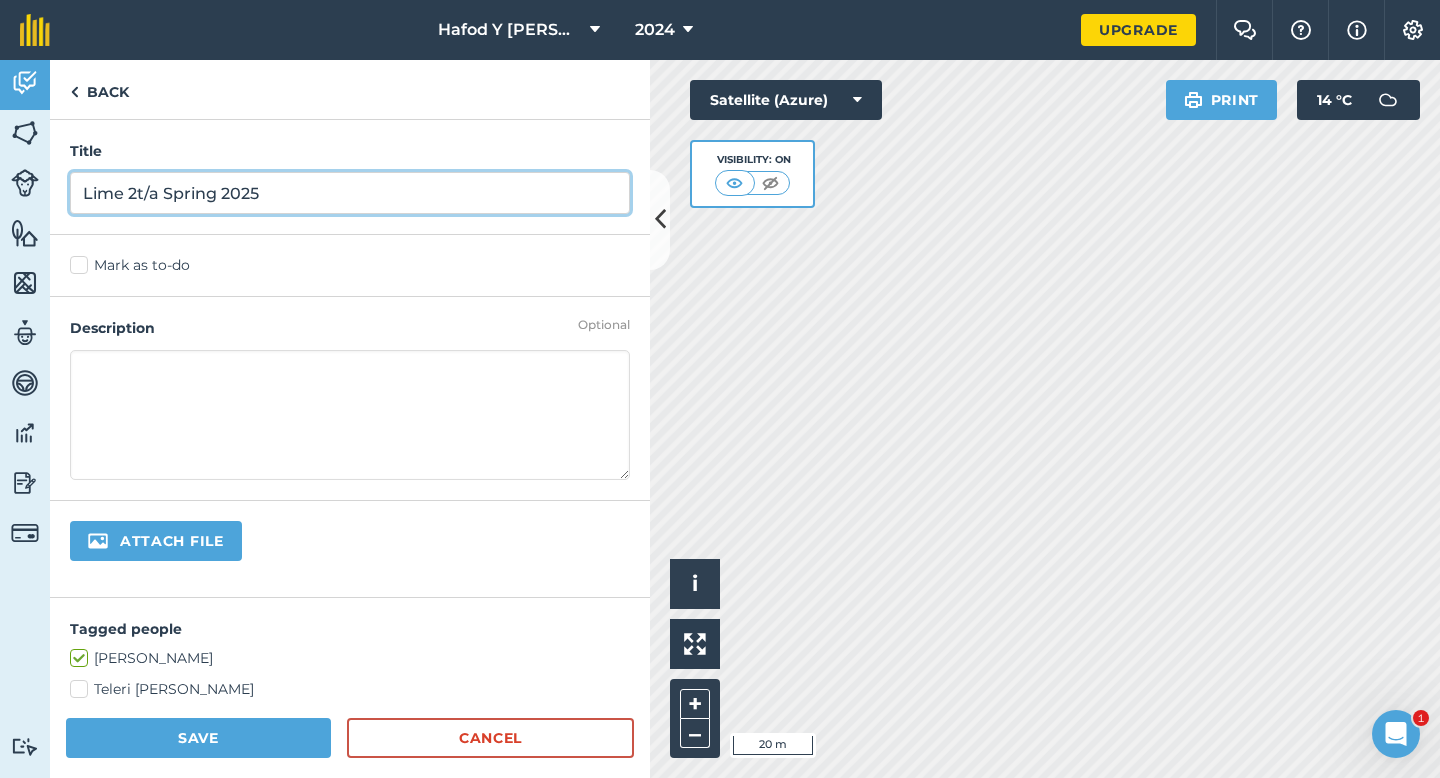 type on "Lime 2t/a Spring 2025" 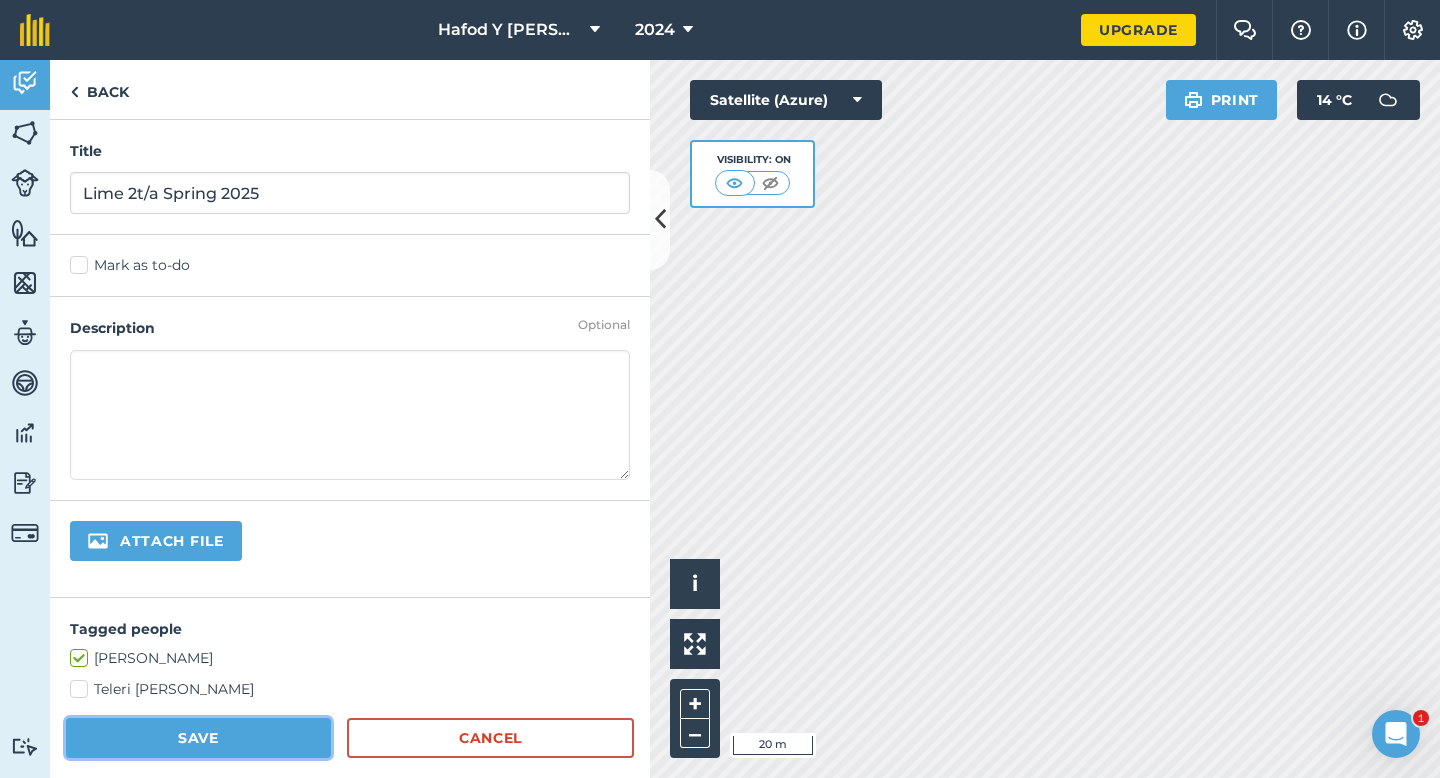 click on "Save" at bounding box center [198, 738] 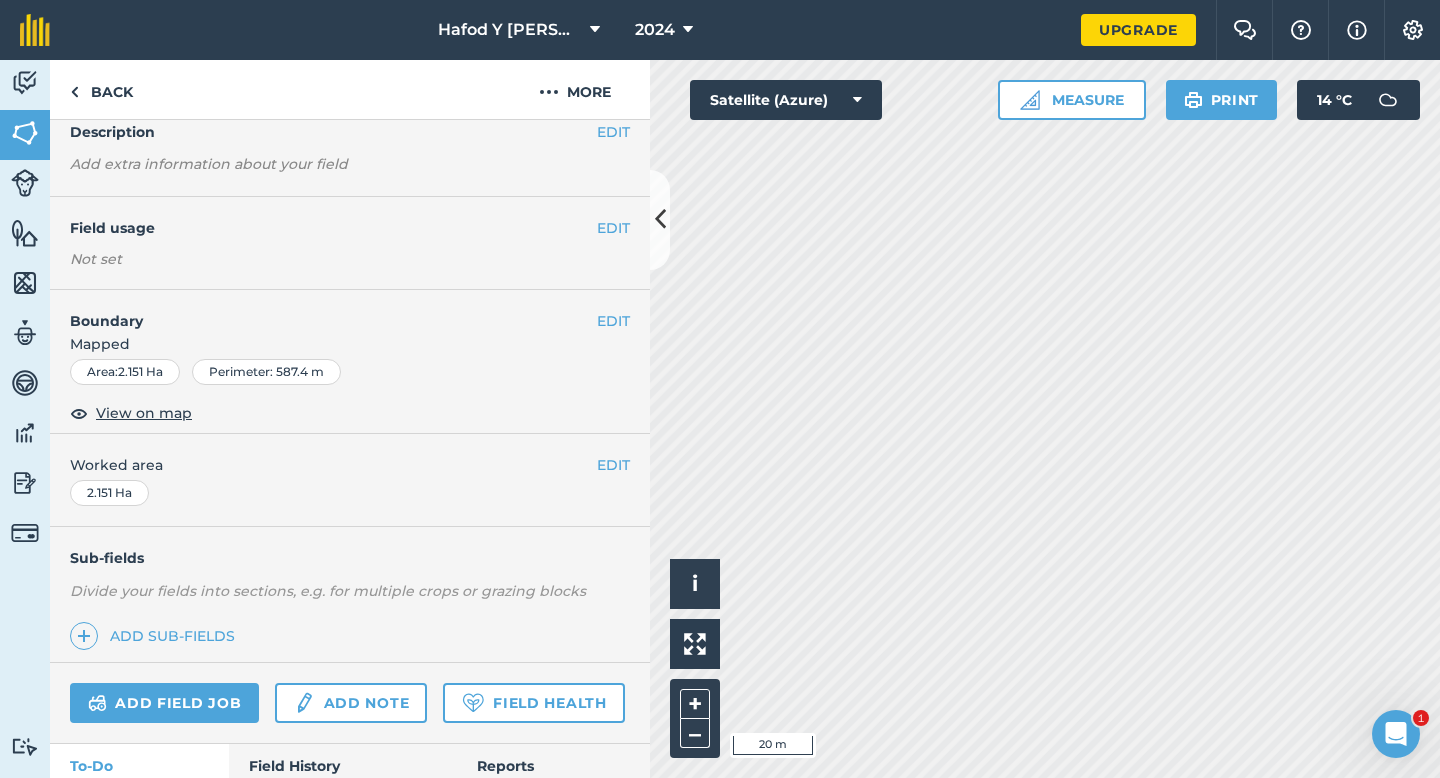scroll, scrollTop: 216, scrollLeft: 0, axis: vertical 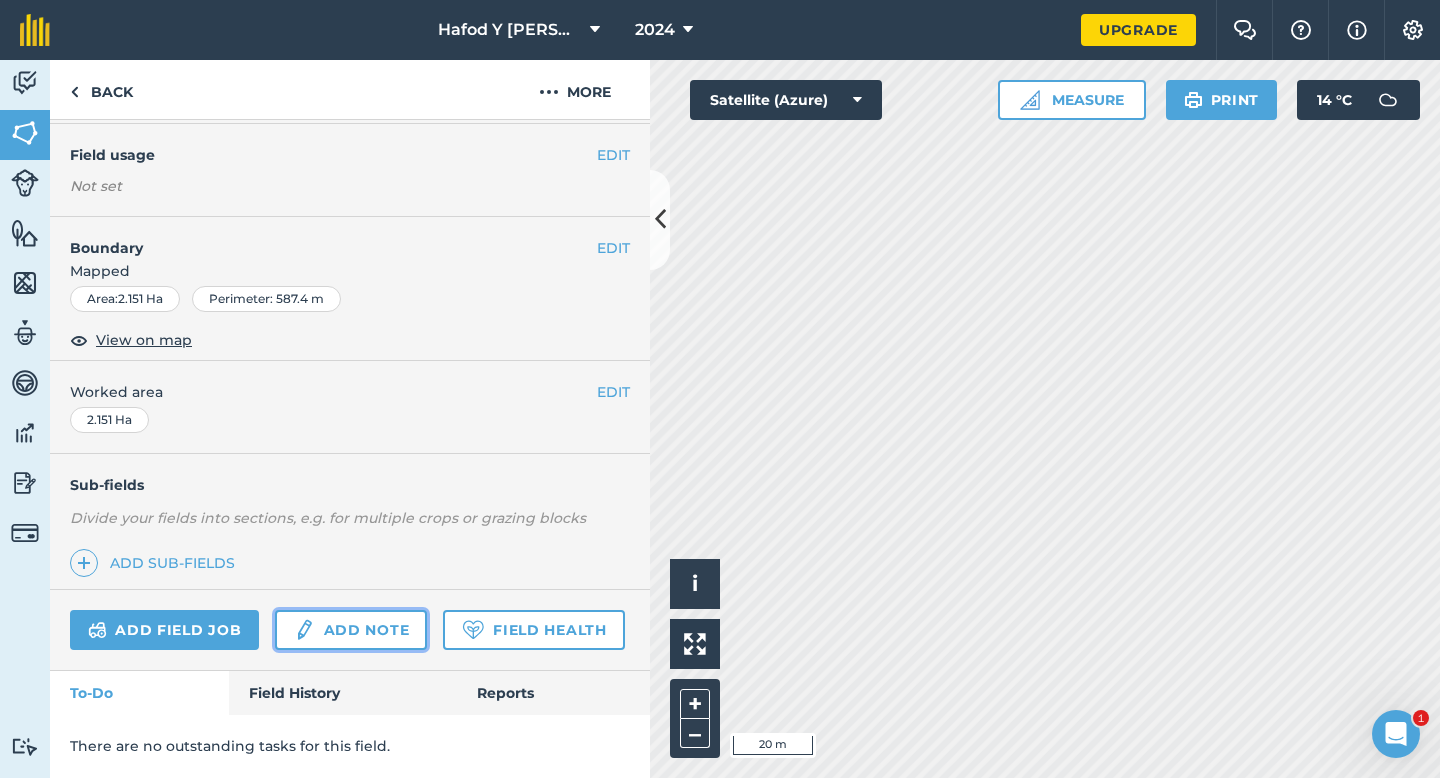 click on "Add note" at bounding box center [351, 630] 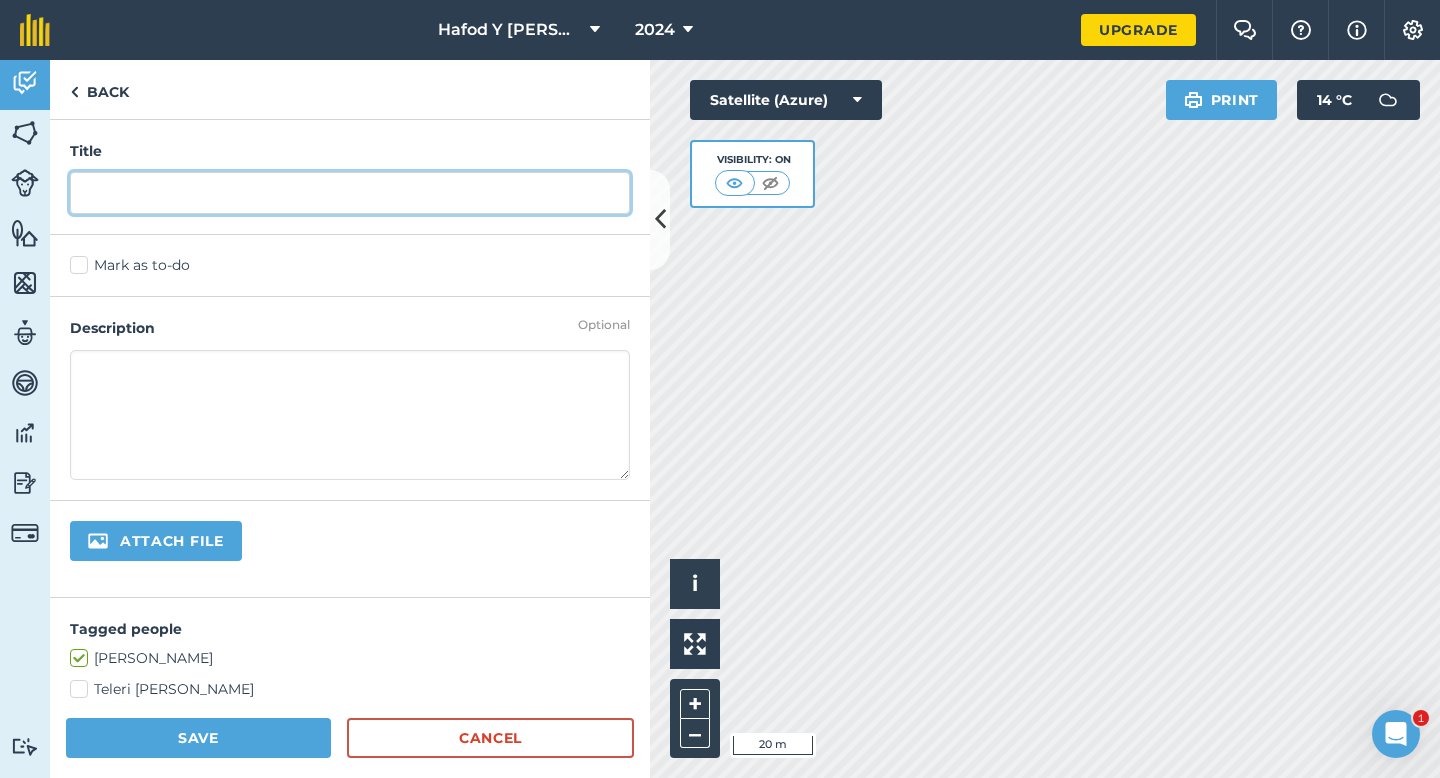 click at bounding box center [350, 193] 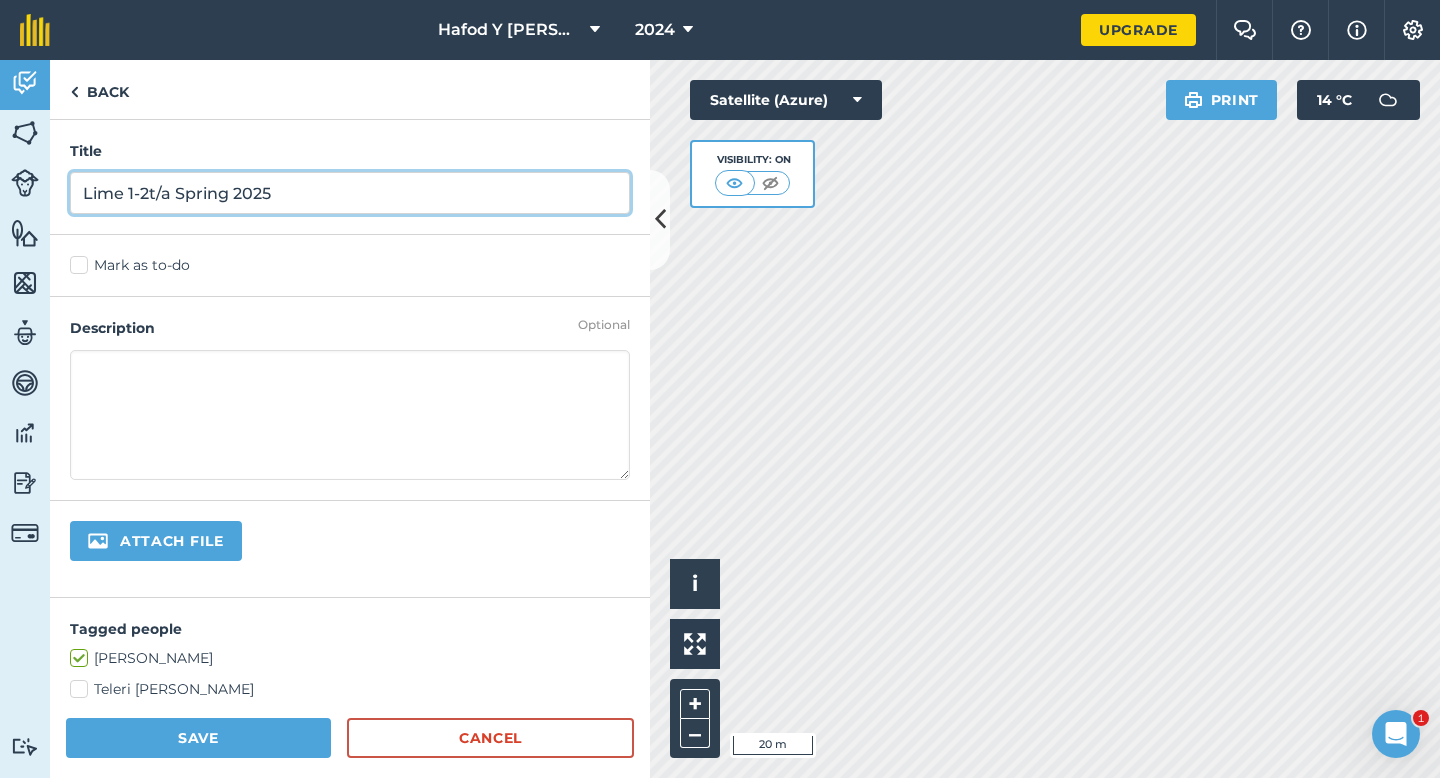 type on "Lime 1-2t/a Spring 2025" 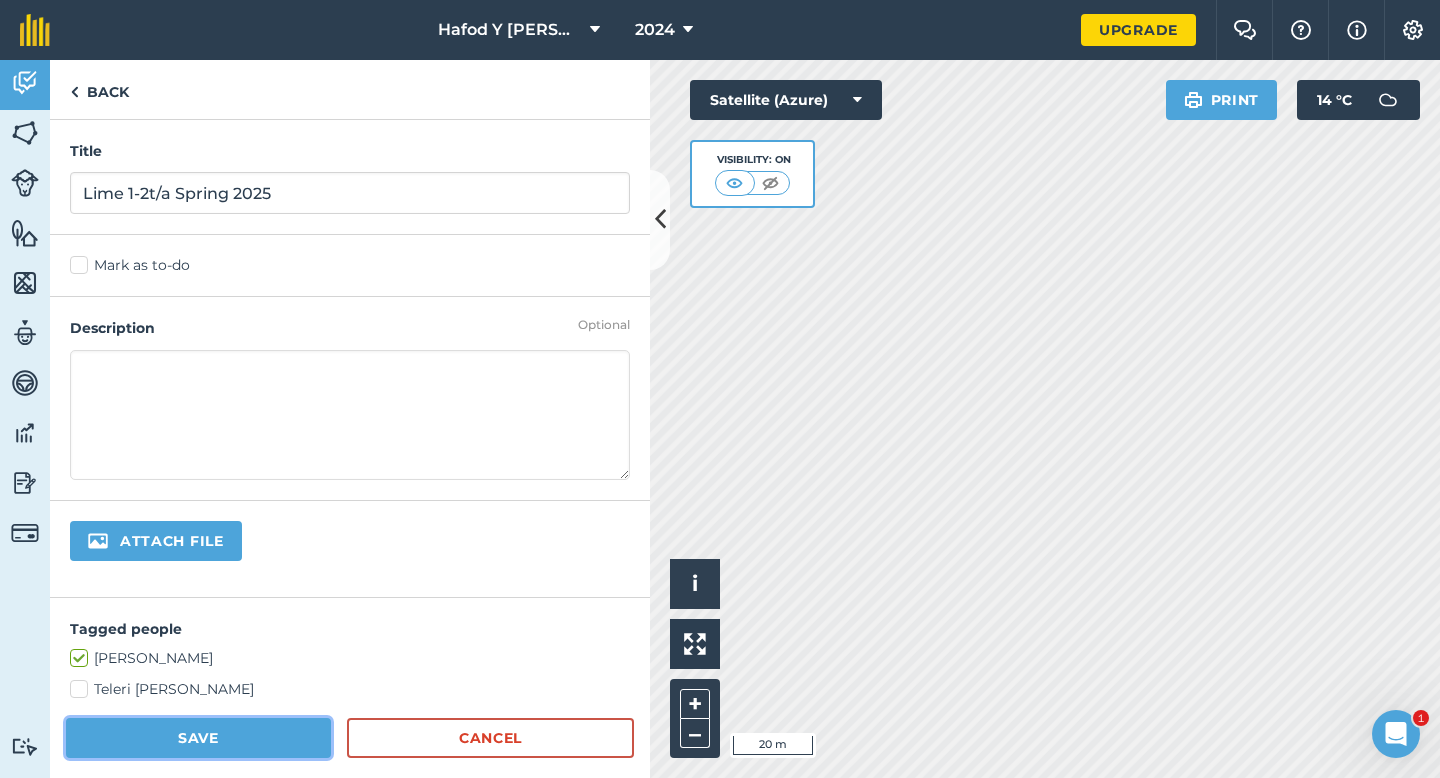 click on "Save" at bounding box center (198, 738) 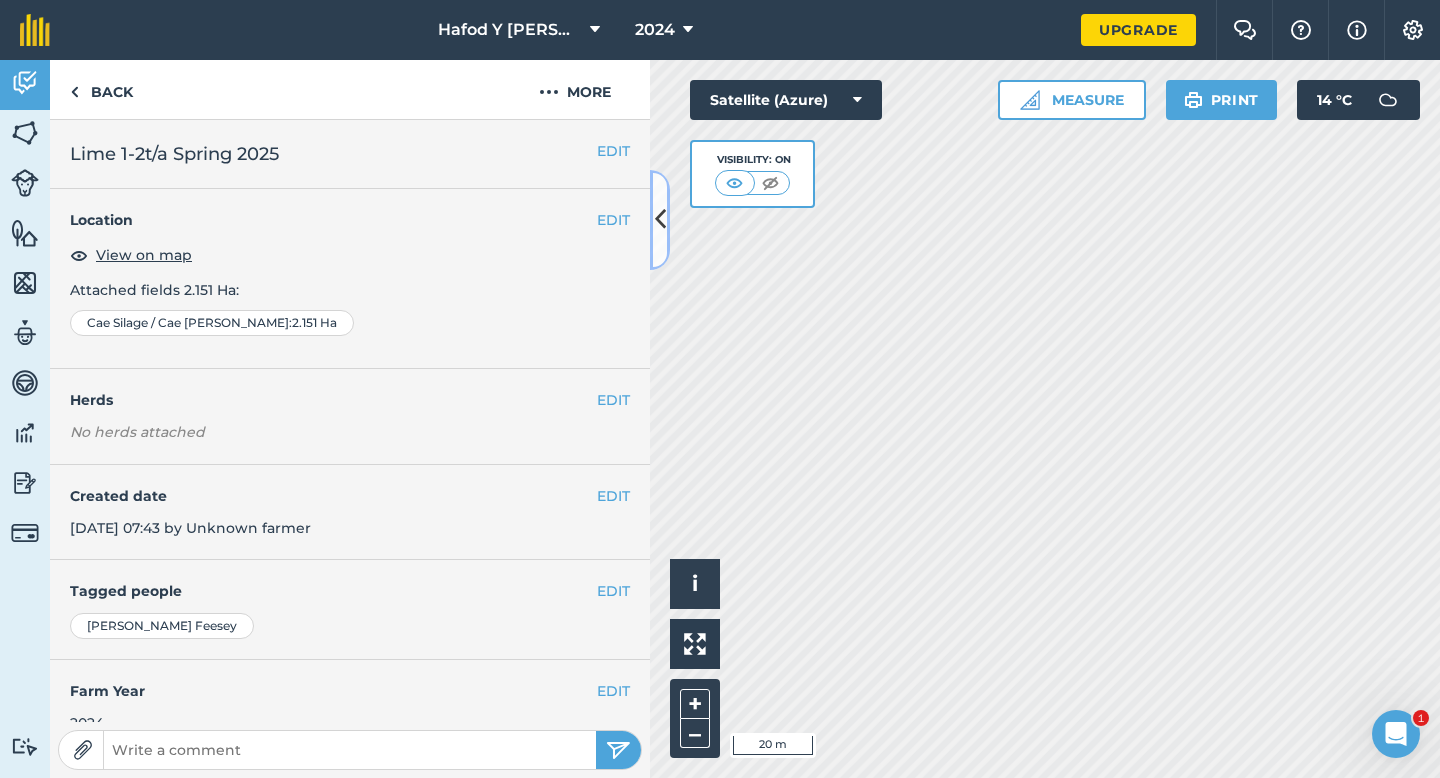 click at bounding box center (660, 220) 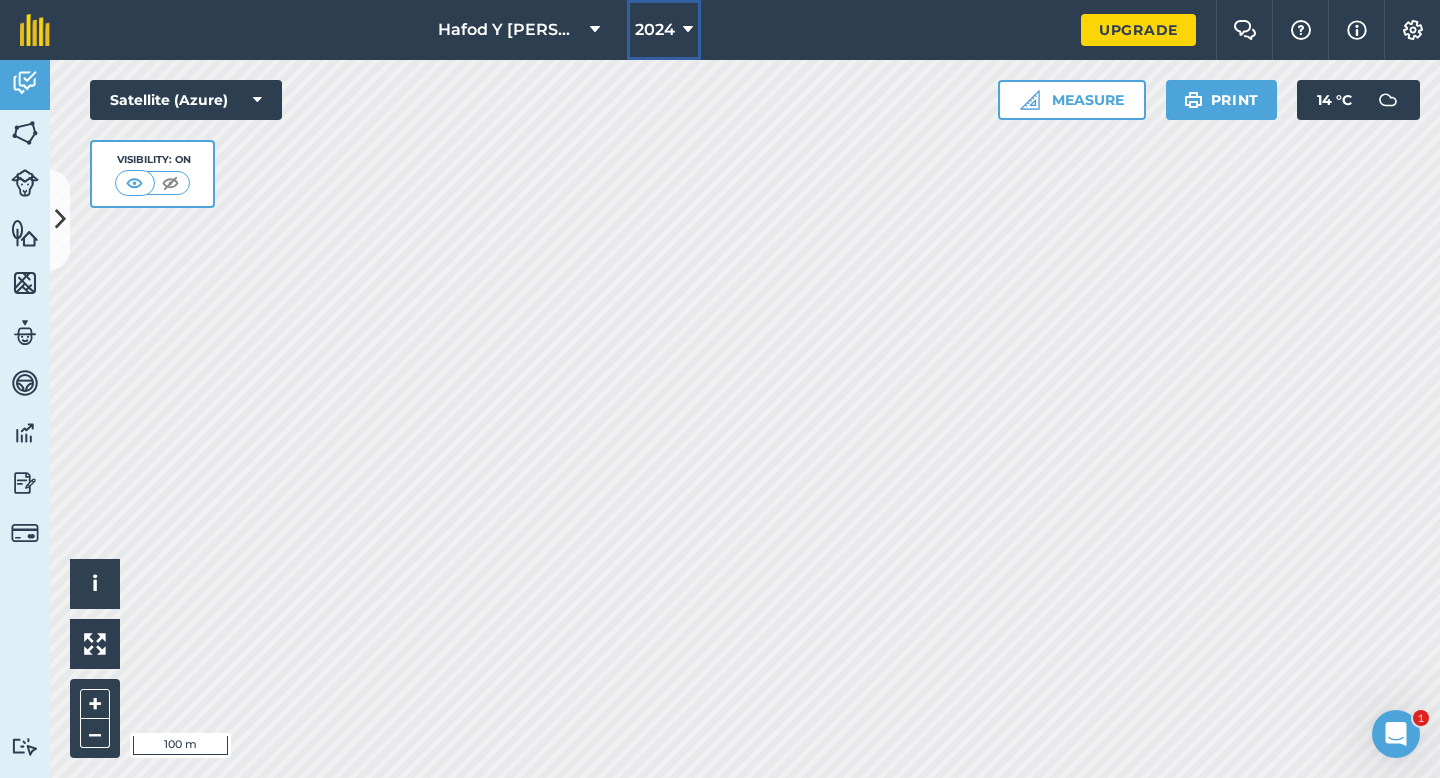 click on "2024" at bounding box center (664, 30) 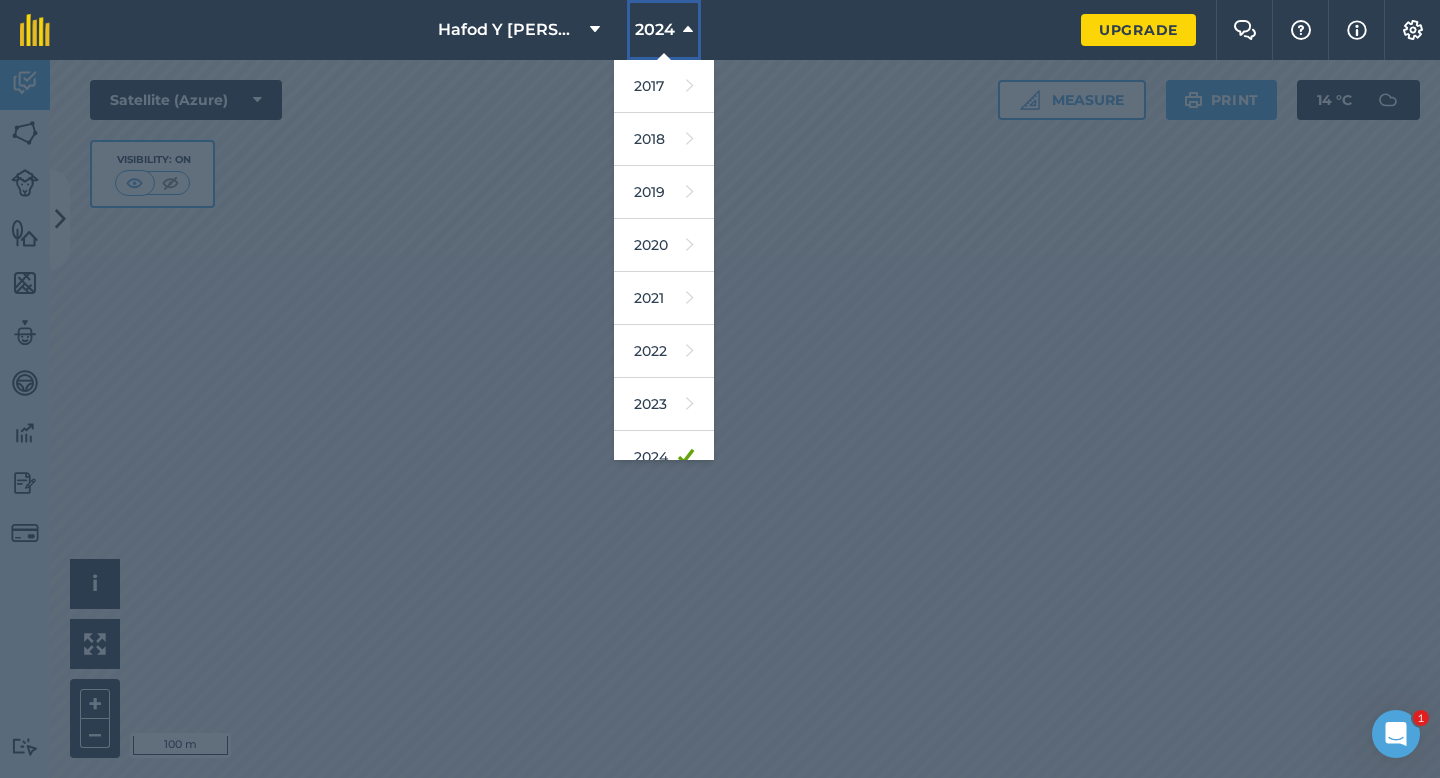 scroll, scrollTop: 183, scrollLeft: 0, axis: vertical 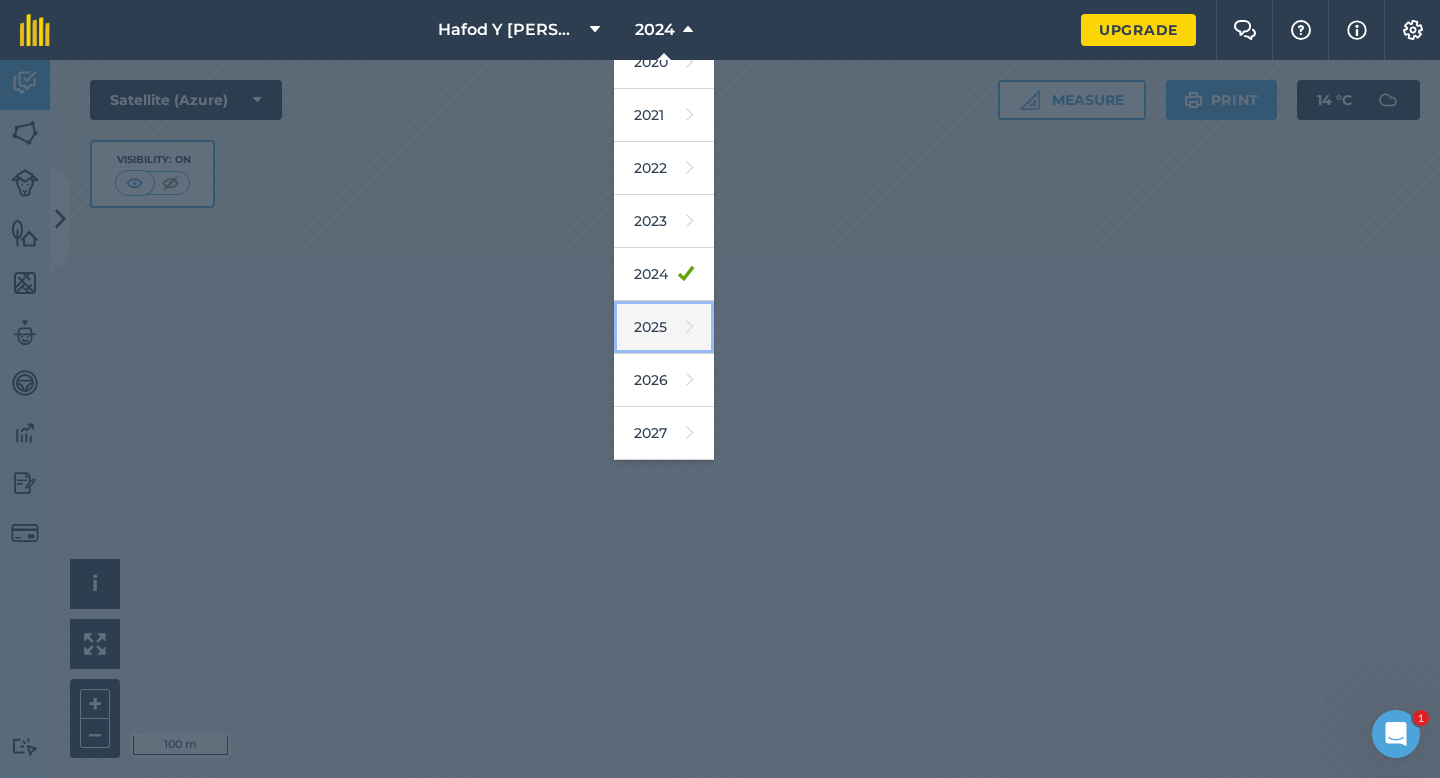 click at bounding box center [690, 327] 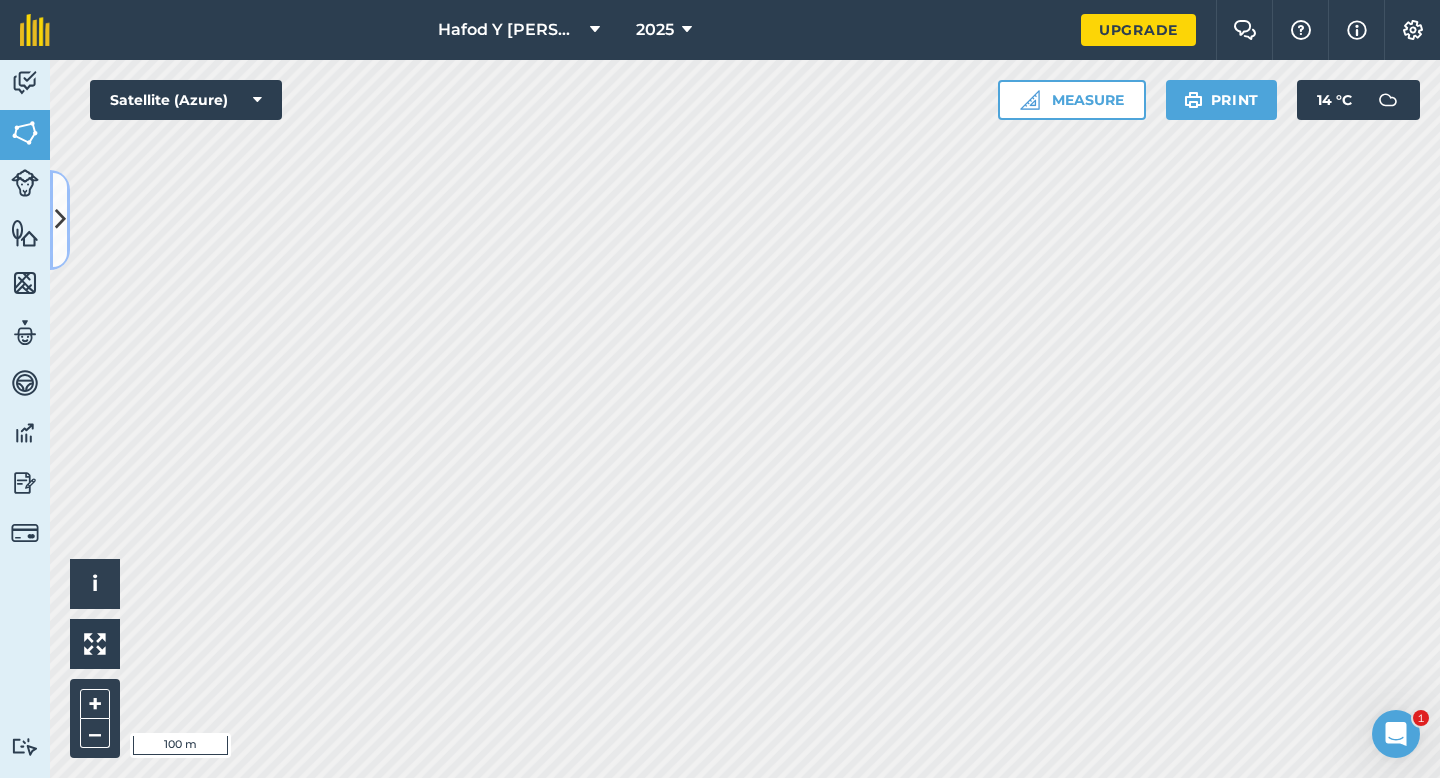 click at bounding box center [60, 219] 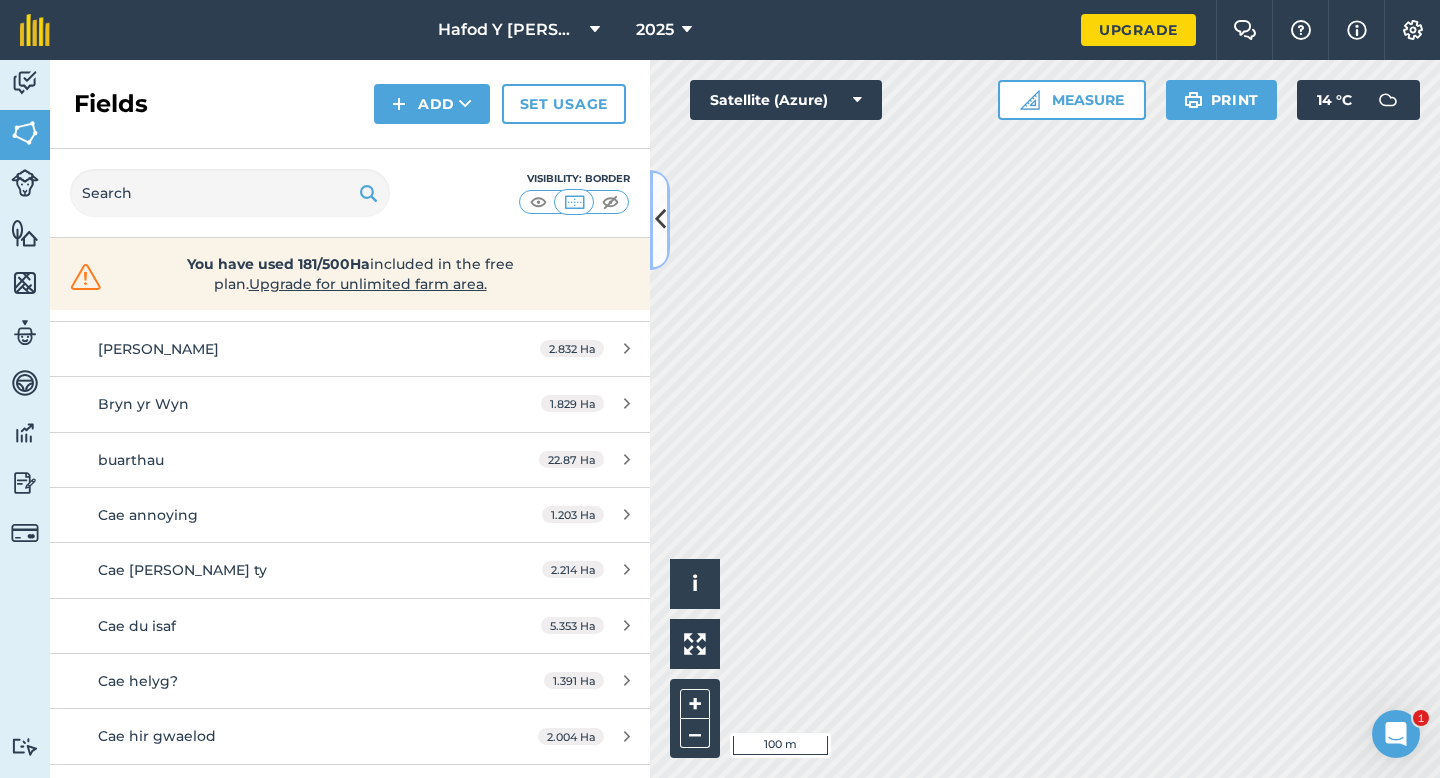 scroll, scrollTop: 147, scrollLeft: 0, axis: vertical 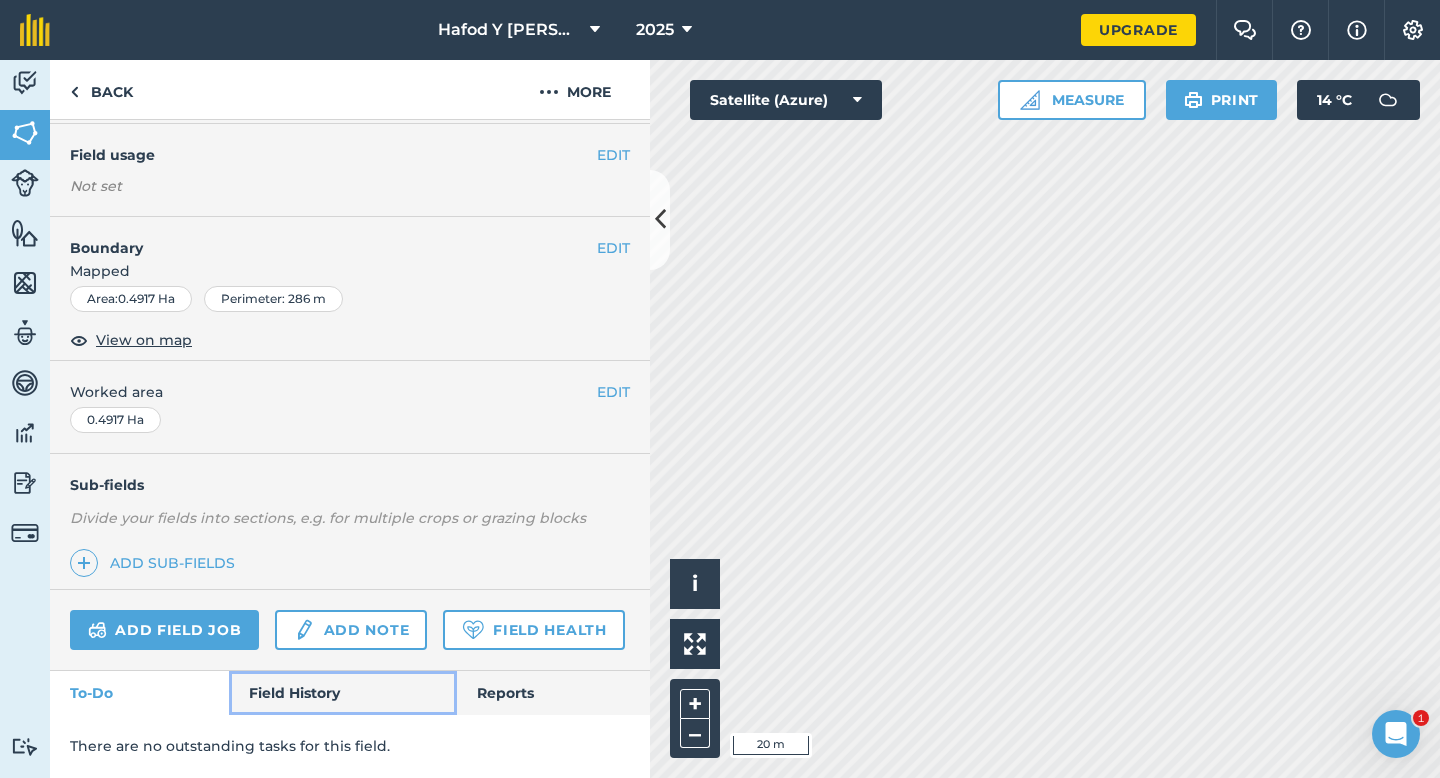 click on "Field History" at bounding box center (342, 693) 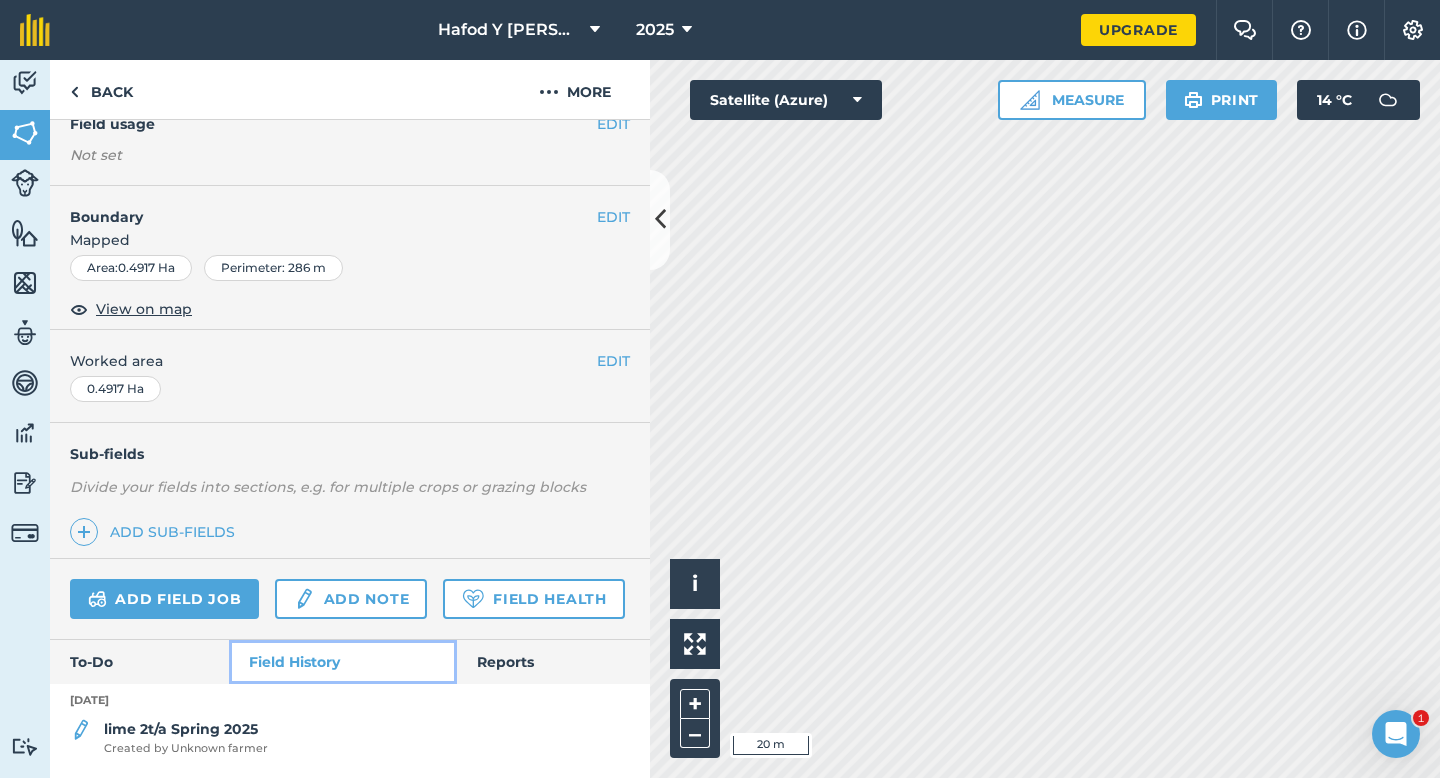 scroll, scrollTop: 0, scrollLeft: 0, axis: both 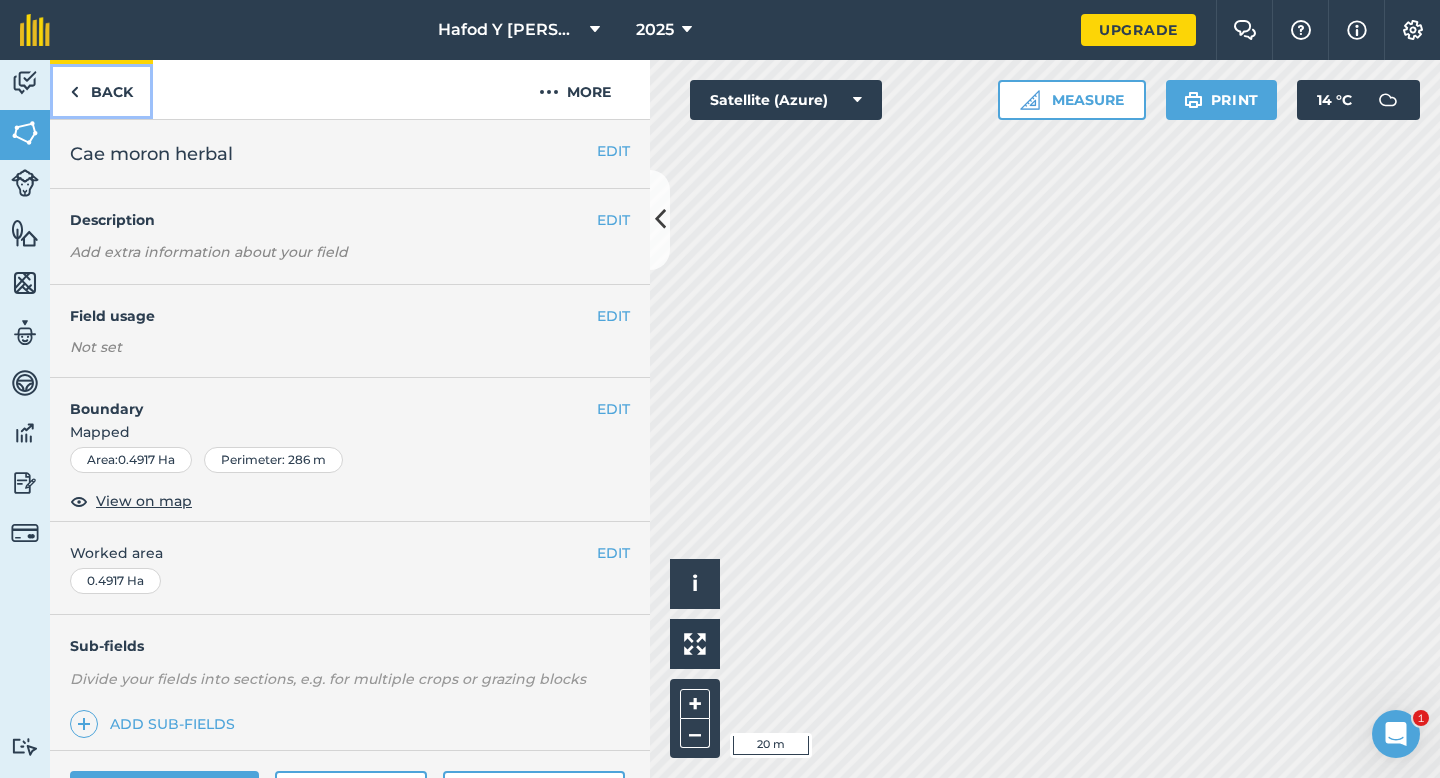 click on "Back" at bounding box center [101, 89] 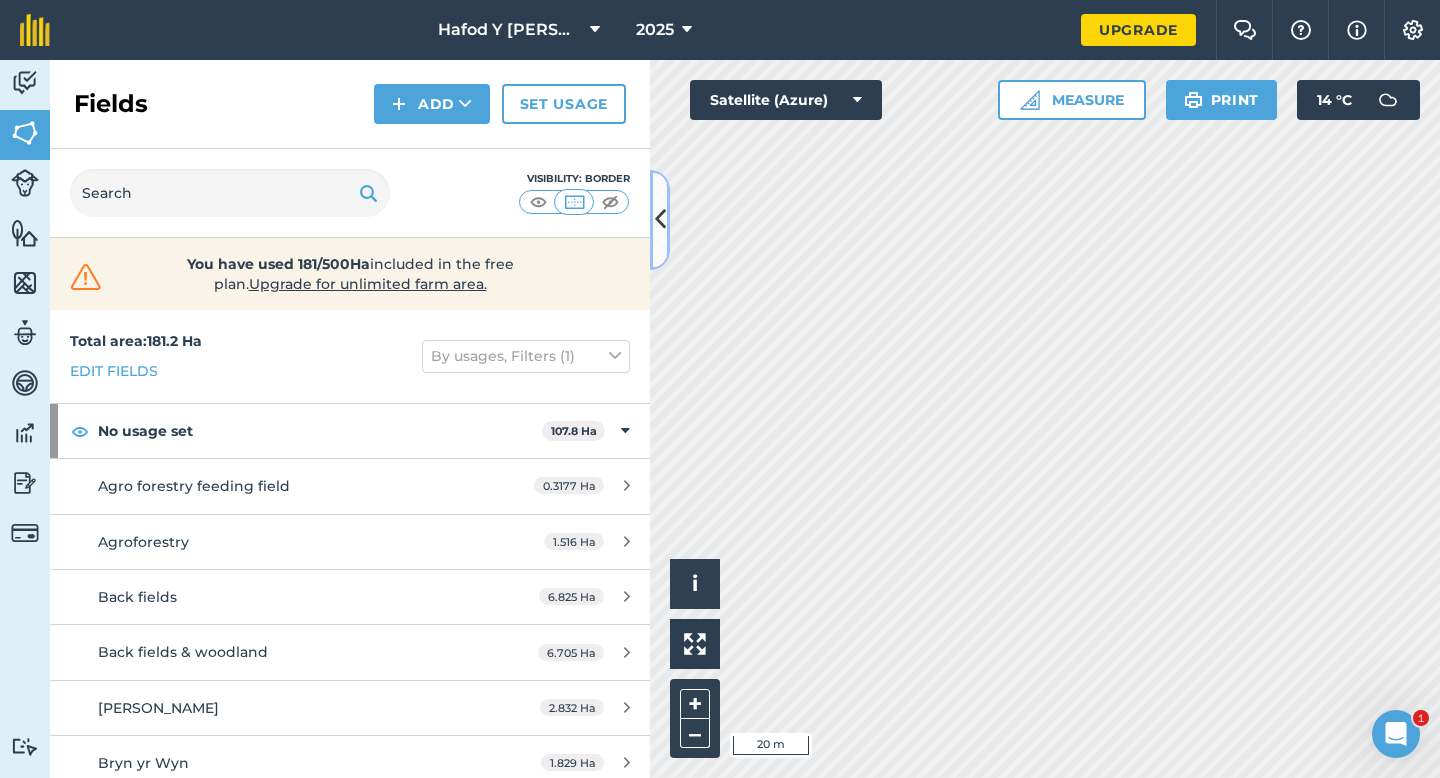 click at bounding box center [660, 220] 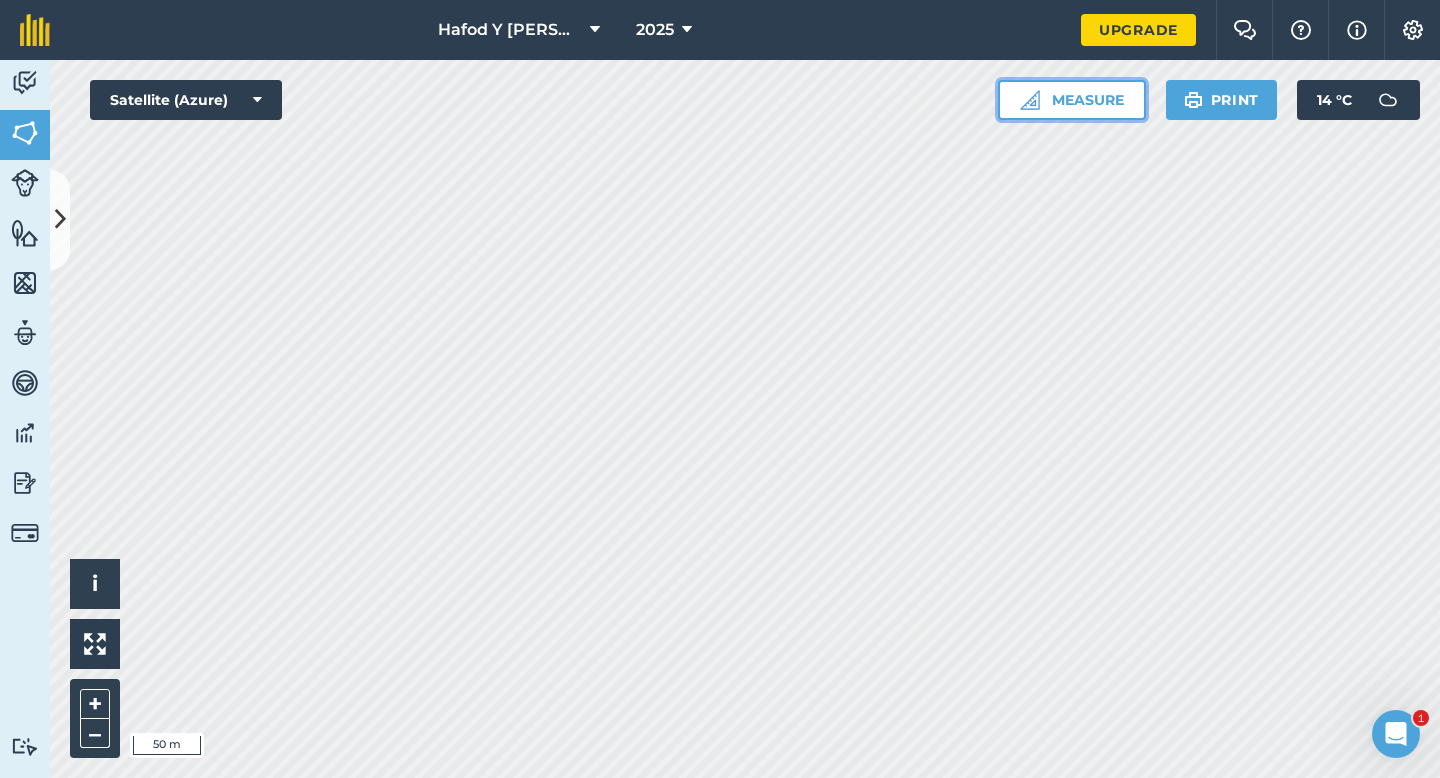 click on "Measure" at bounding box center (1072, 100) 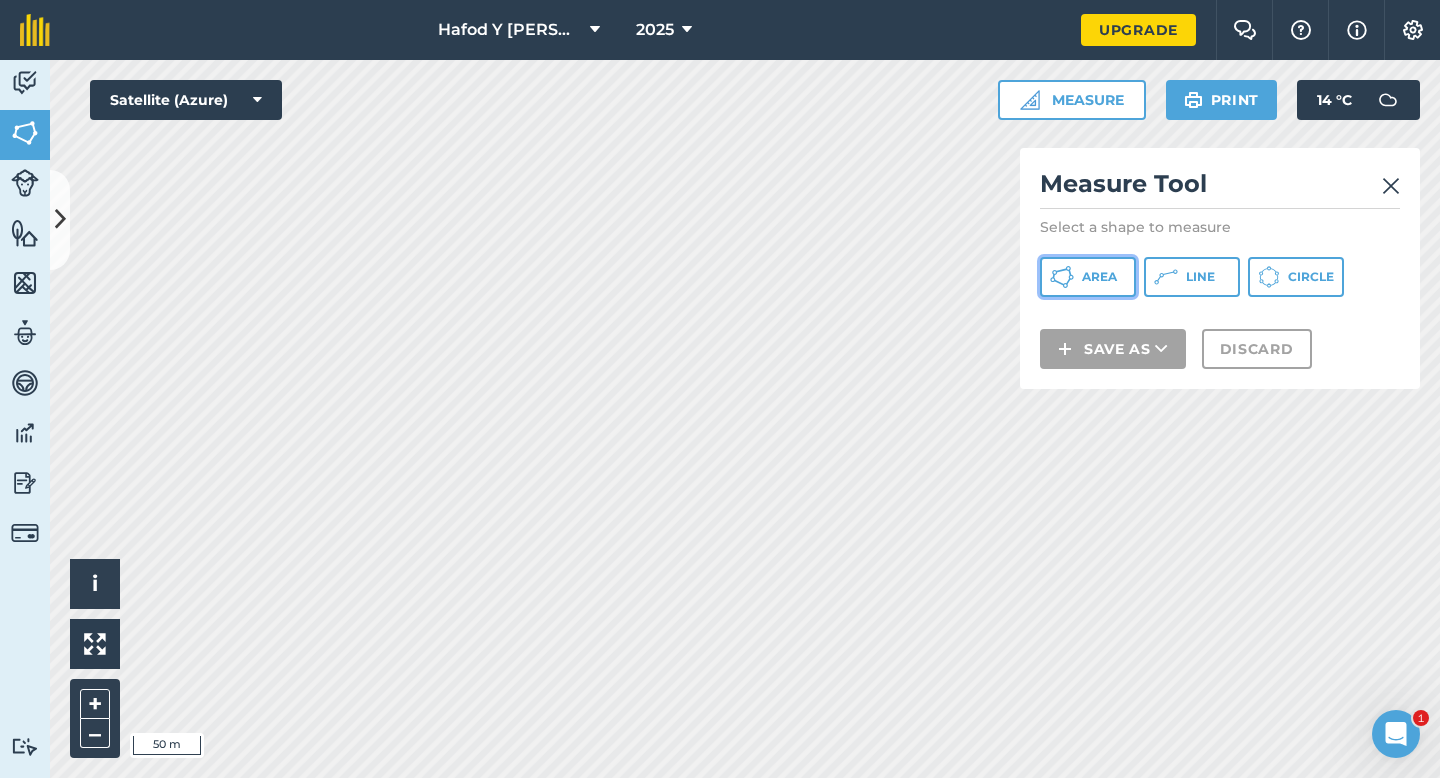 click on "Area" at bounding box center (1088, 277) 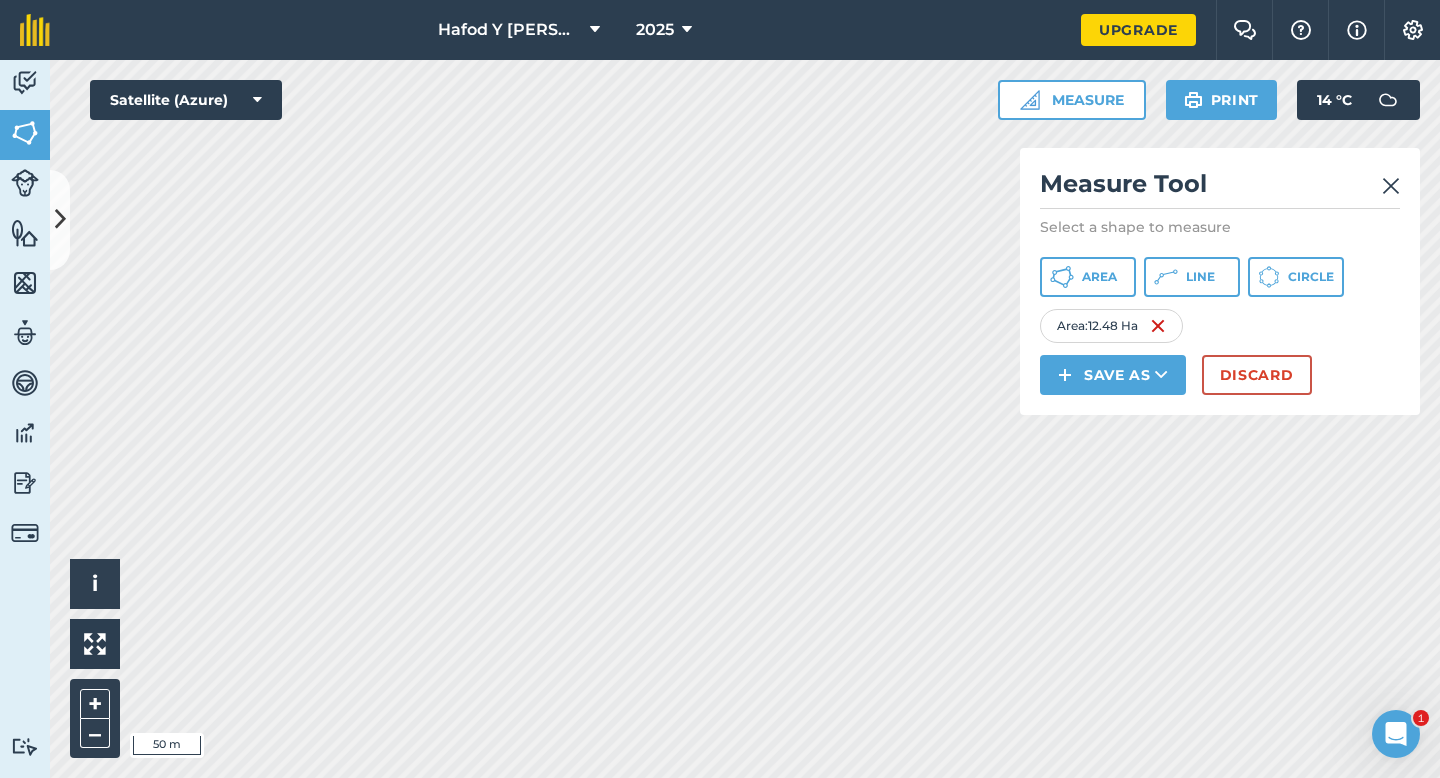 click at bounding box center [1391, 186] 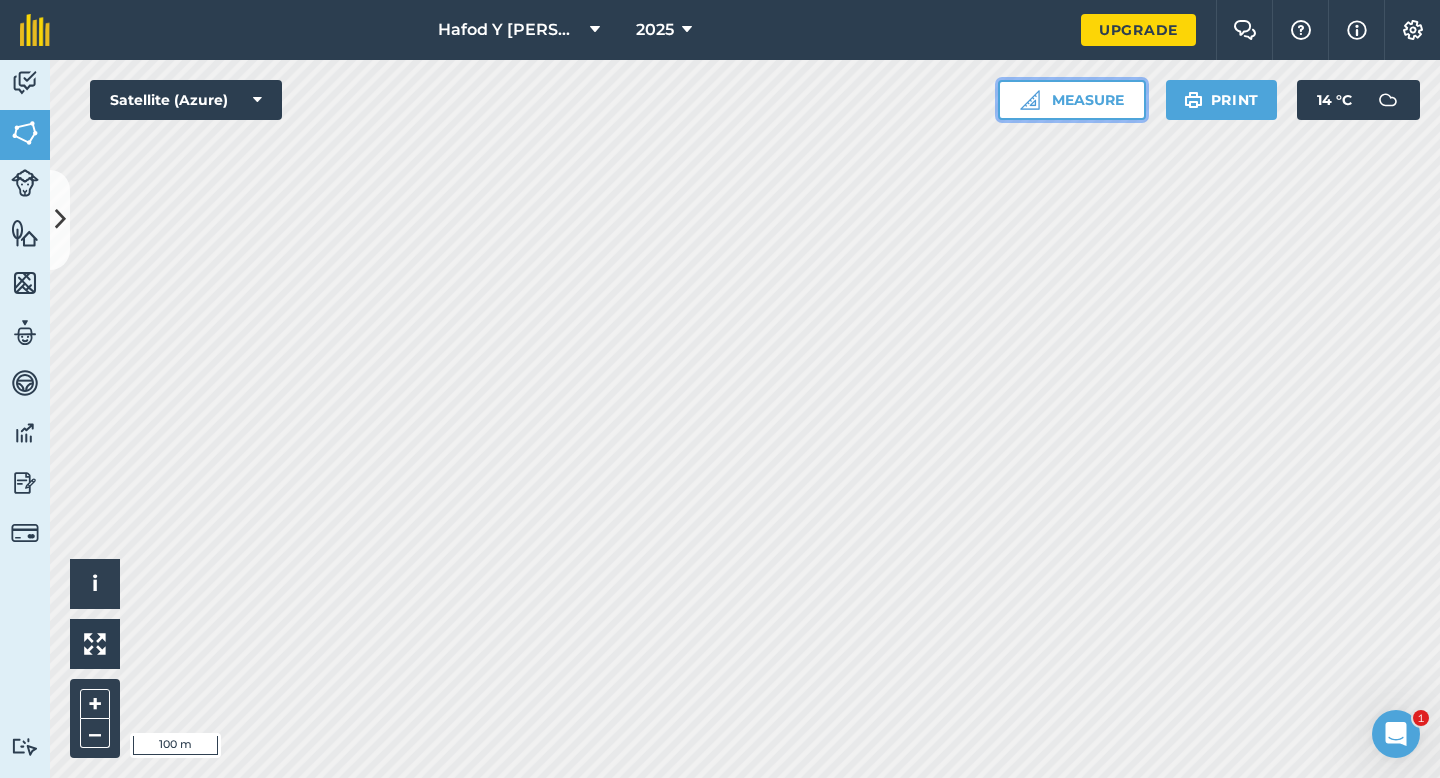 click on "Measure" at bounding box center (1072, 100) 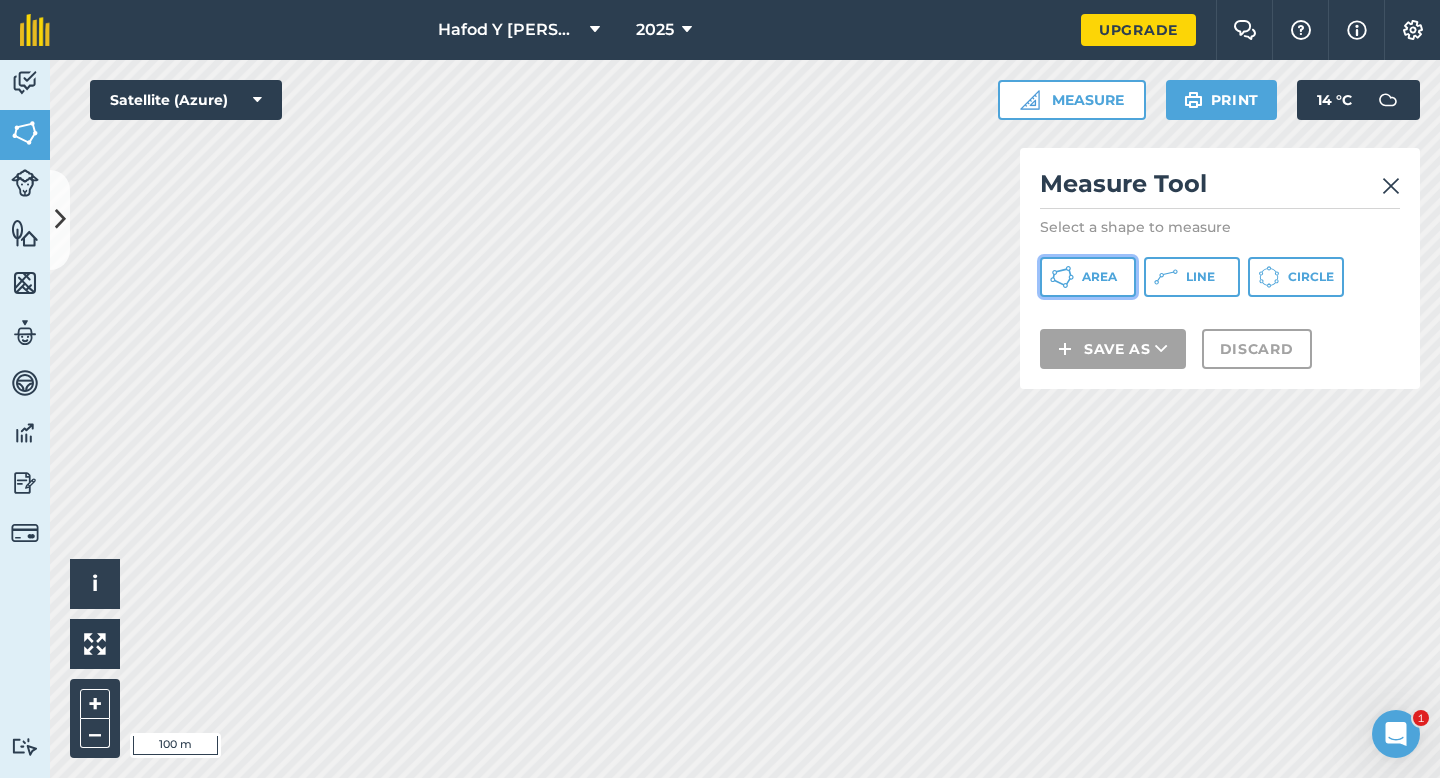 click on "Area" at bounding box center [1088, 277] 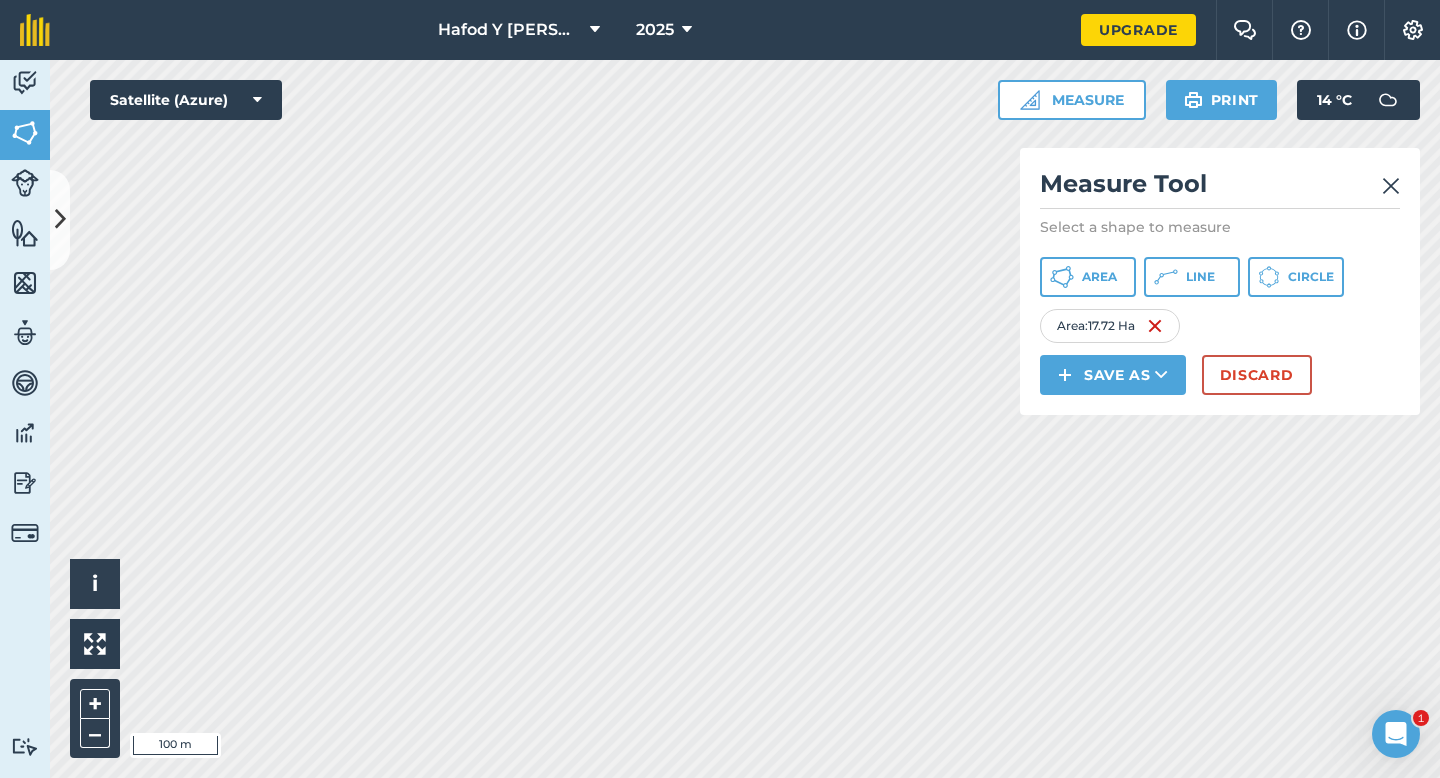 click at bounding box center (1391, 186) 